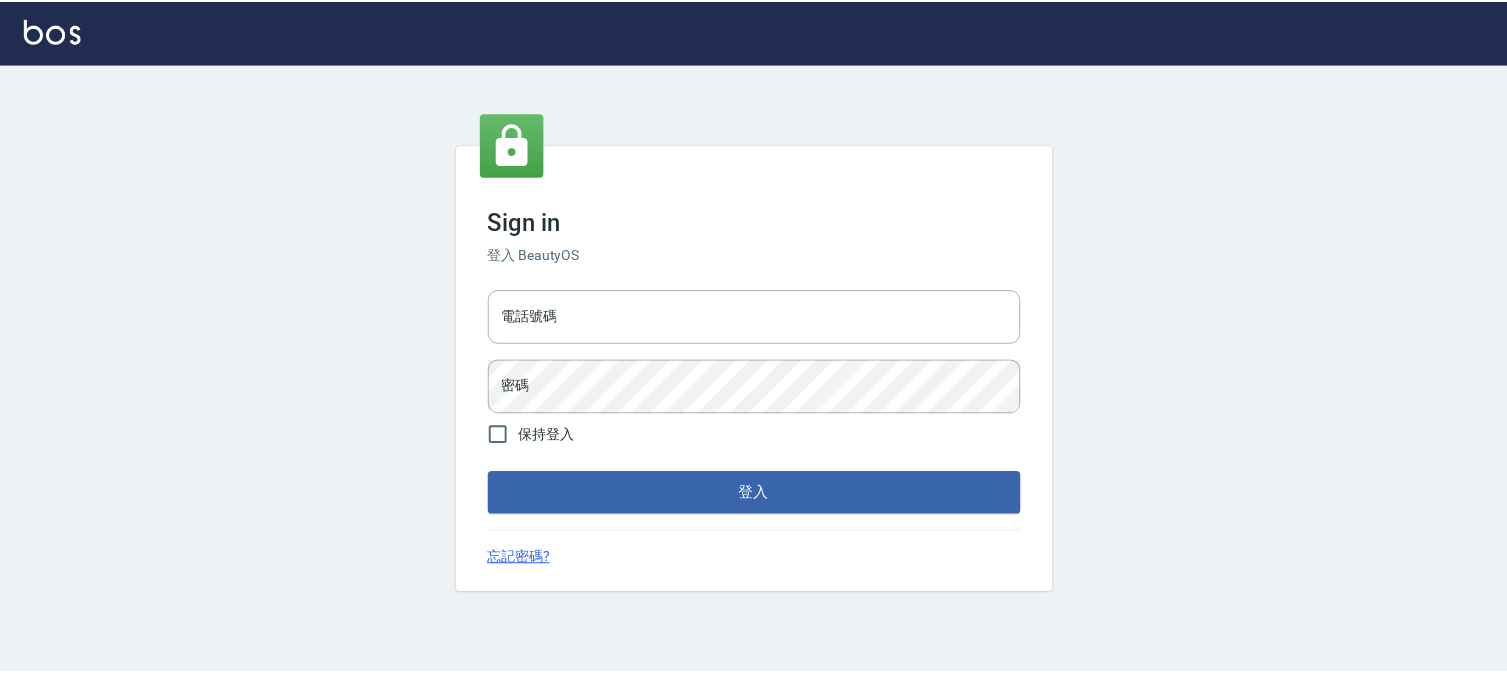 scroll, scrollTop: 0, scrollLeft: 0, axis: both 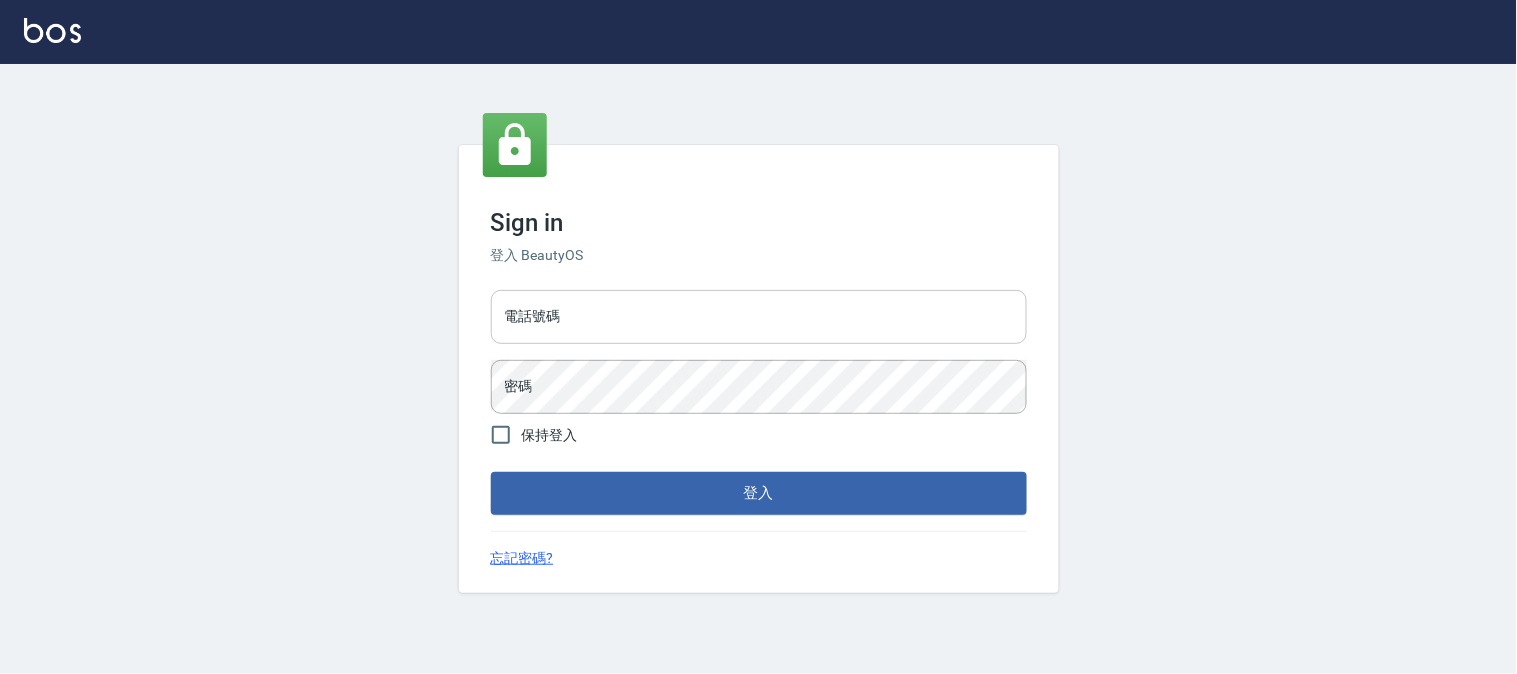 click on "電話號碼" at bounding box center (759, 317) 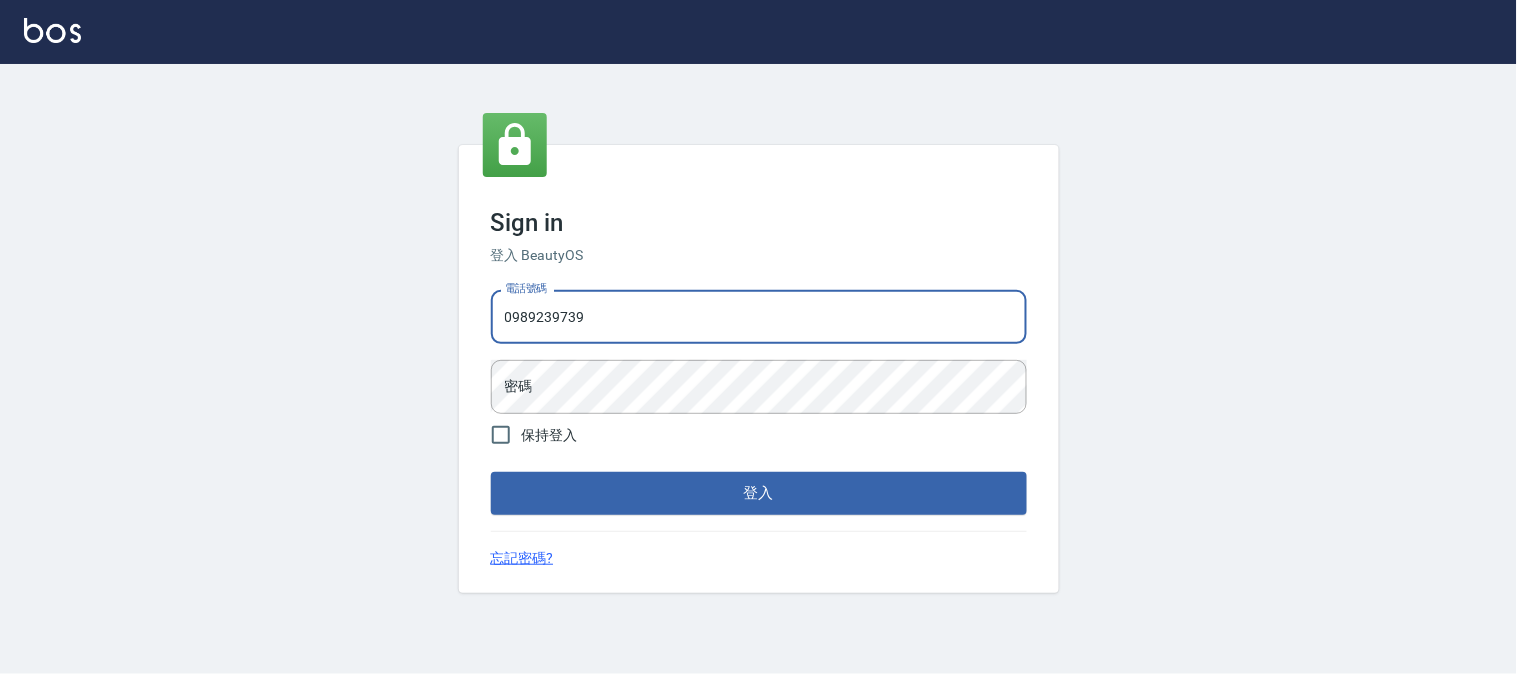 type on "0989239739" 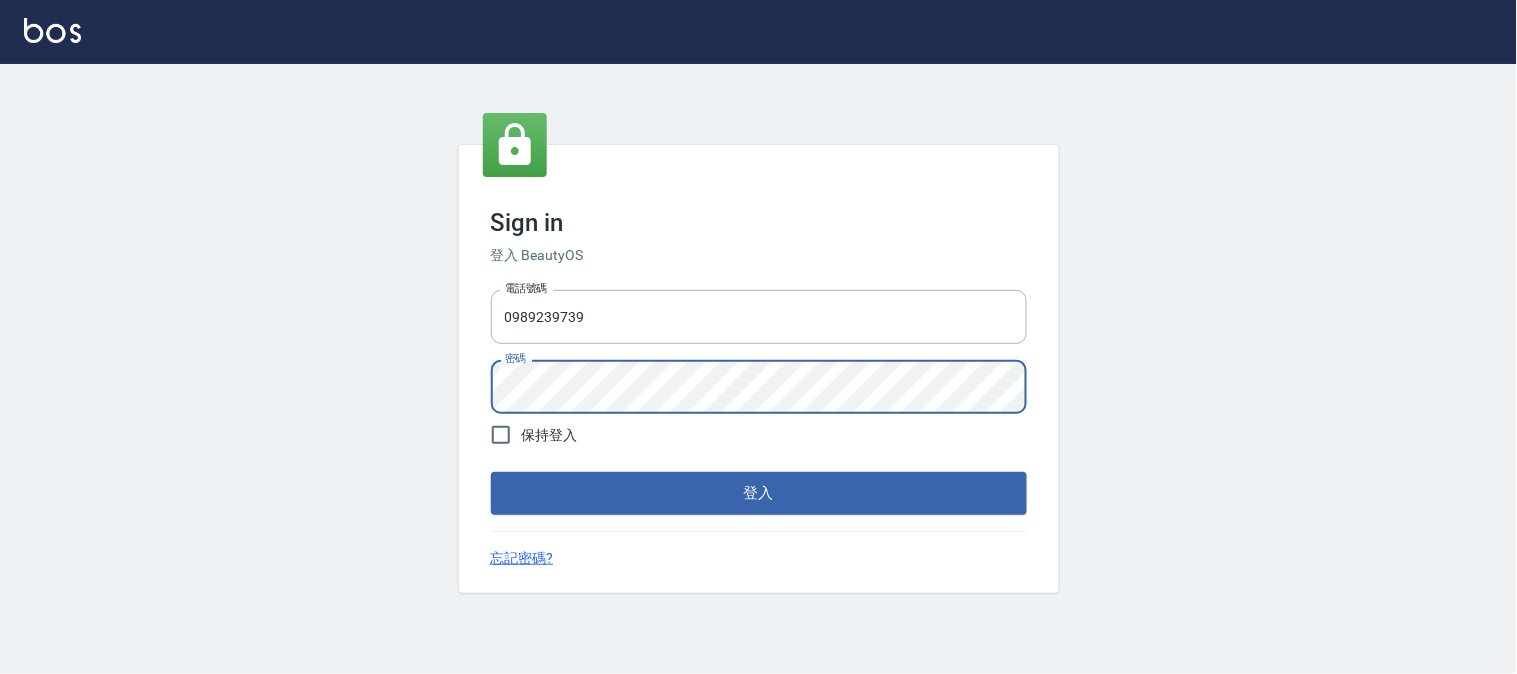 click on "登入" at bounding box center (759, 493) 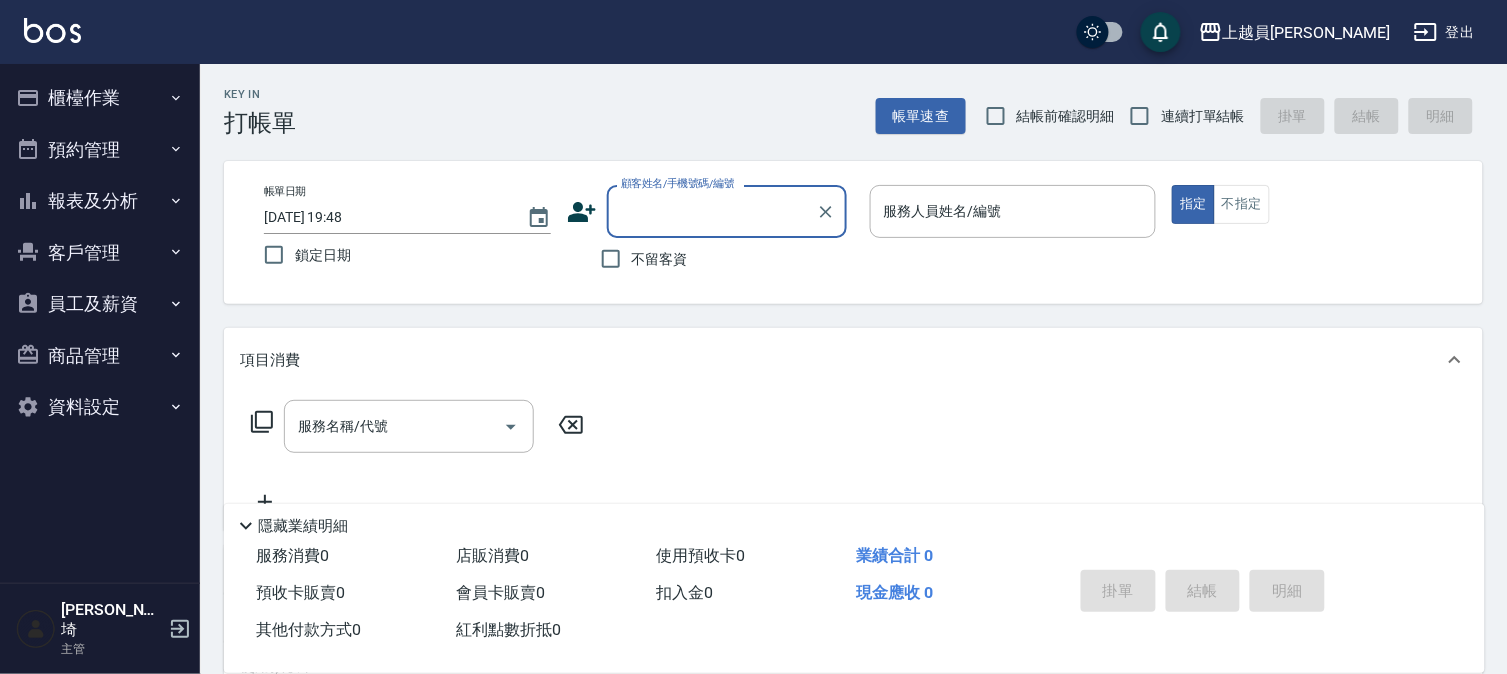 drag, startPoint x: 1191, startPoint y: 121, endPoint x: 1173, endPoint y: 123, distance: 18.110771 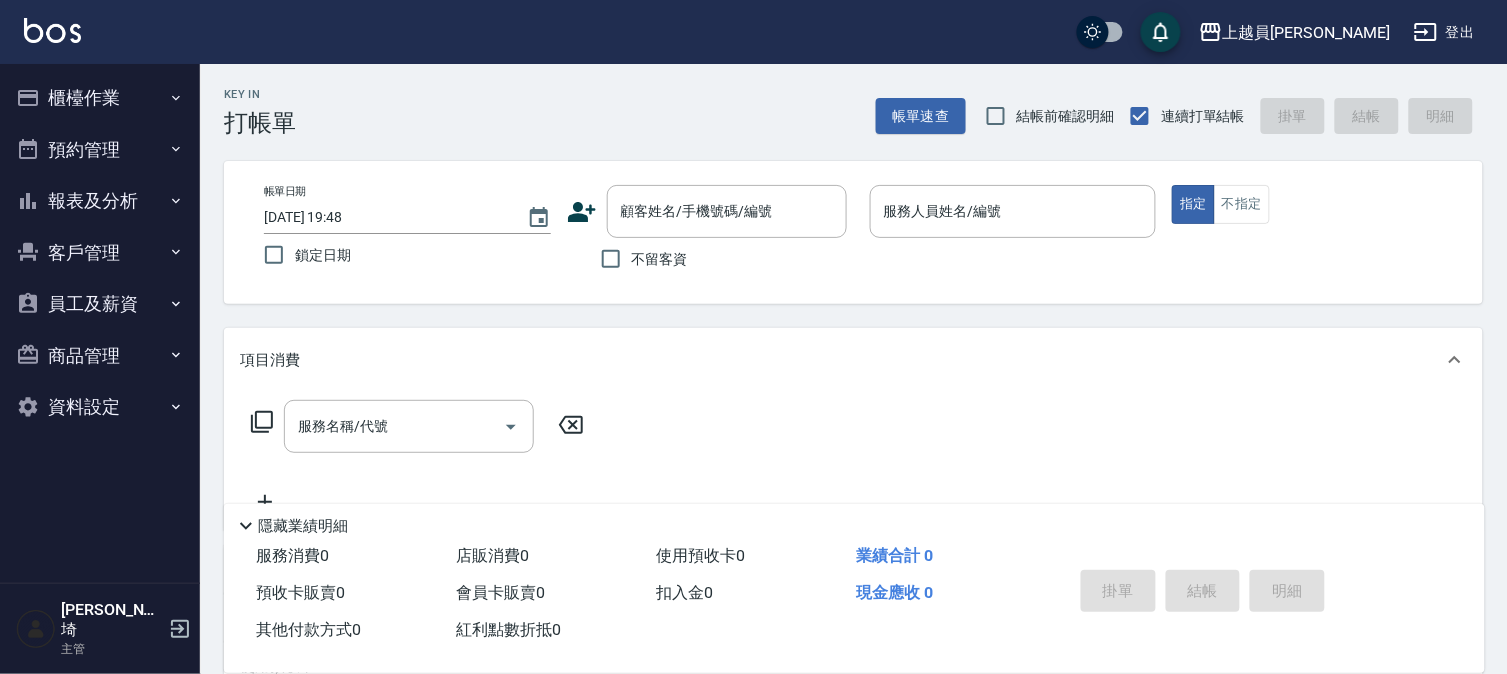 click on "帳單日期 [DATE] 19:48 鎖定日期 顧客姓名/手機號碼/編號 顧客姓名/手機號碼/編號 不留客資 服務人員姓名/編號 服務人員姓名/編號 指定 不指定" at bounding box center (853, 232) 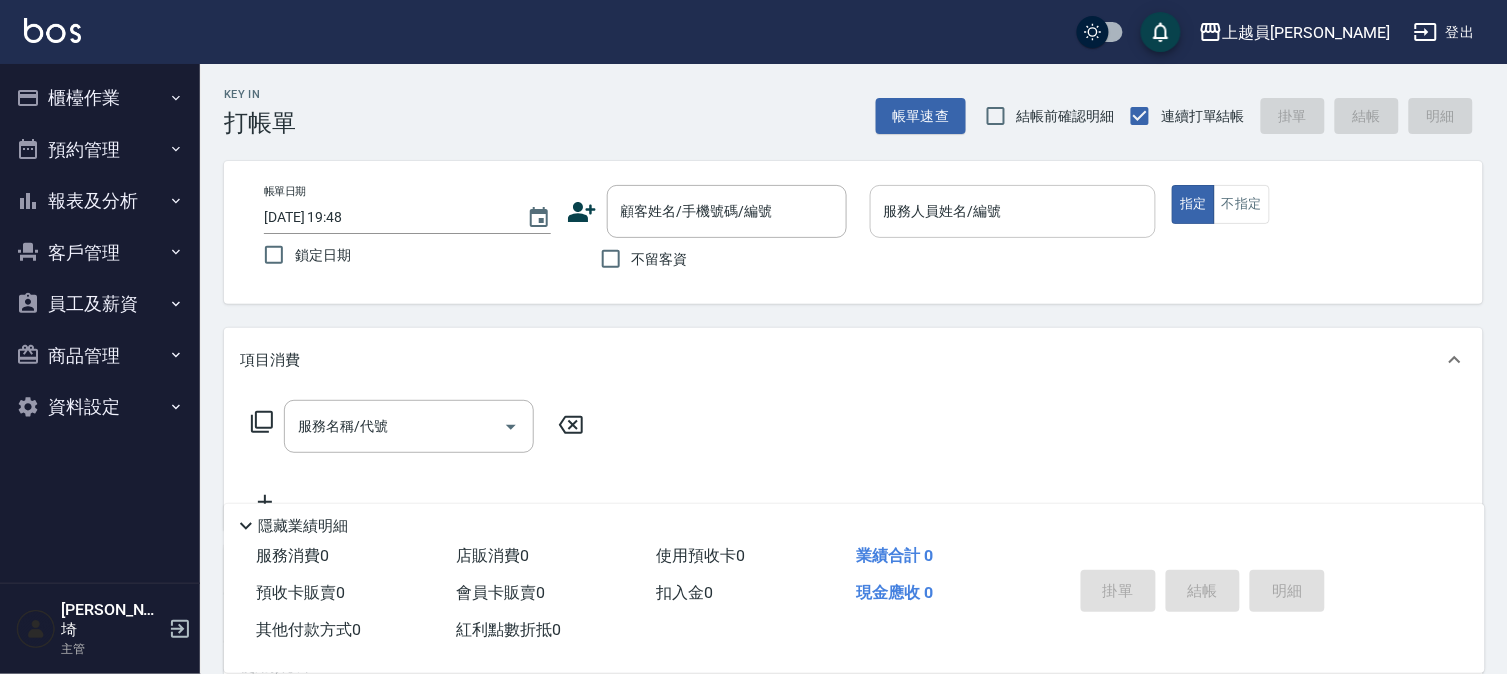 click on "服務人員姓名/編號" at bounding box center (1013, 211) 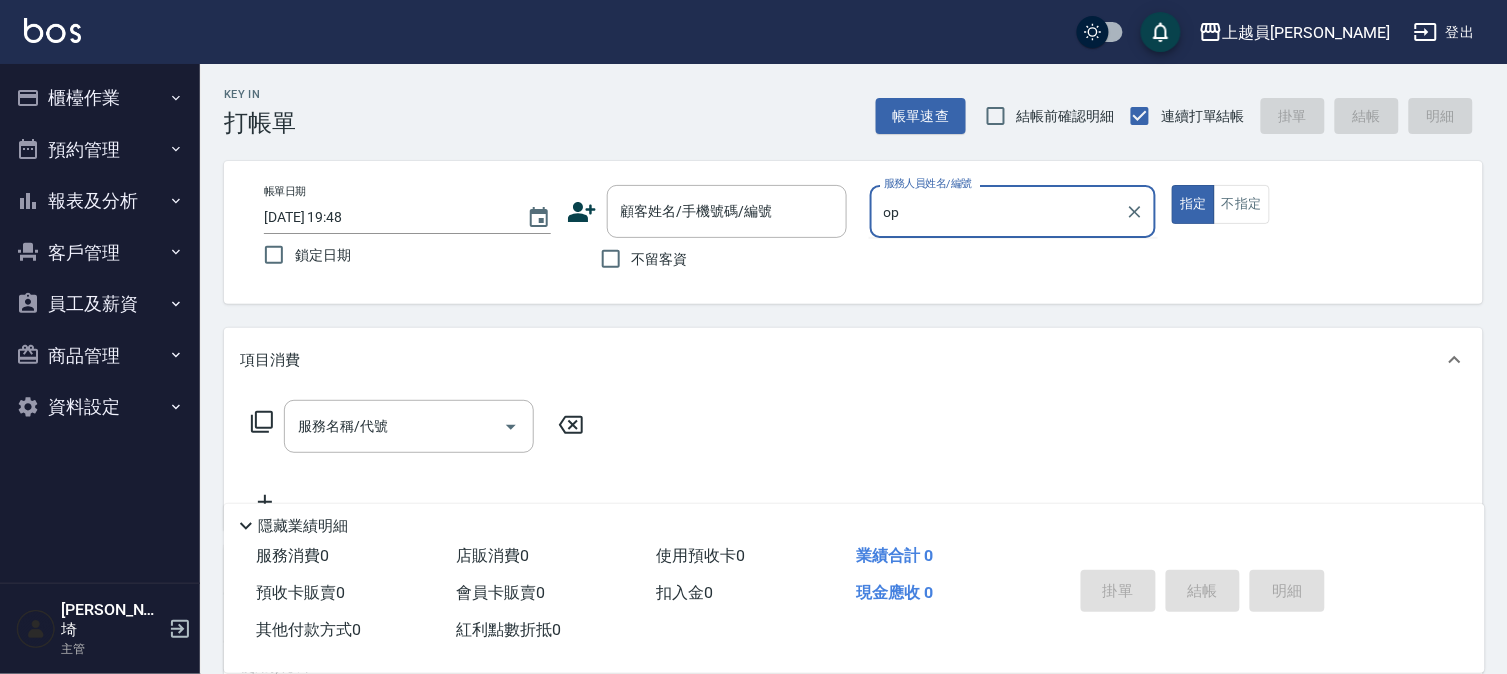 type on "o" 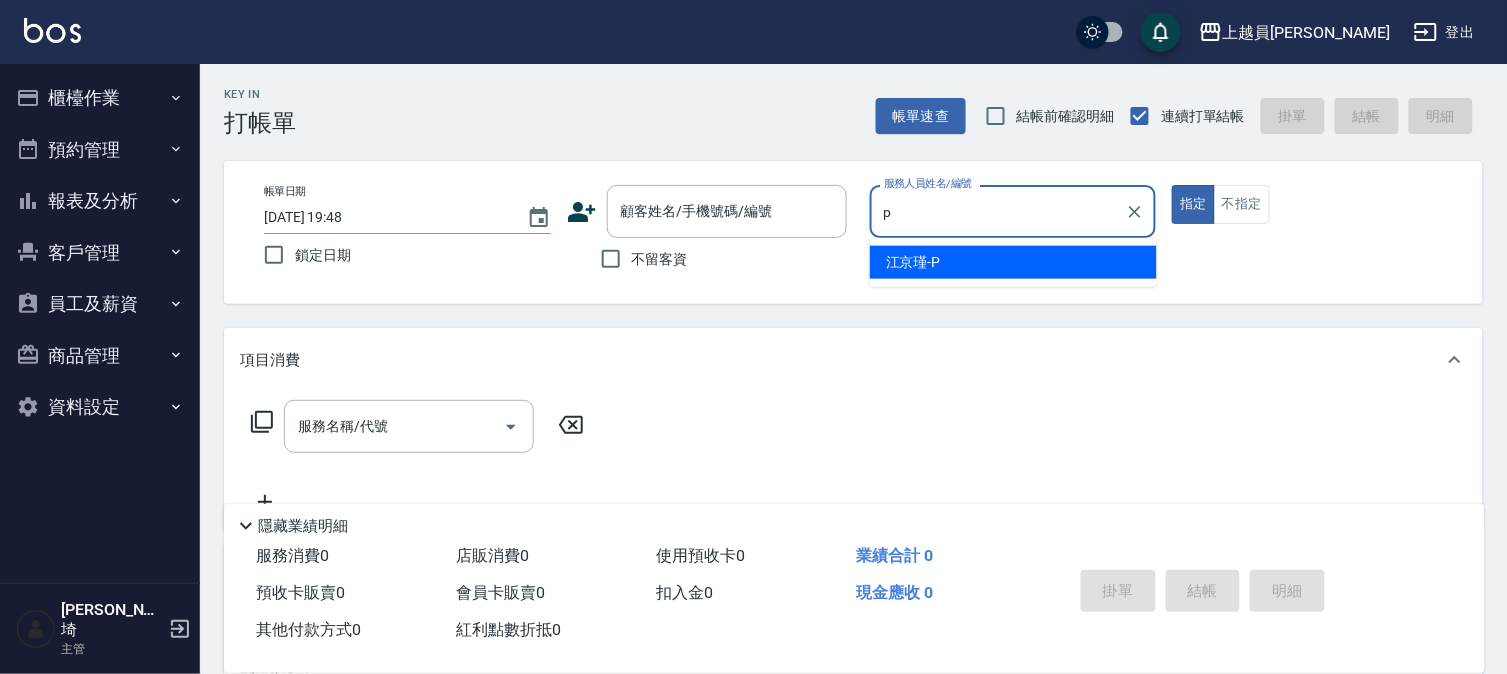 type on "[PERSON_NAME]-P" 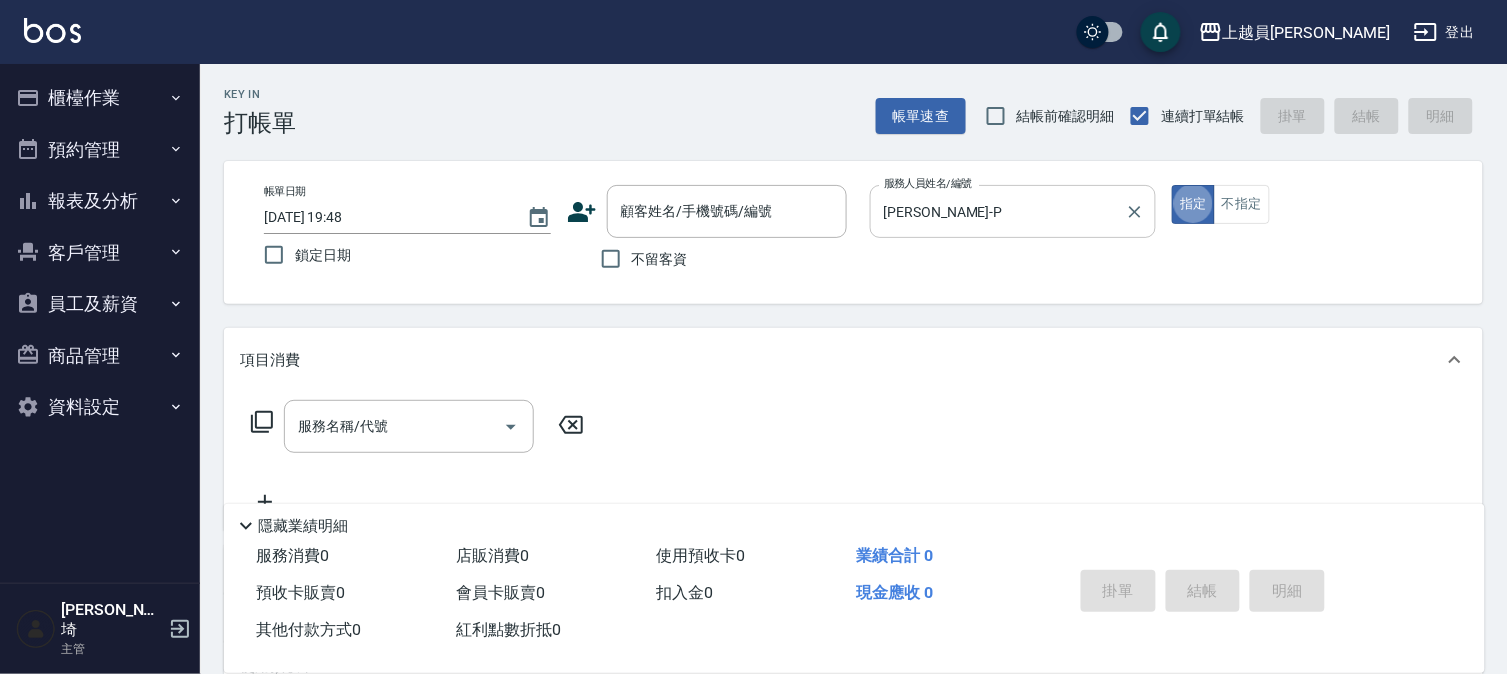 type on "true" 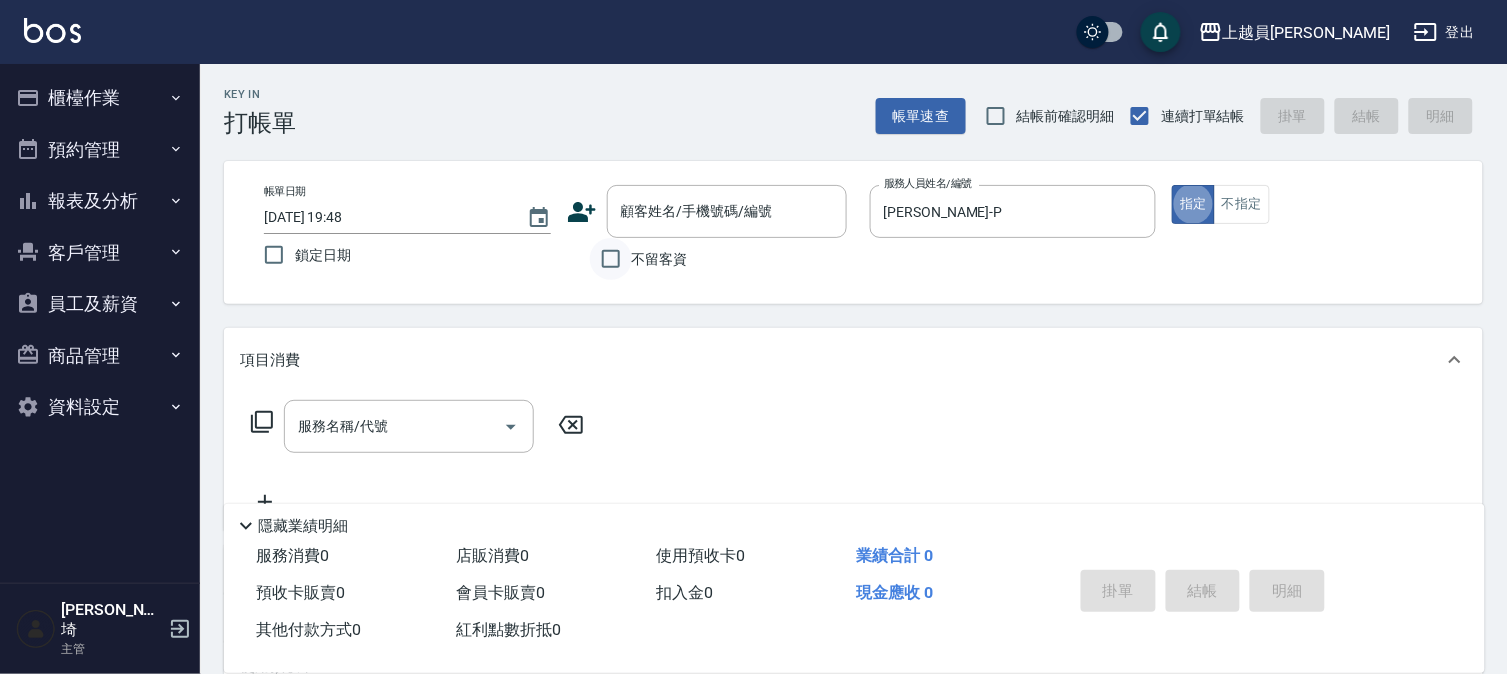 click on "不留客資" at bounding box center [611, 259] 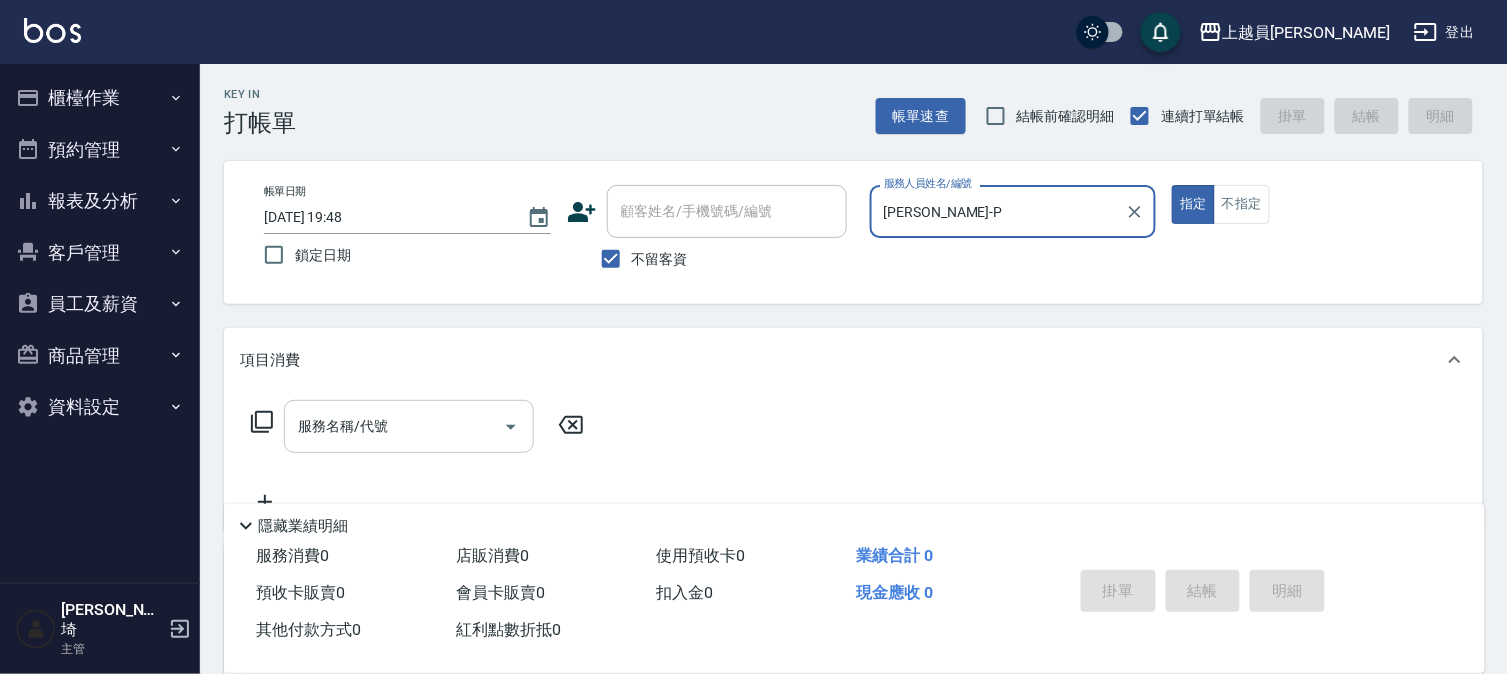 click on "服務名稱/代號" at bounding box center (394, 426) 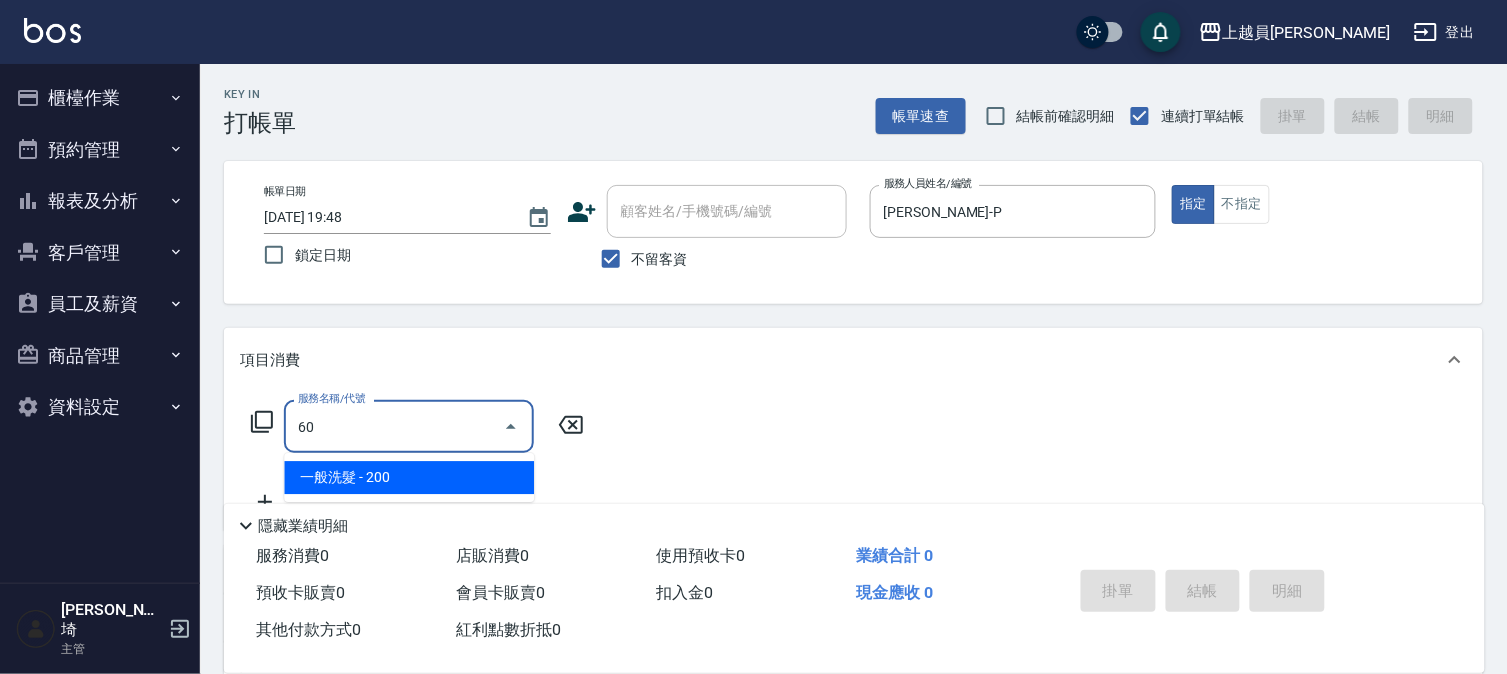type on "黑耀光2600(2600)" 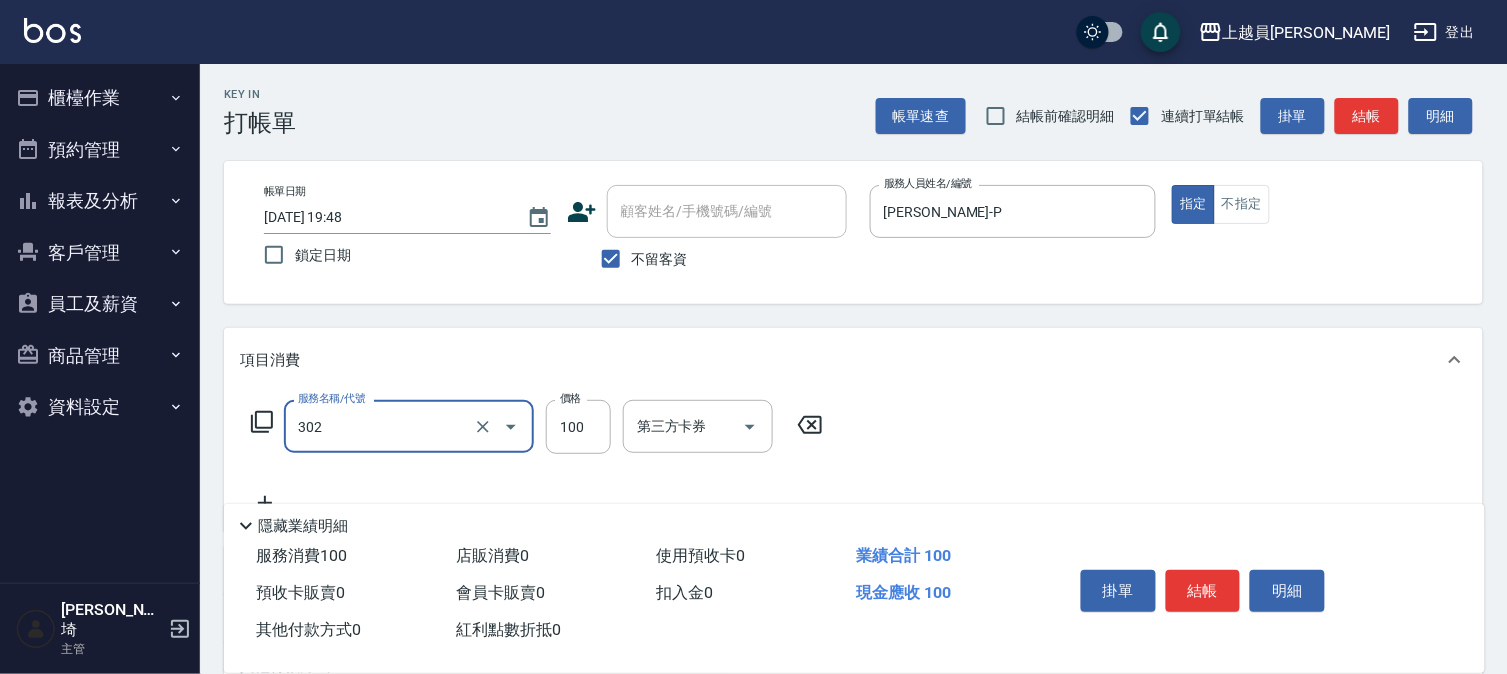 type on "剪髮(302)" 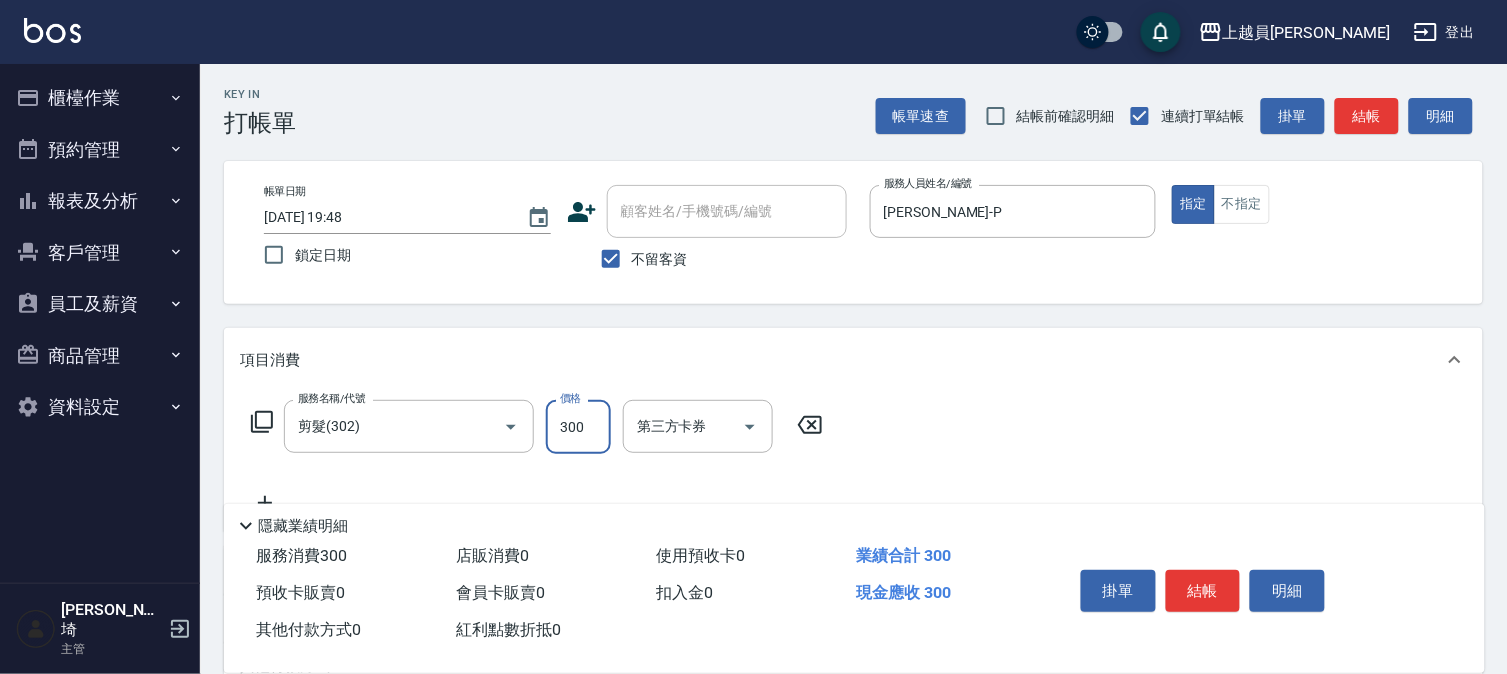 type on "300" 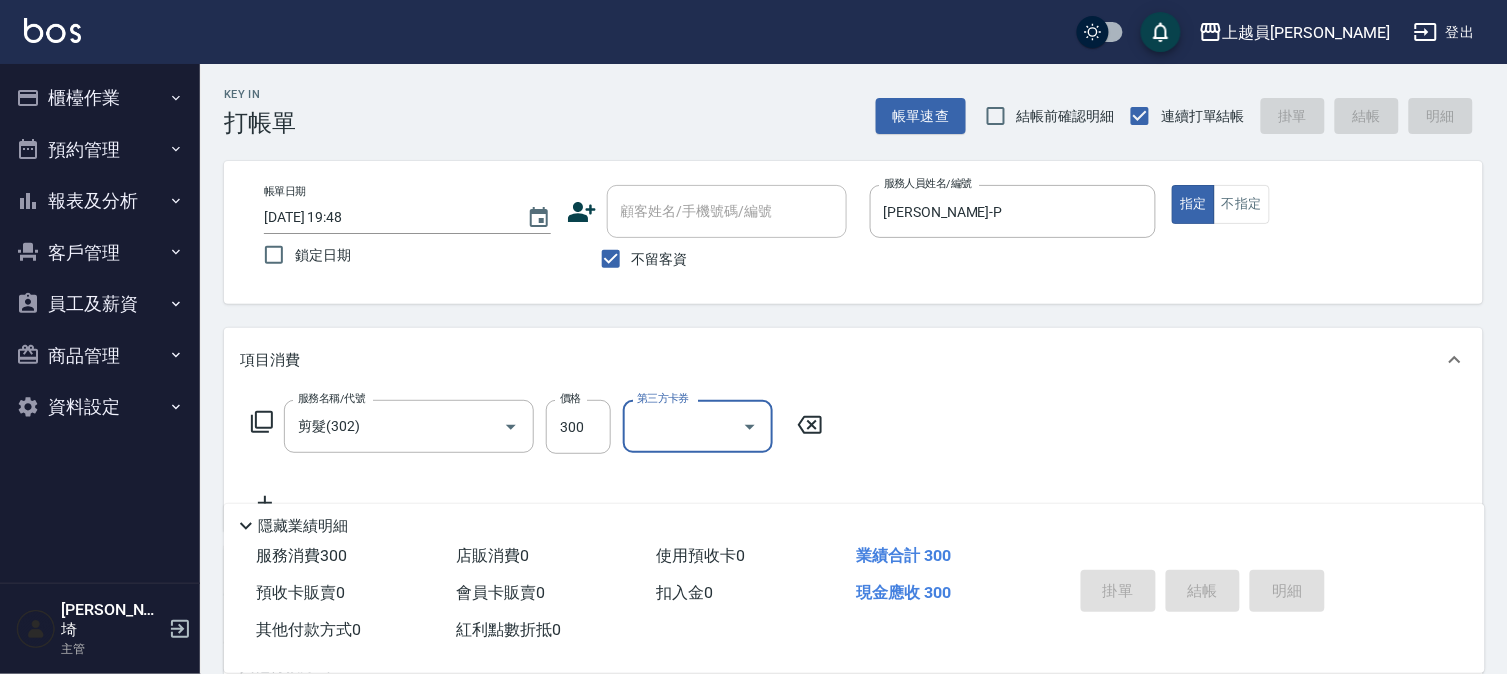type 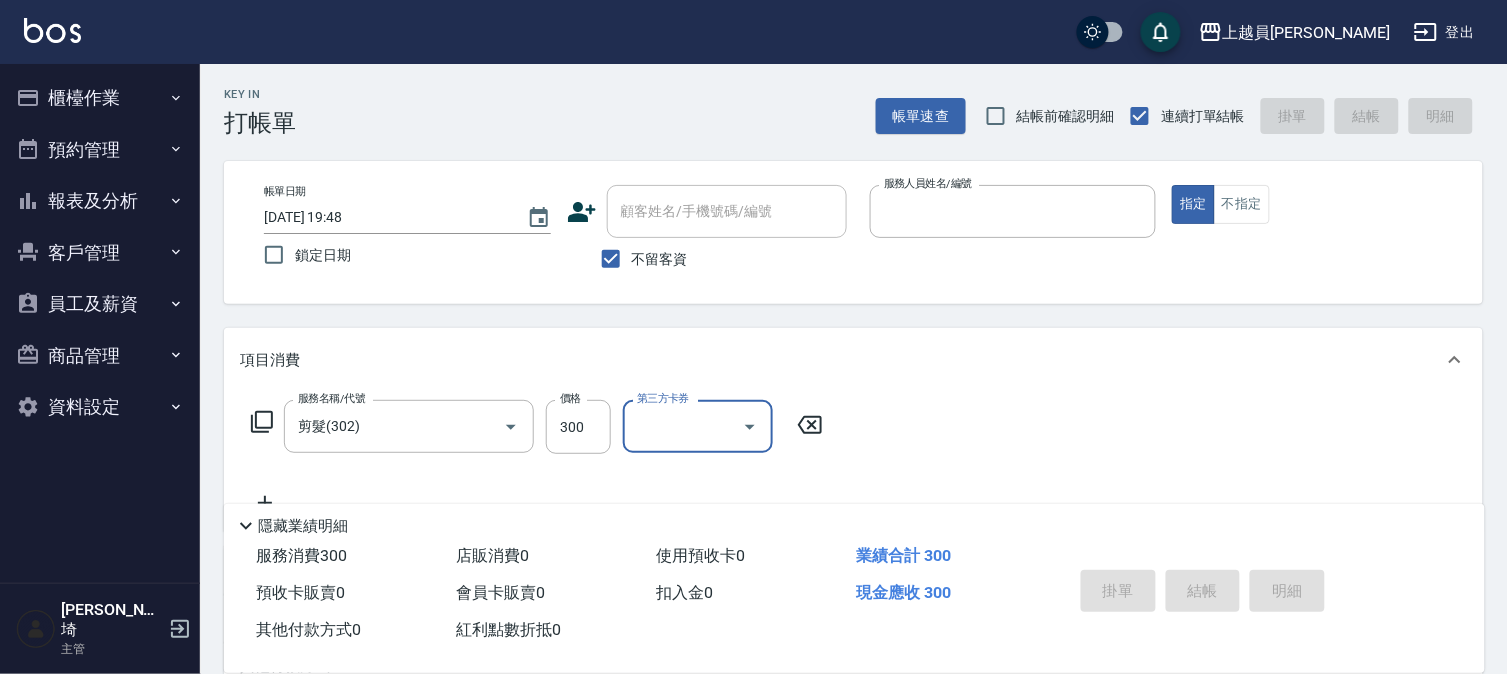 type 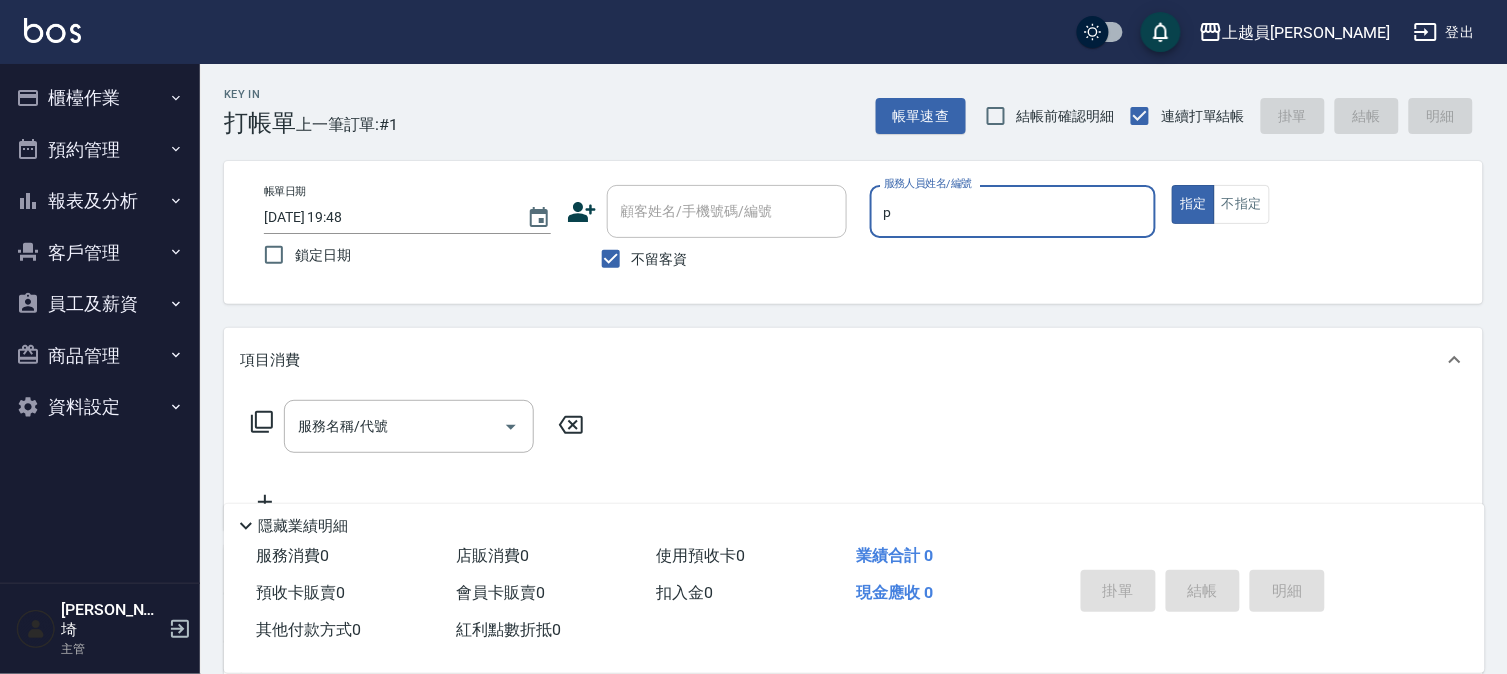 type on "[PERSON_NAME]-P" 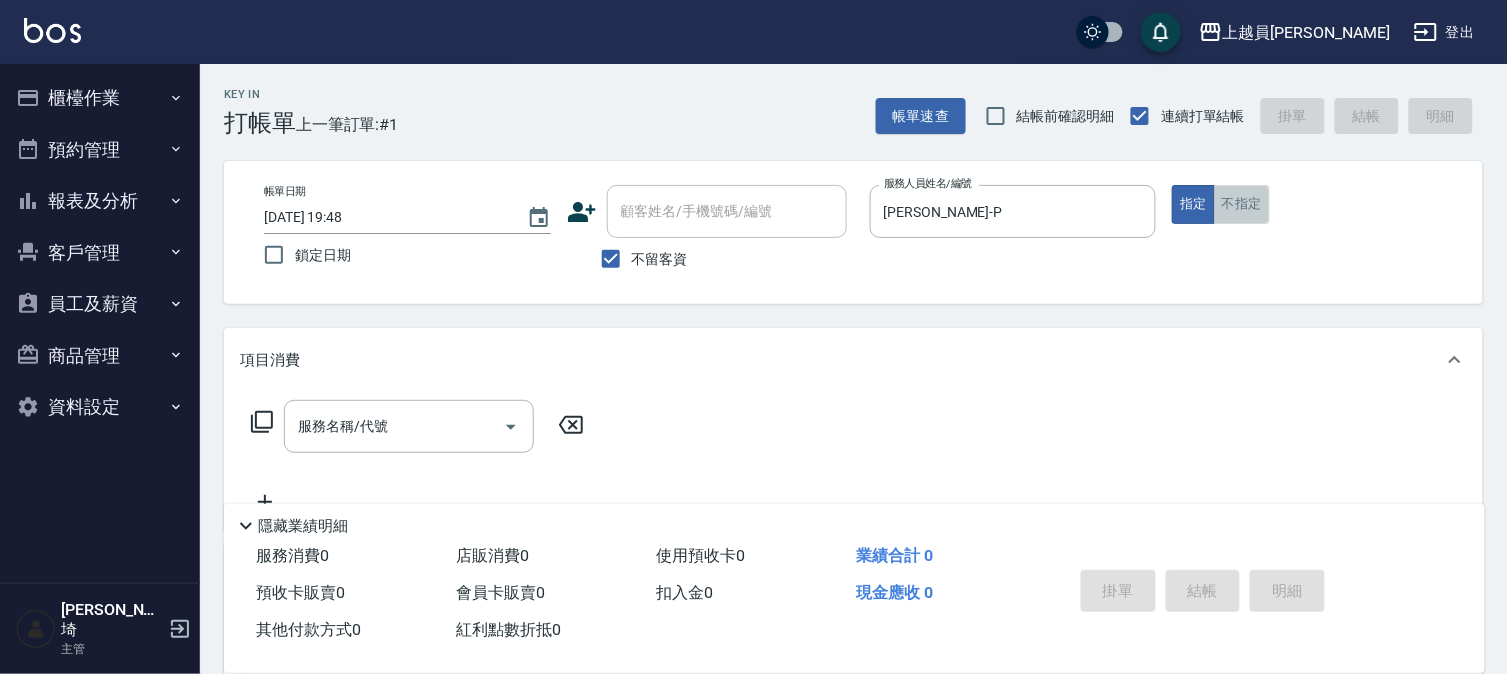 click on "不指定" at bounding box center (1242, 204) 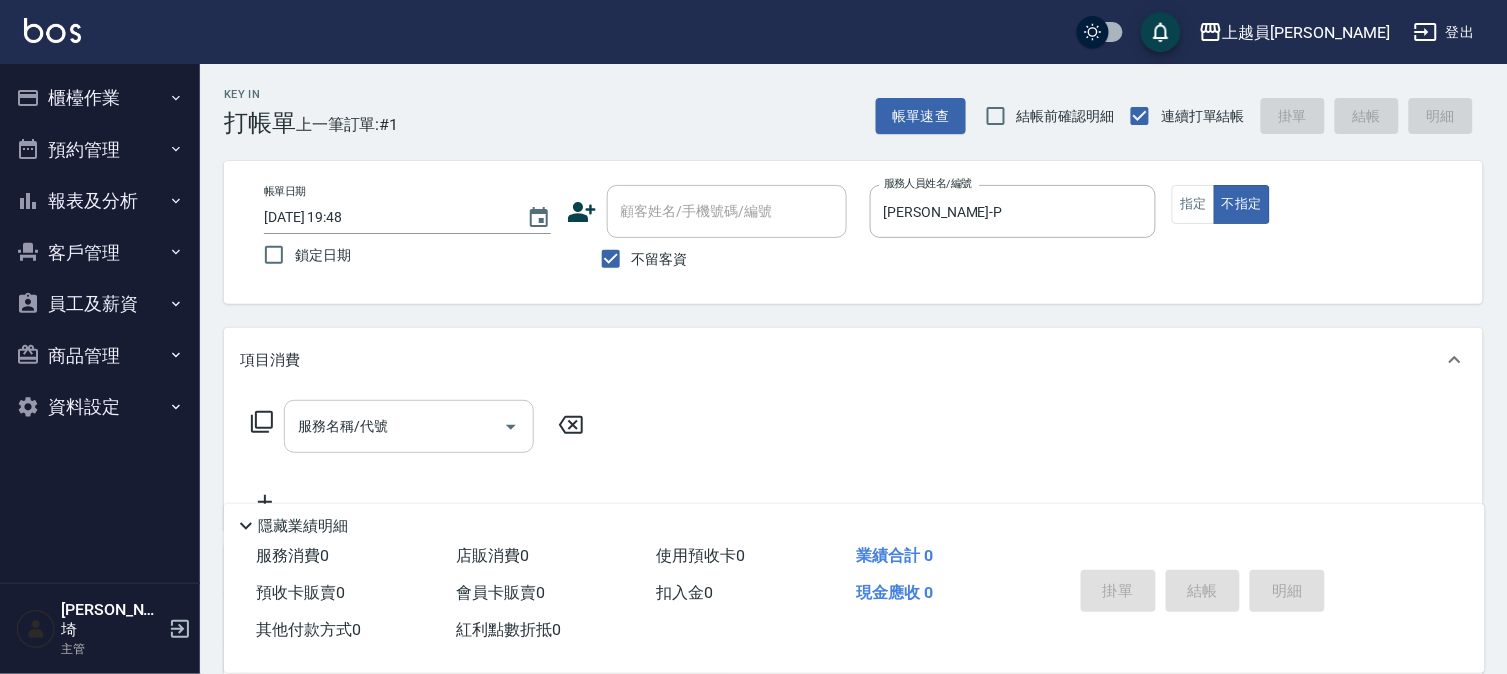 click on "服務名稱/代號" at bounding box center [394, 426] 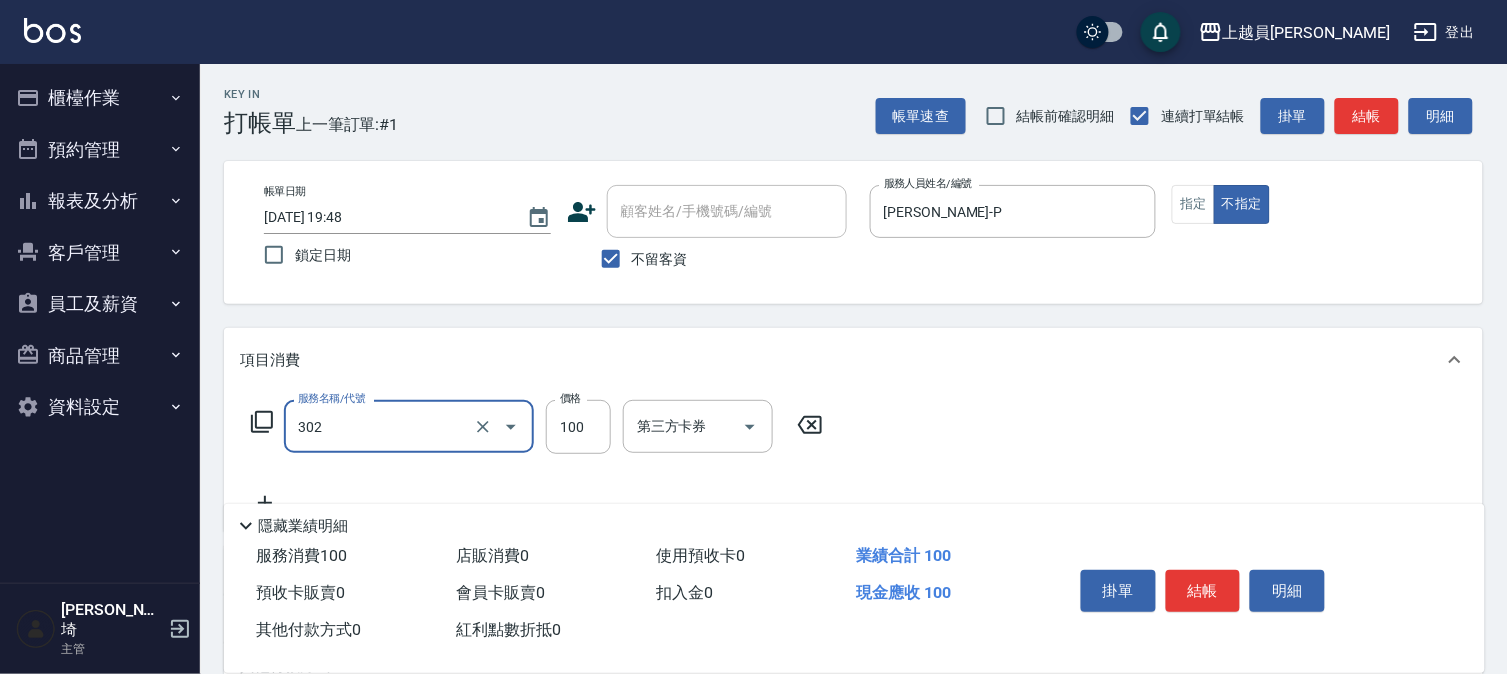 type on "剪髮(302)" 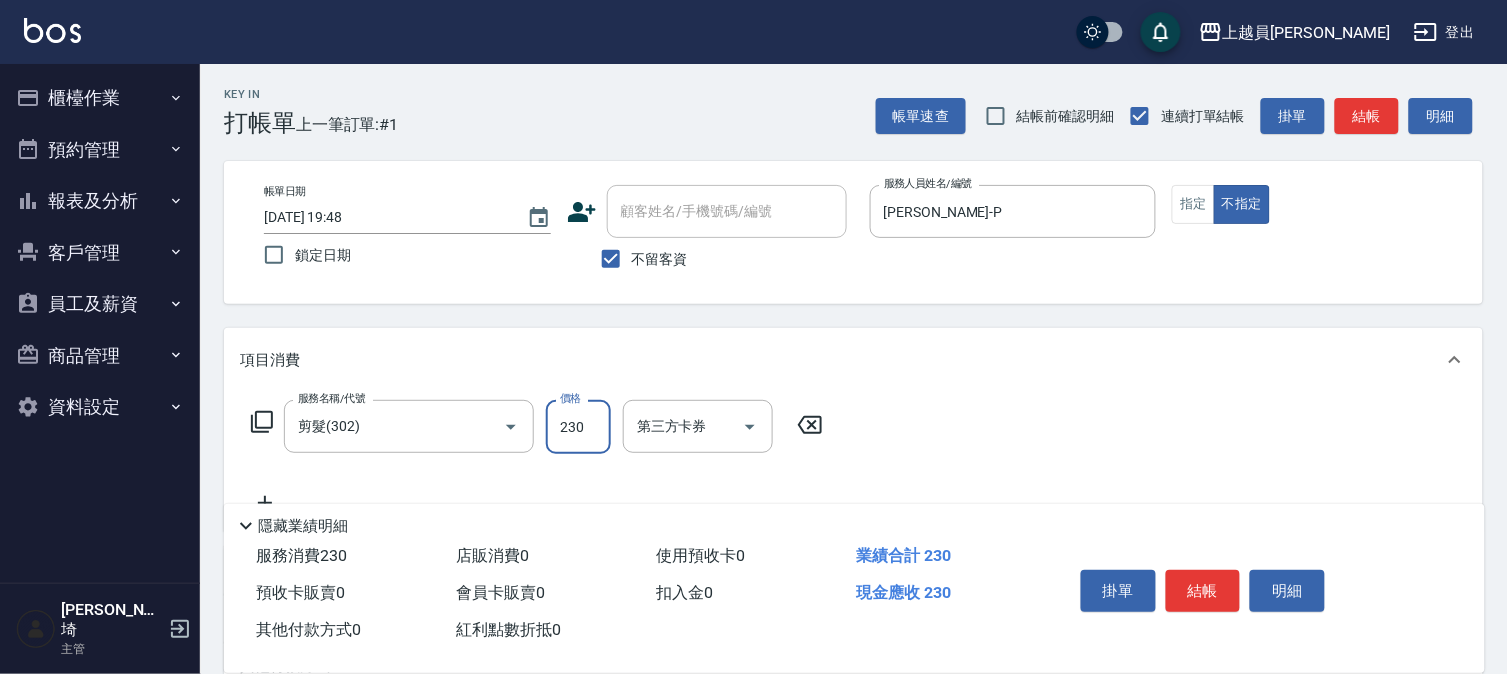 type on "230" 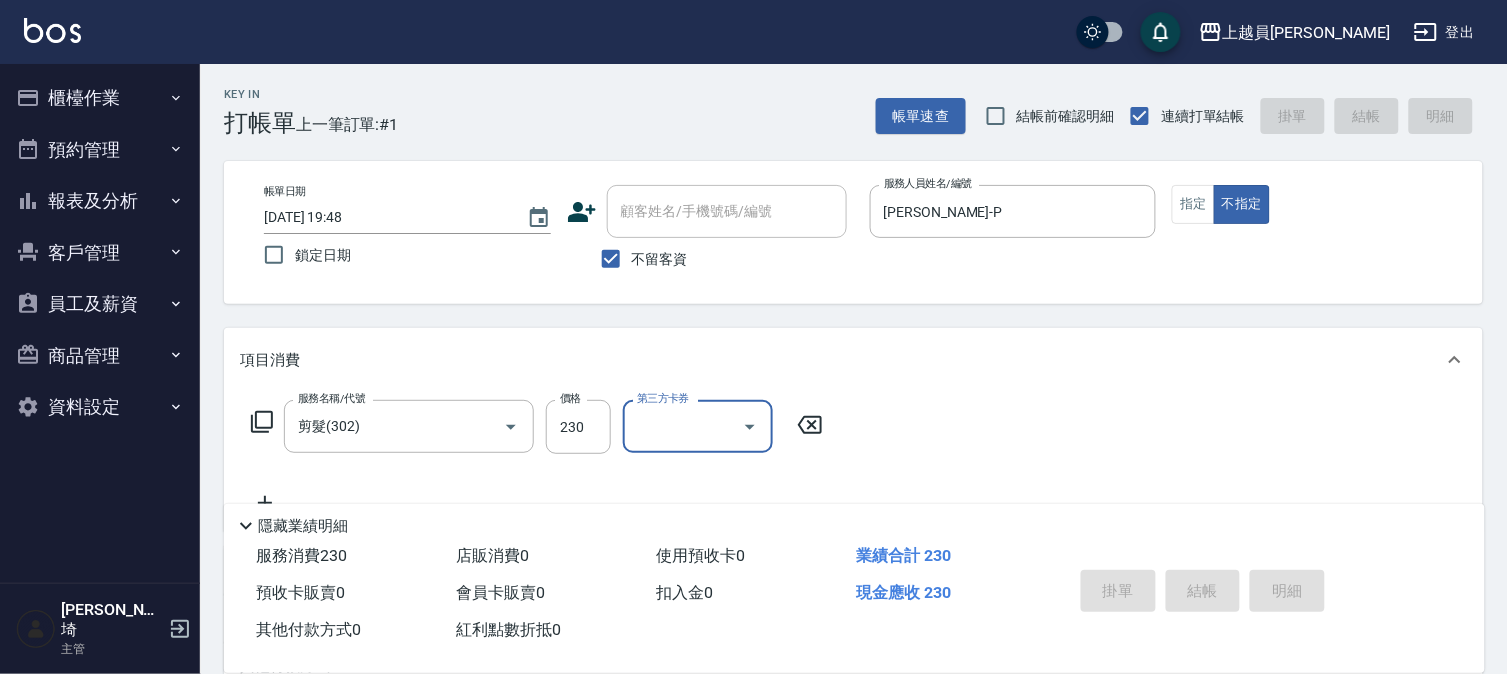 type 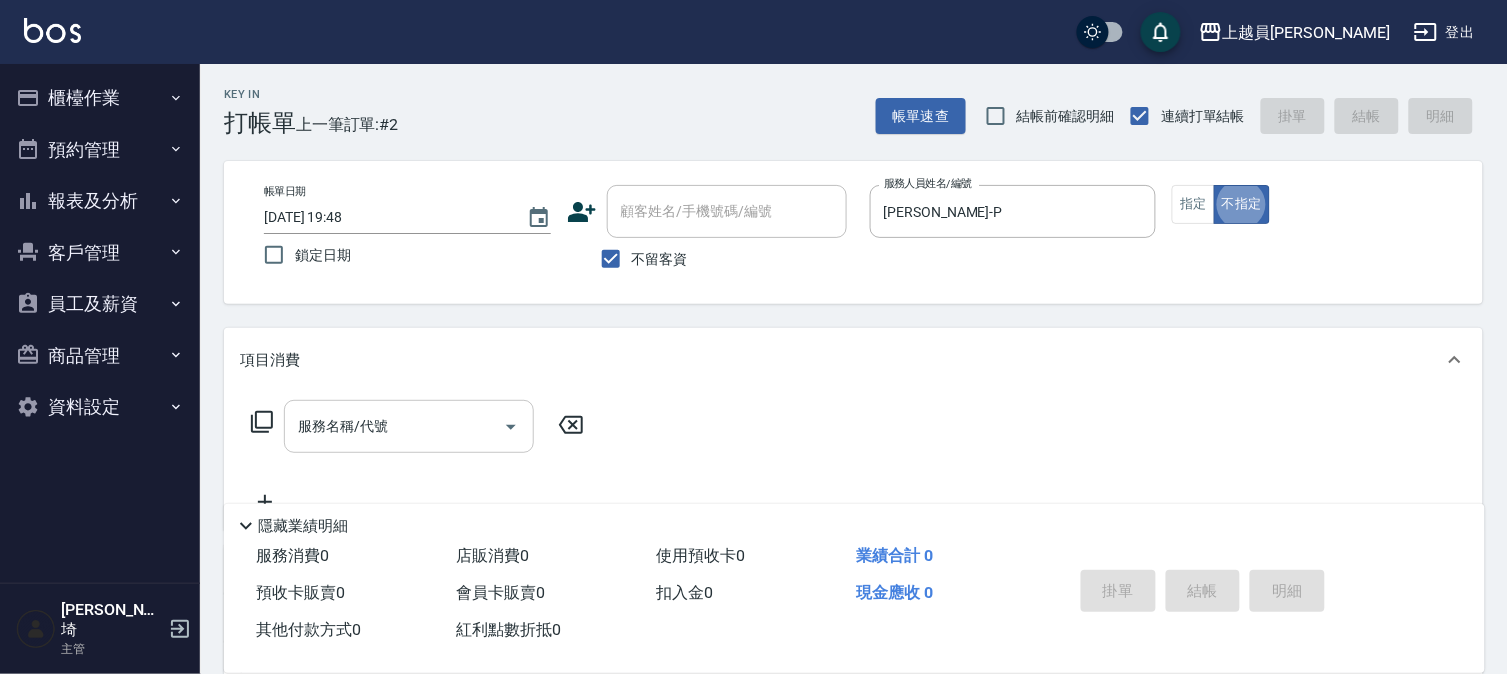 click on "服務名稱/代號" at bounding box center (394, 426) 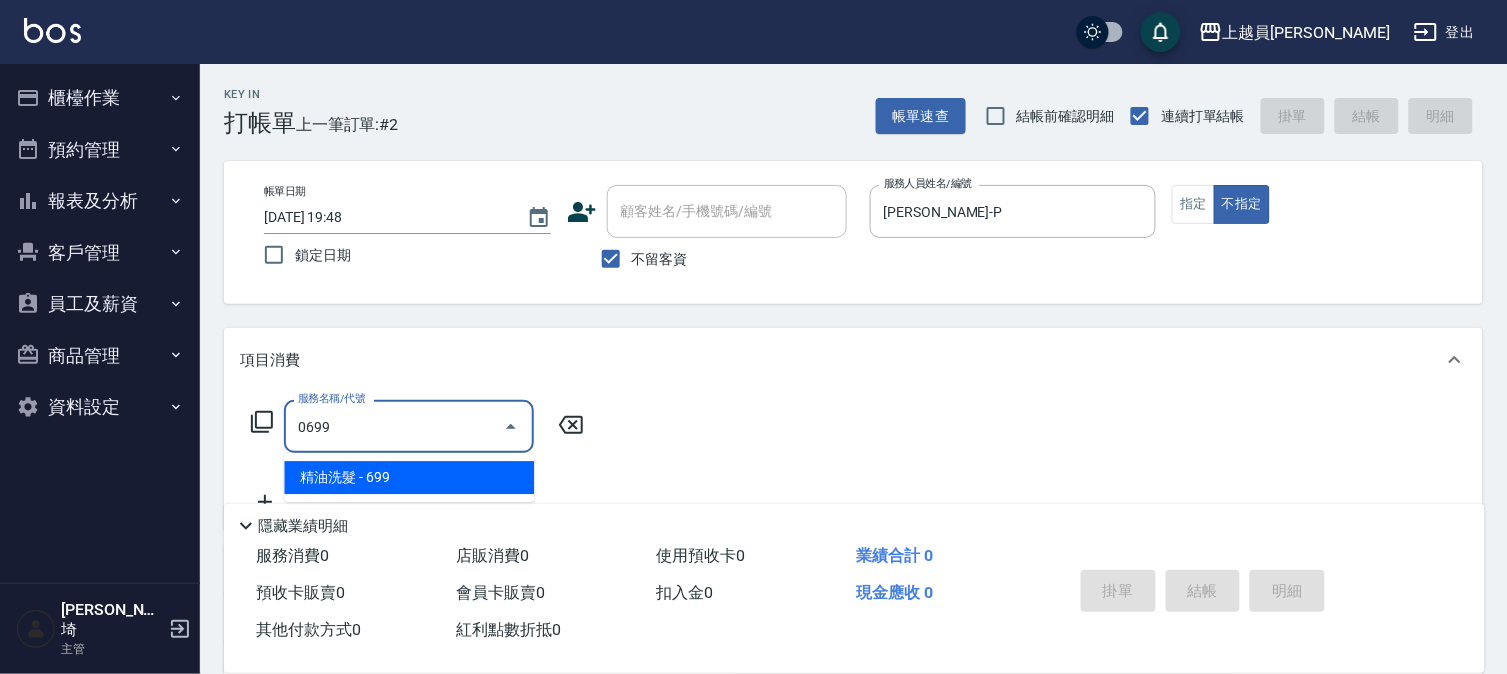 type on "精油洗髮(0699)" 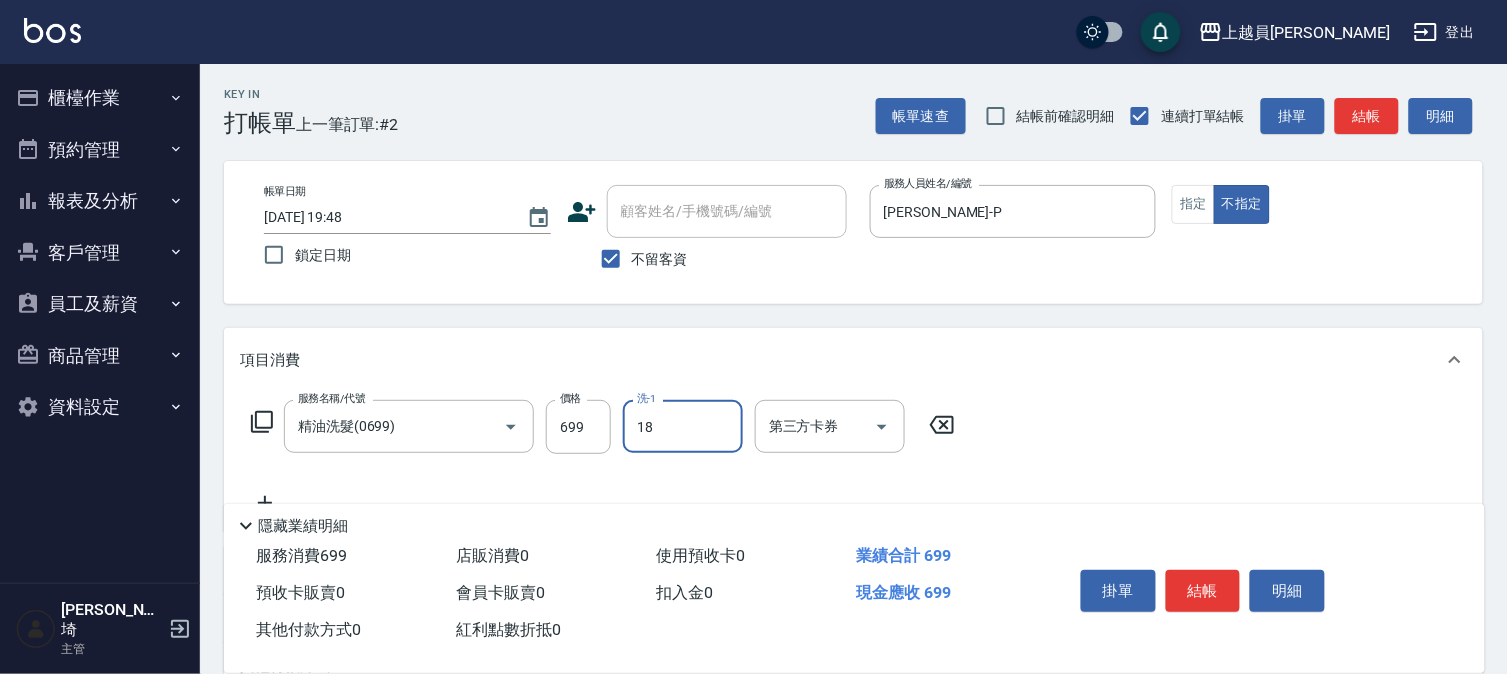 type on "[PERSON_NAME]-18" 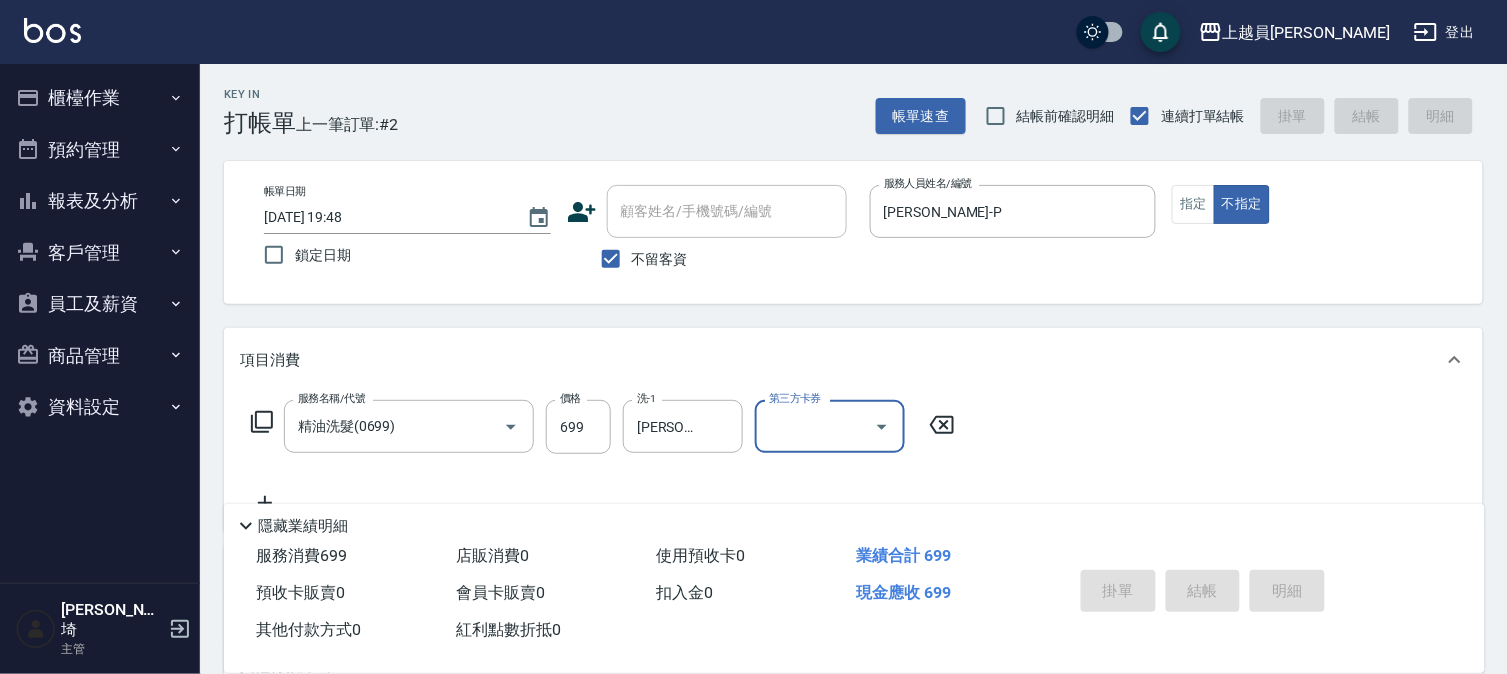 type on "[DATE] 19:49" 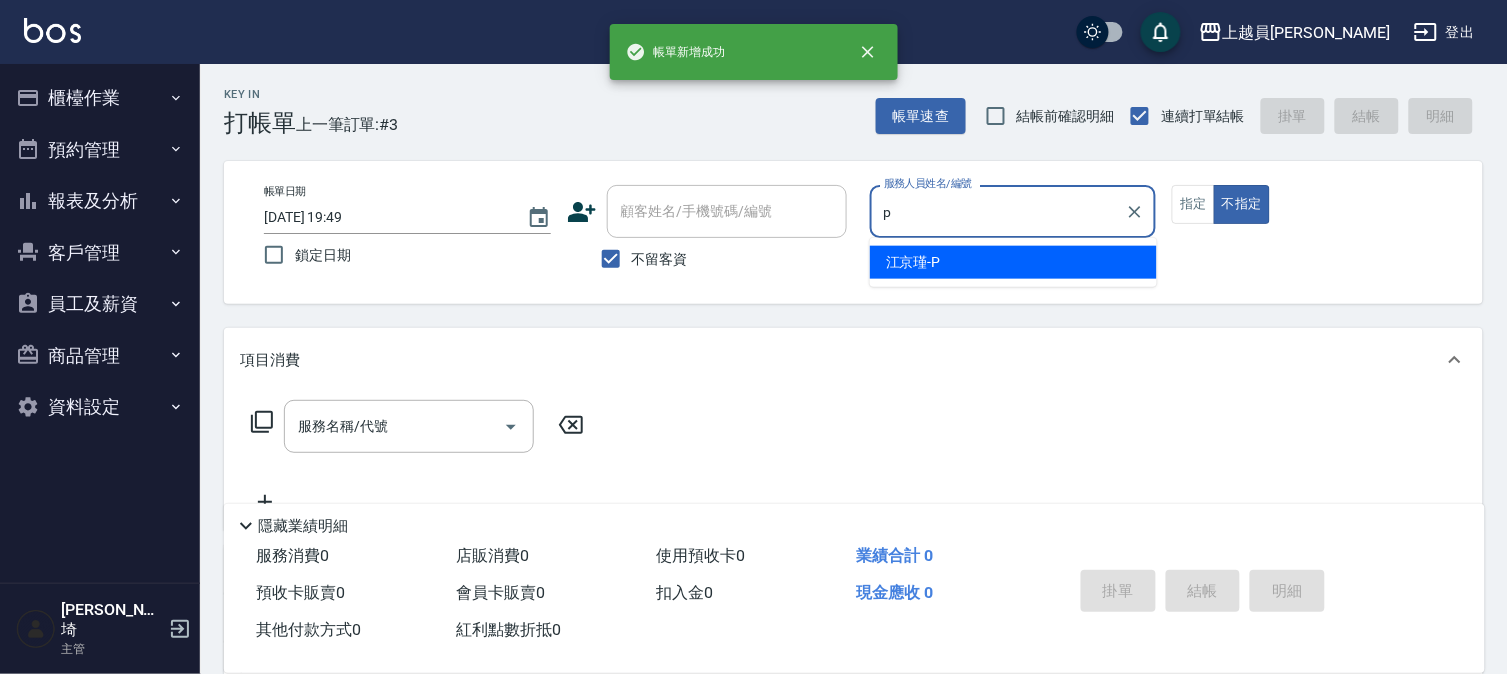 type on "[PERSON_NAME]-P" 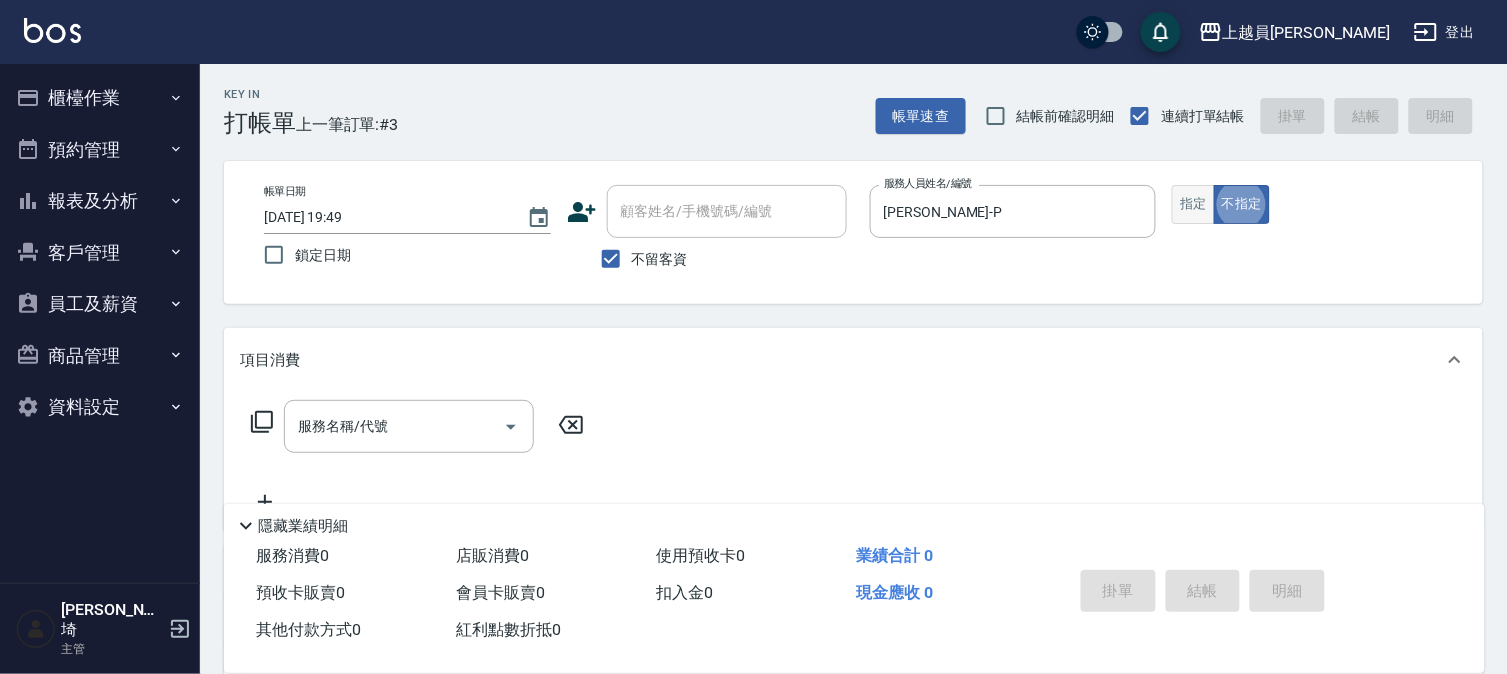 drag, startPoint x: 1207, startPoint y: 180, endPoint x: 1195, endPoint y: 191, distance: 16.27882 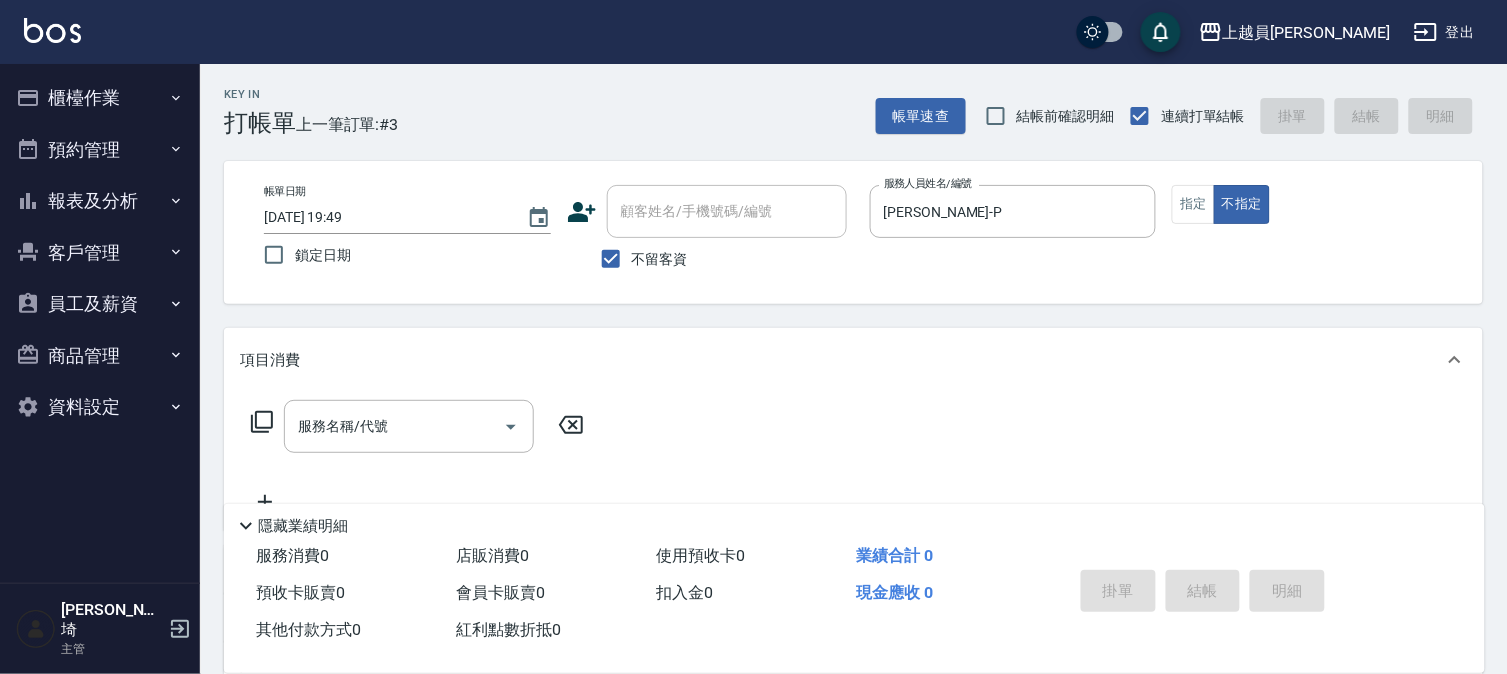 drag, startPoint x: 1195, startPoint y: 191, endPoint x: 1171, endPoint y: 208, distance: 29.410883 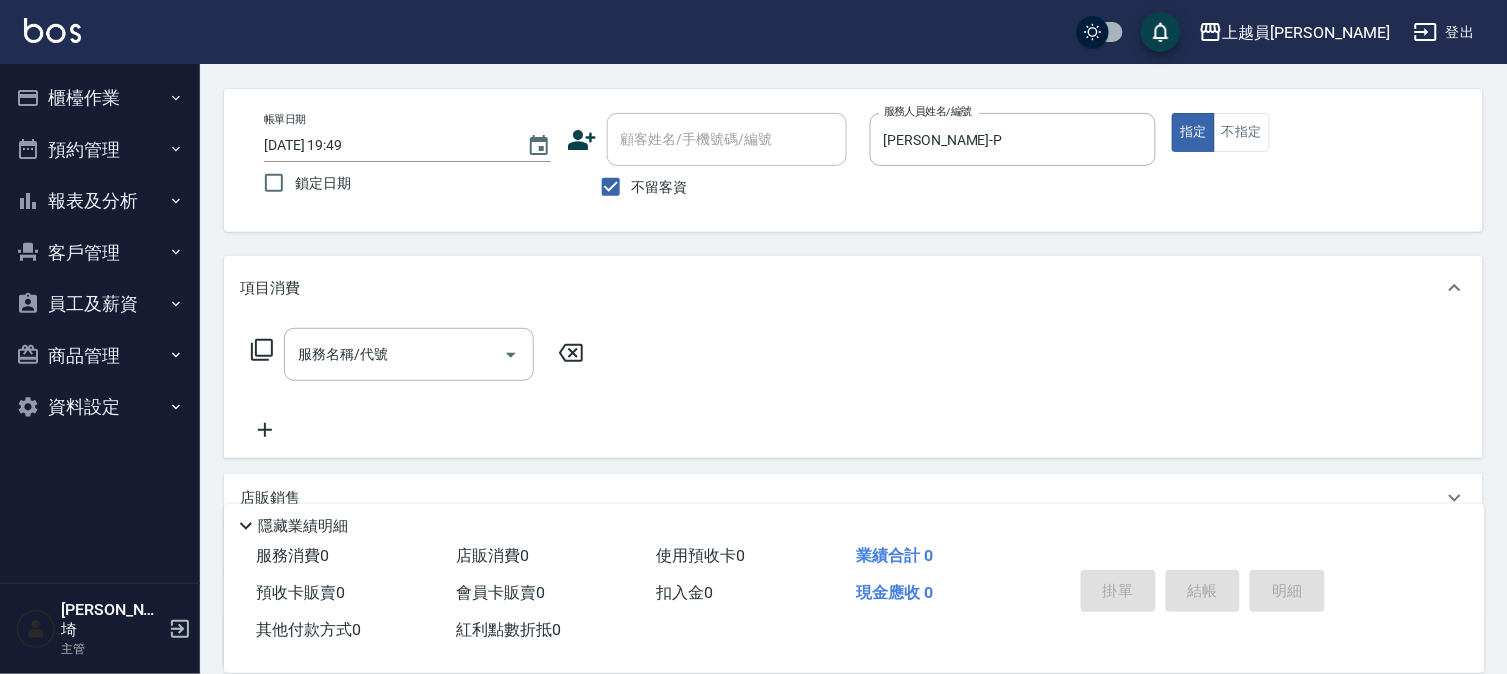 scroll, scrollTop: 111, scrollLeft: 0, axis: vertical 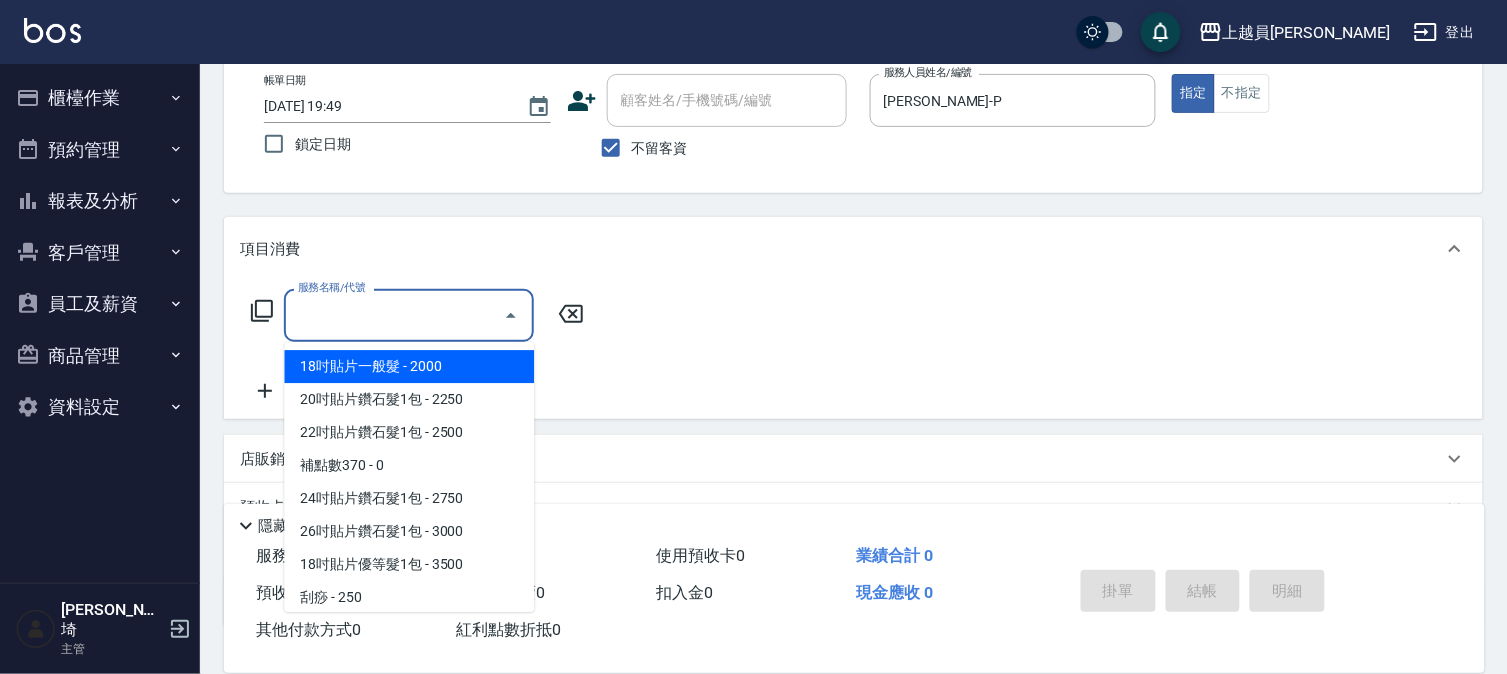 click on "服務名稱/代號" at bounding box center [394, 315] 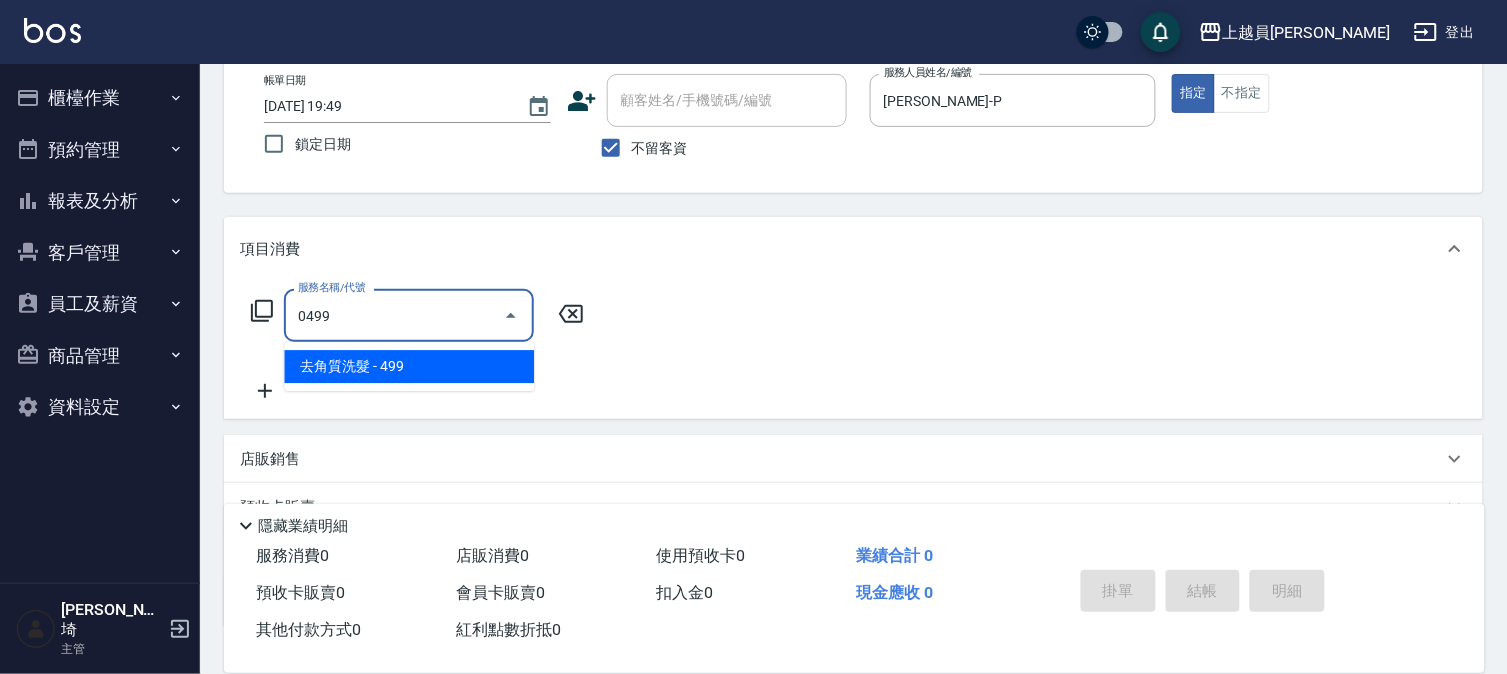 type on "去角質洗髮(0499)" 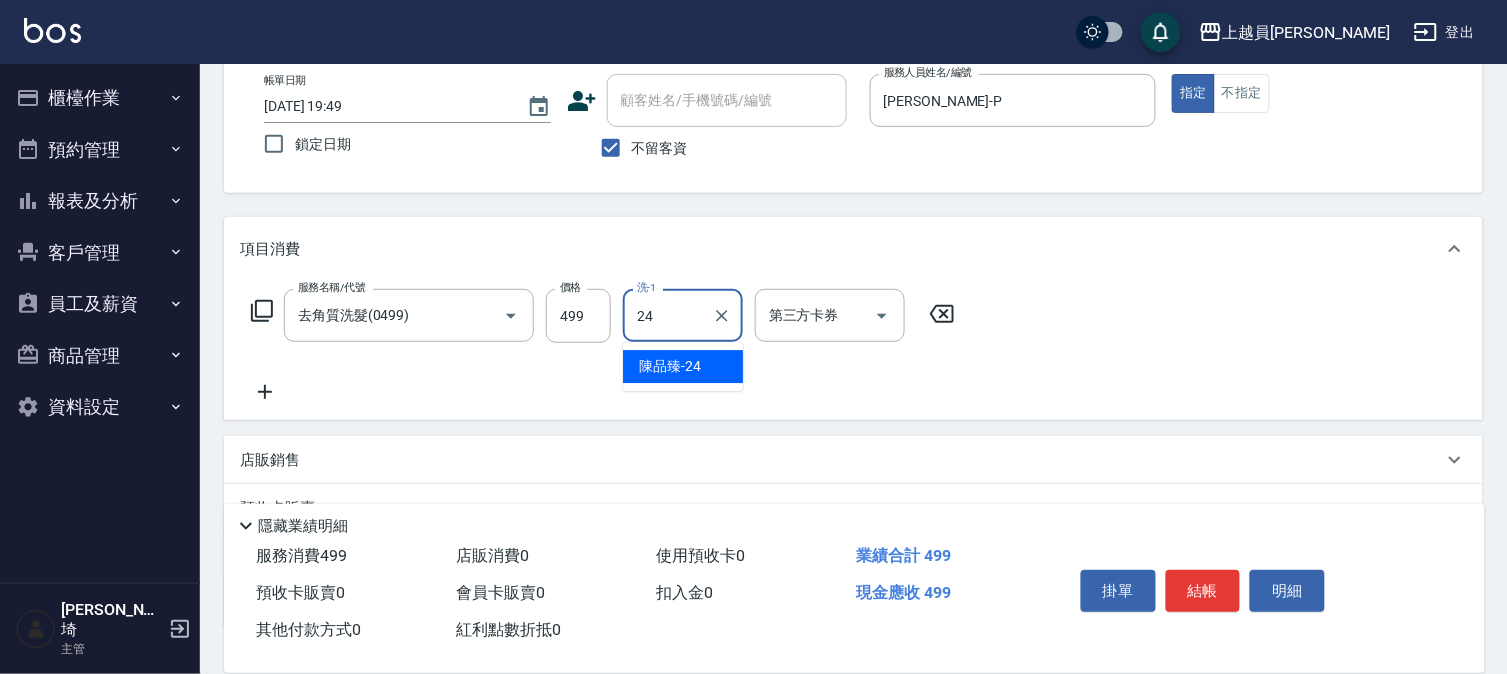 type on "[PERSON_NAME]-24" 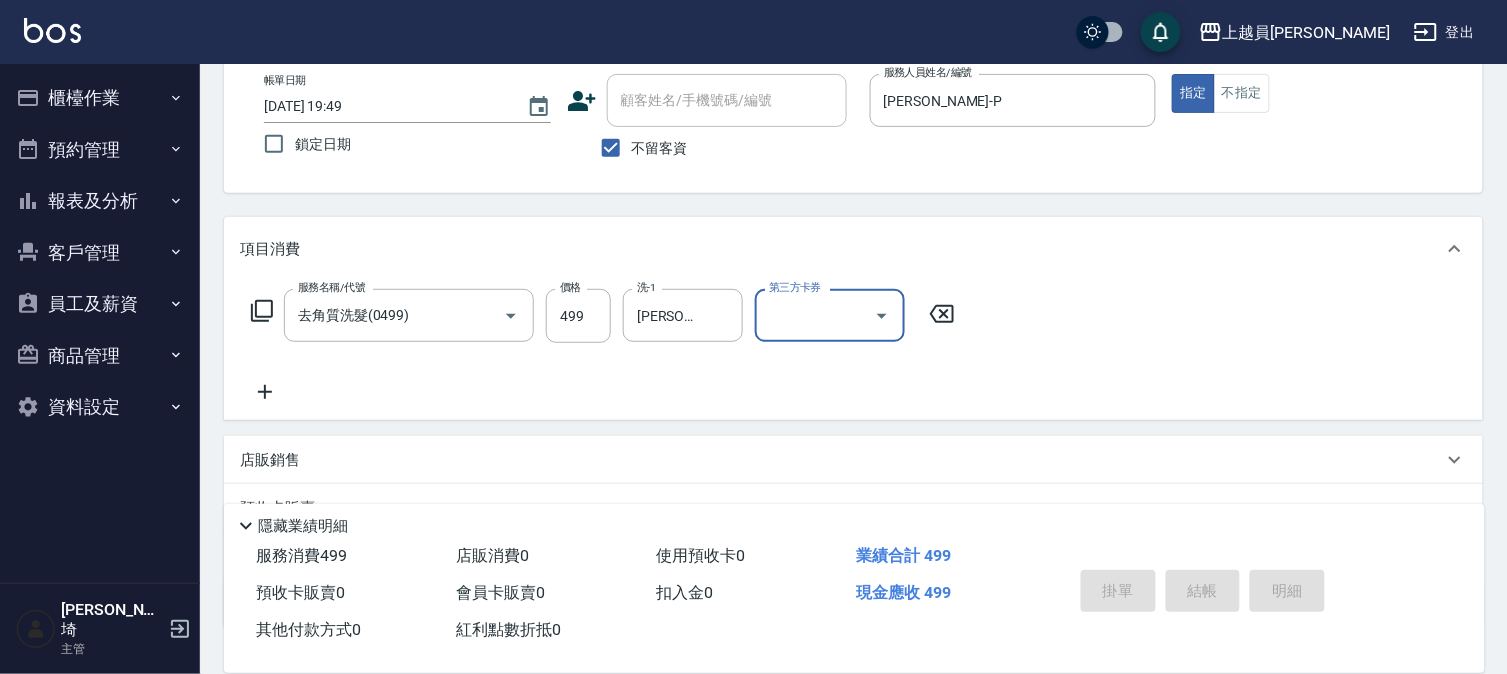 type 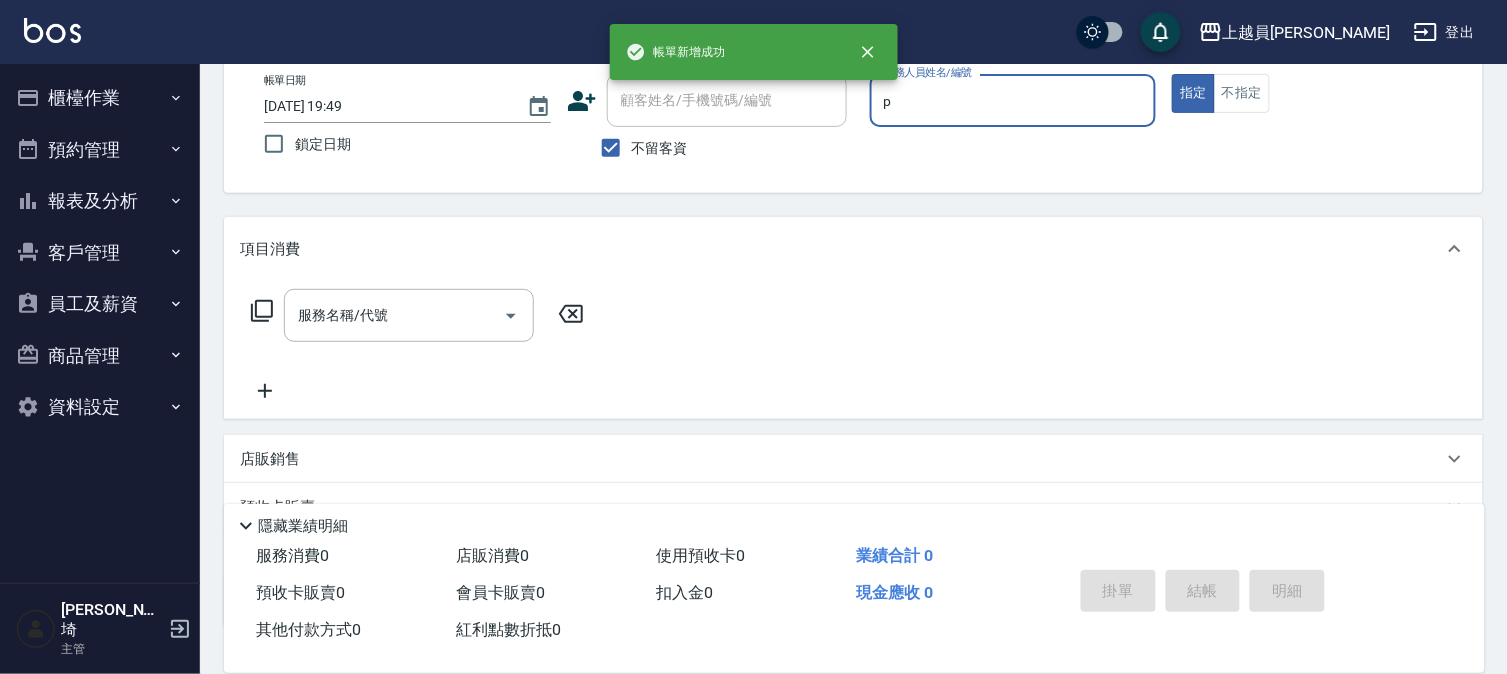 type on "[PERSON_NAME]-P" 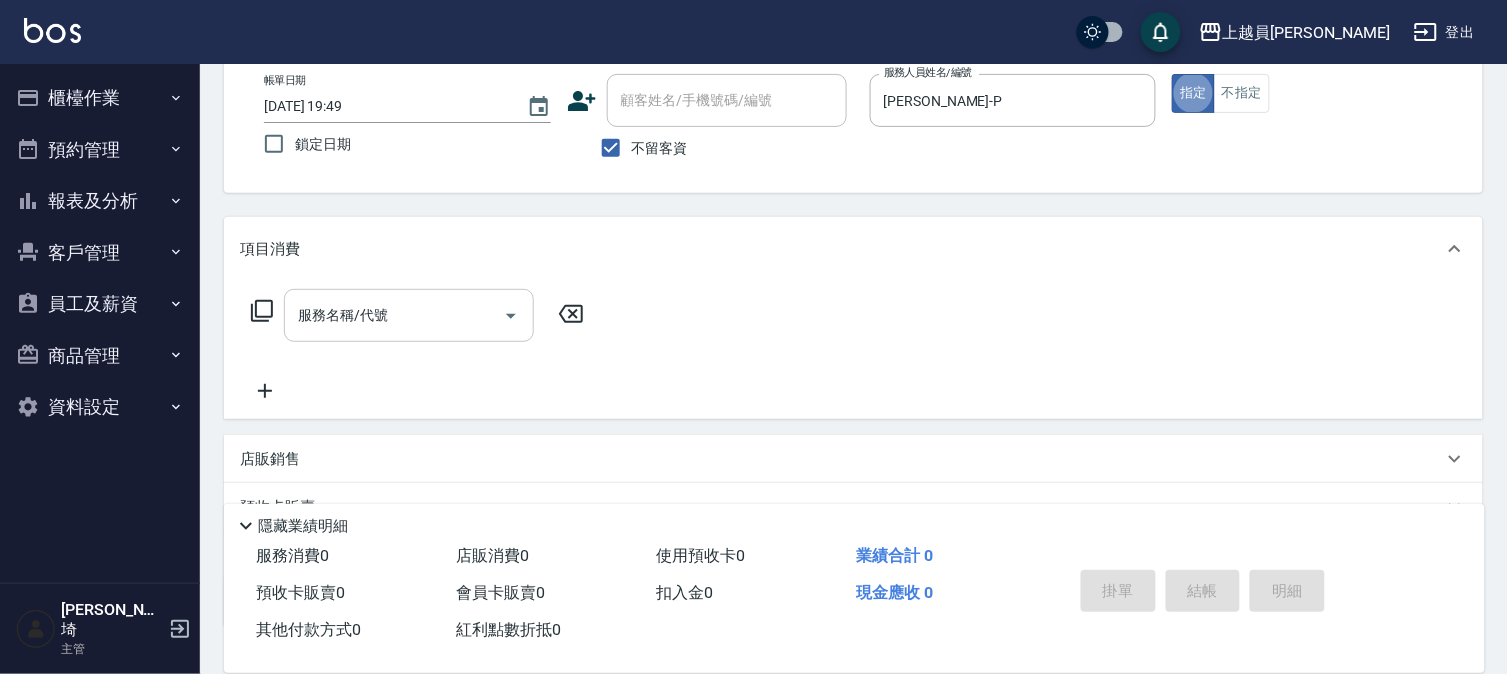 click on "服務名稱/代號" at bounding box center [394, 315] 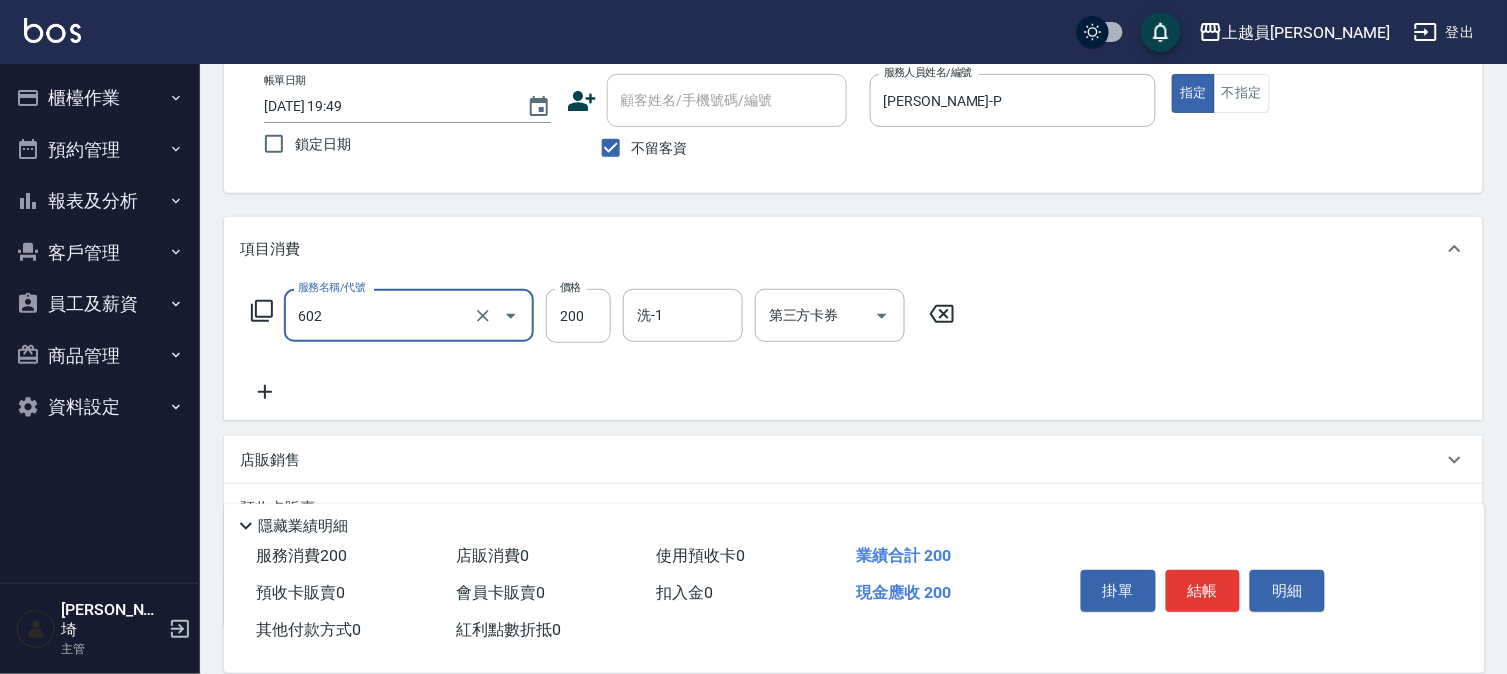 type on "一般洗髮(602)" 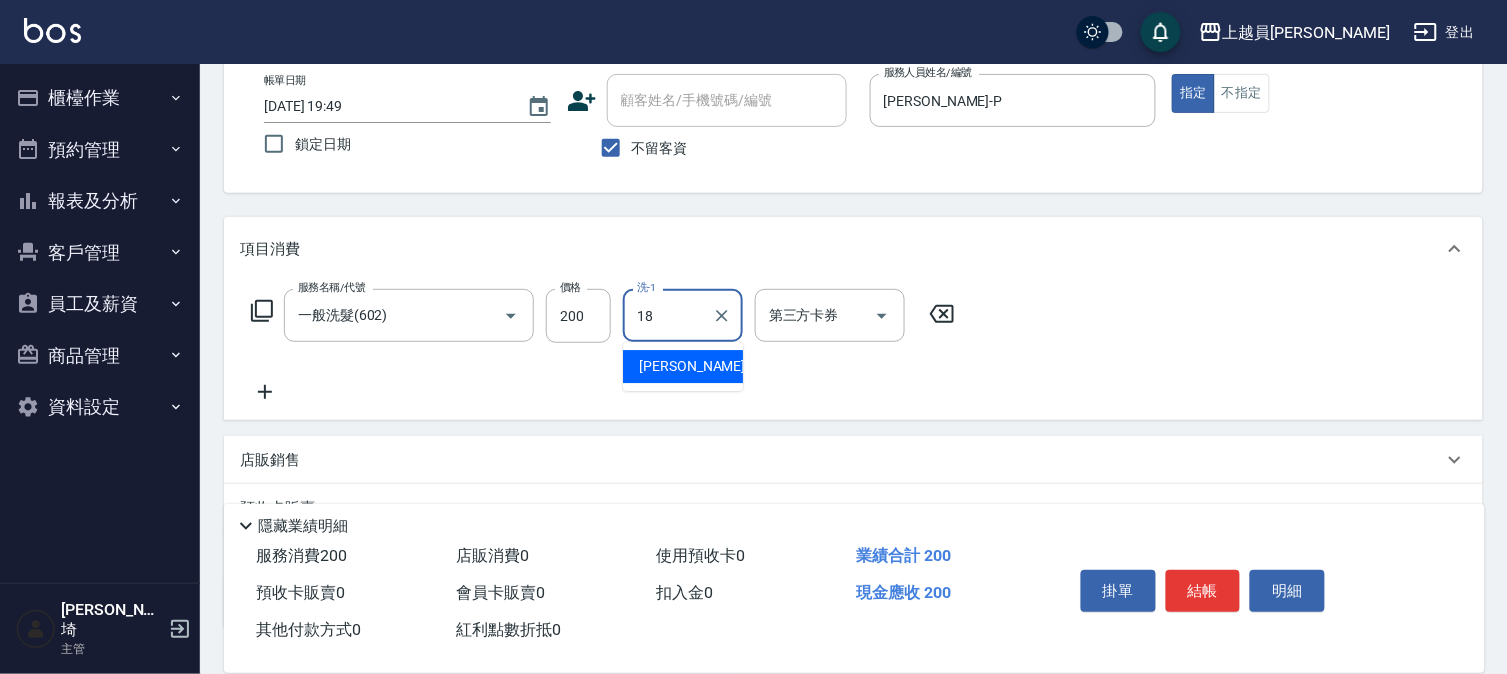 type on "[PERSON_NAME]-18" 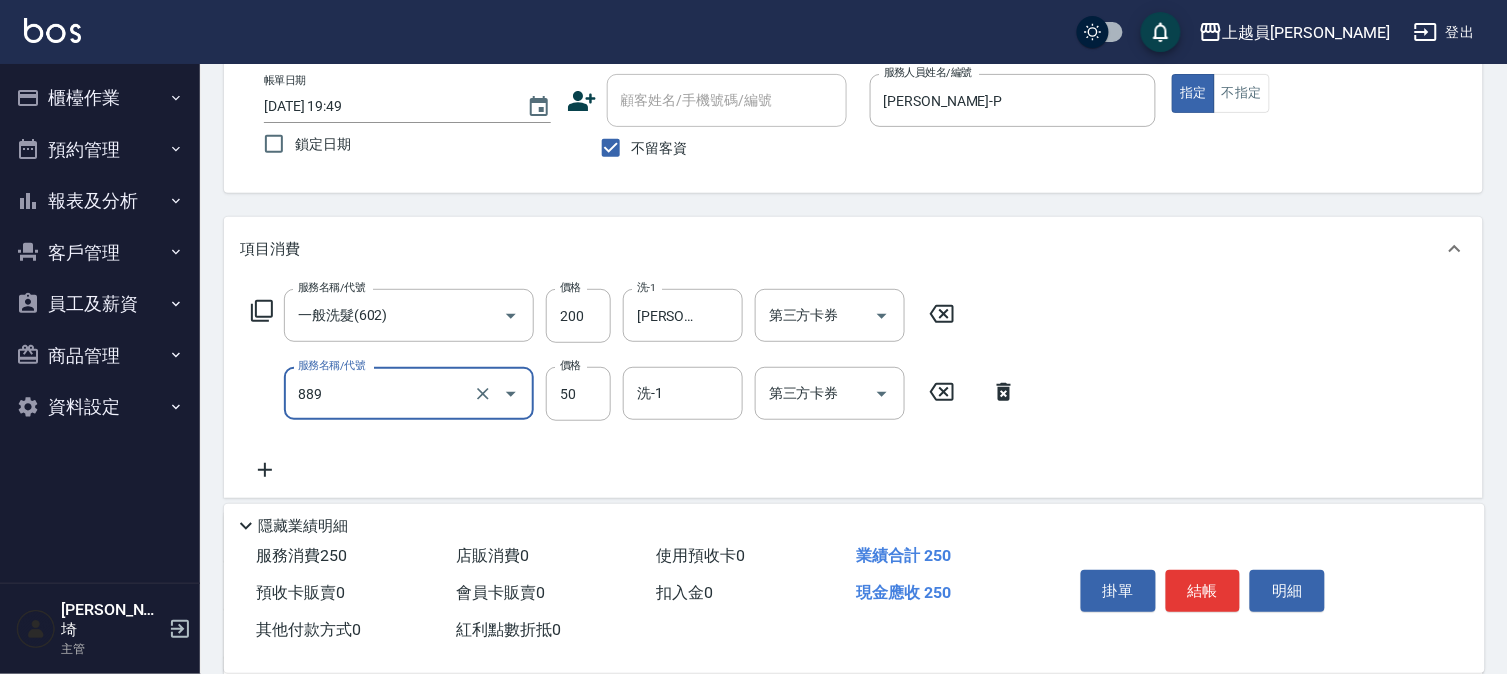 type on "精油(889)" 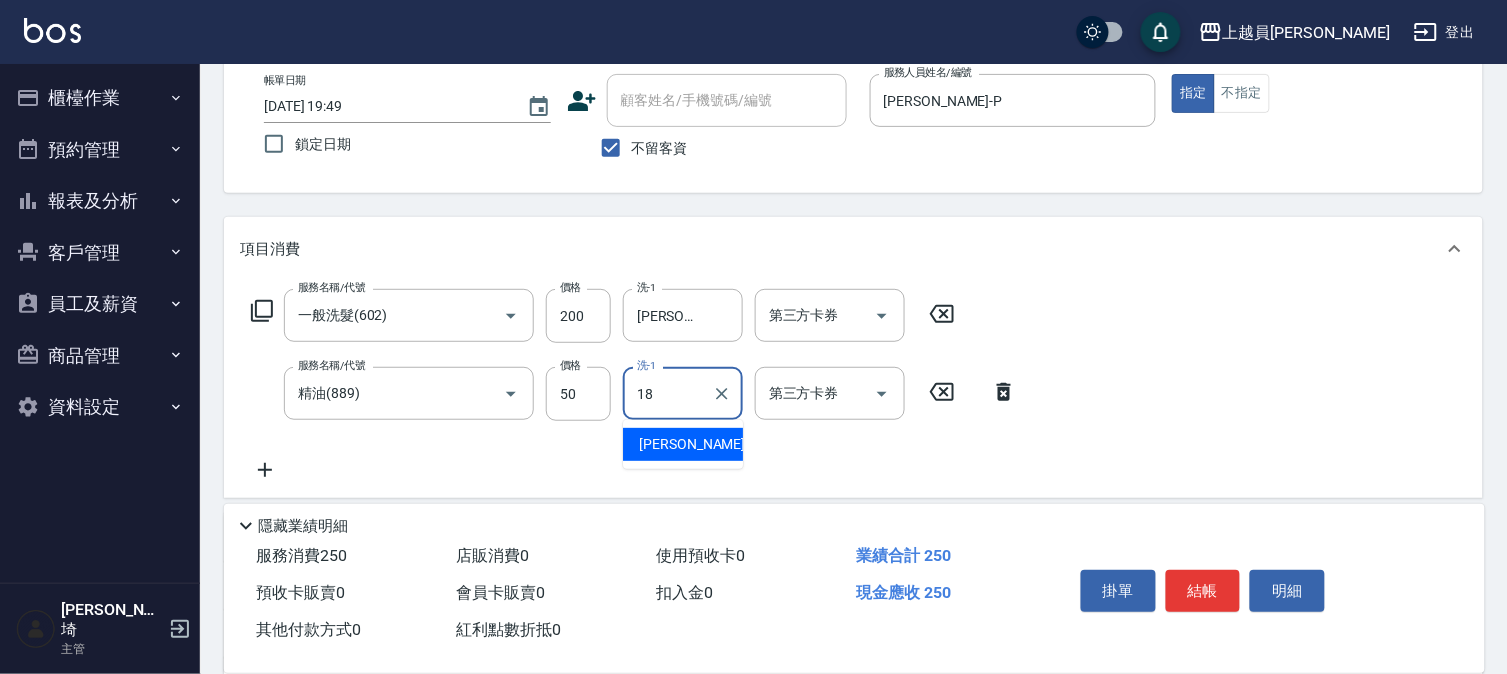 type on "[PERSON_NAME]-18" 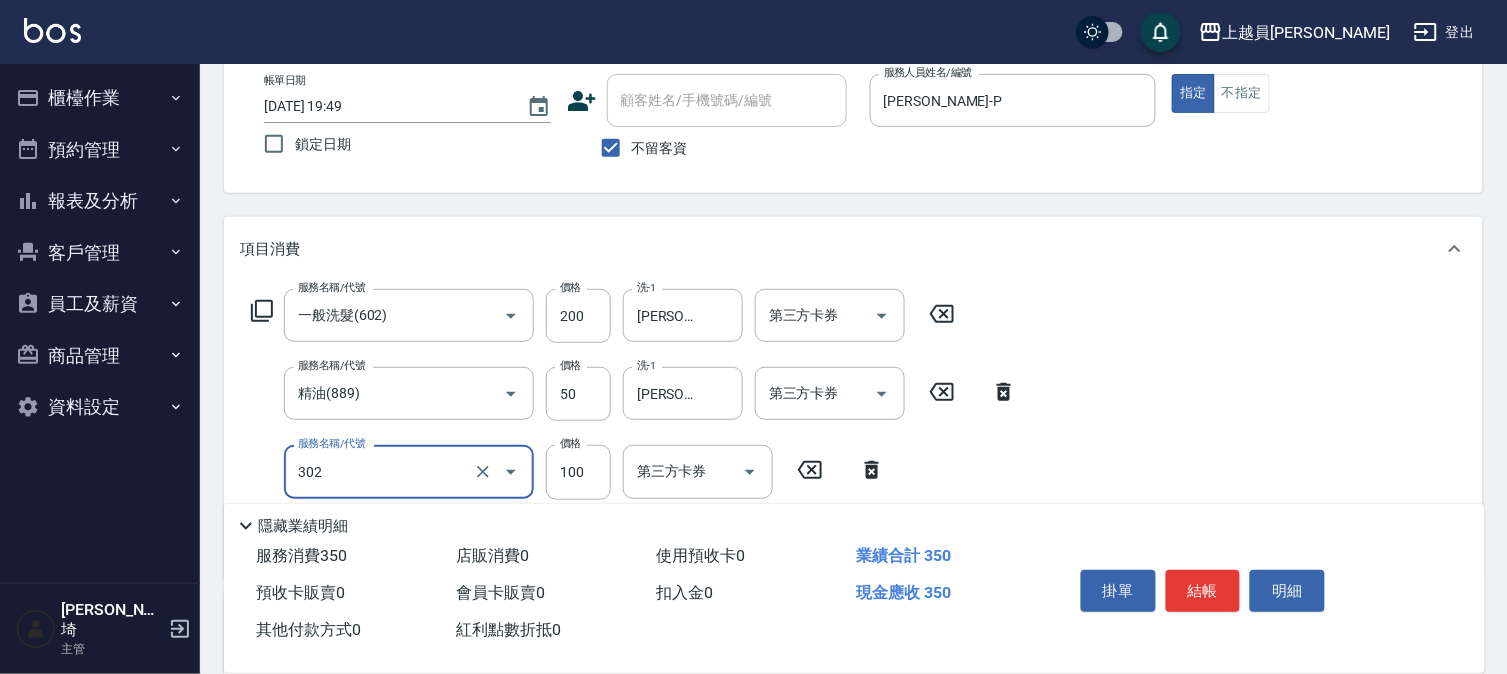type on "剪髮(302)" 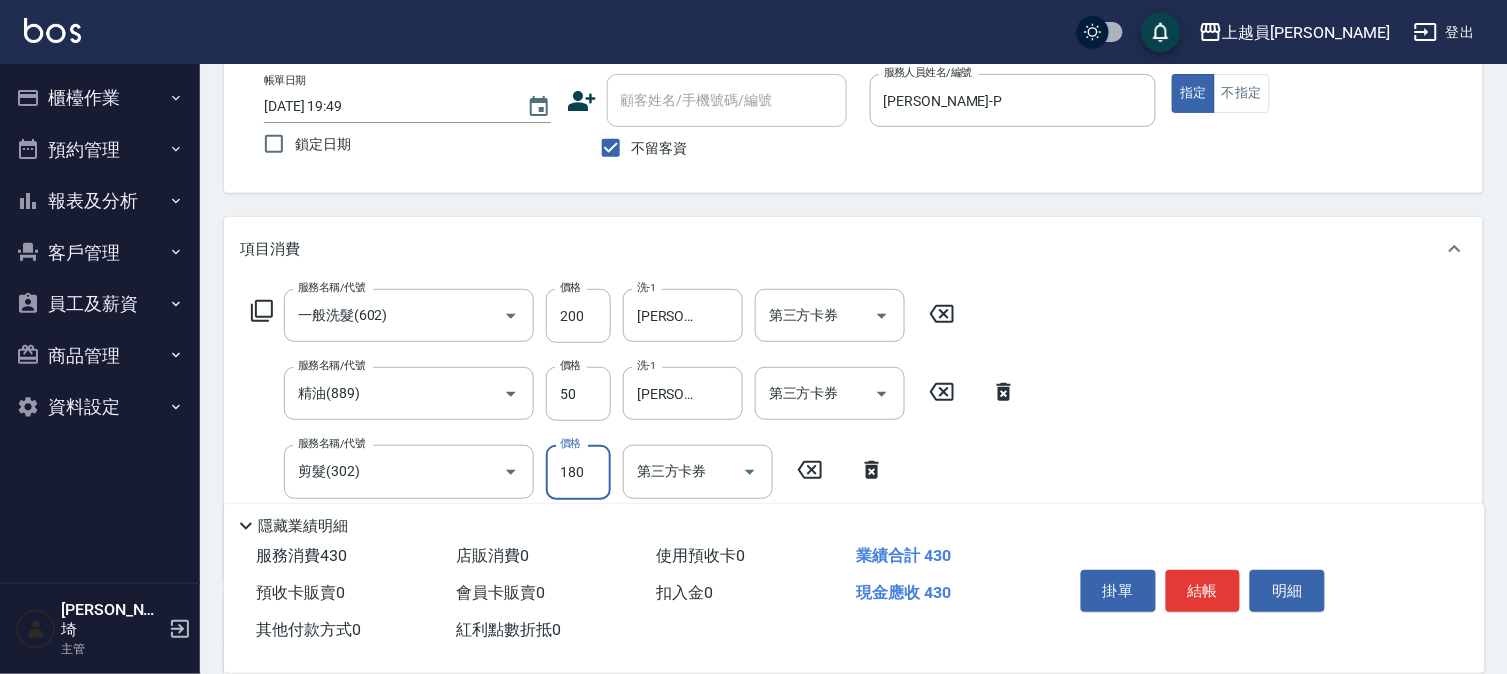 type on "180" 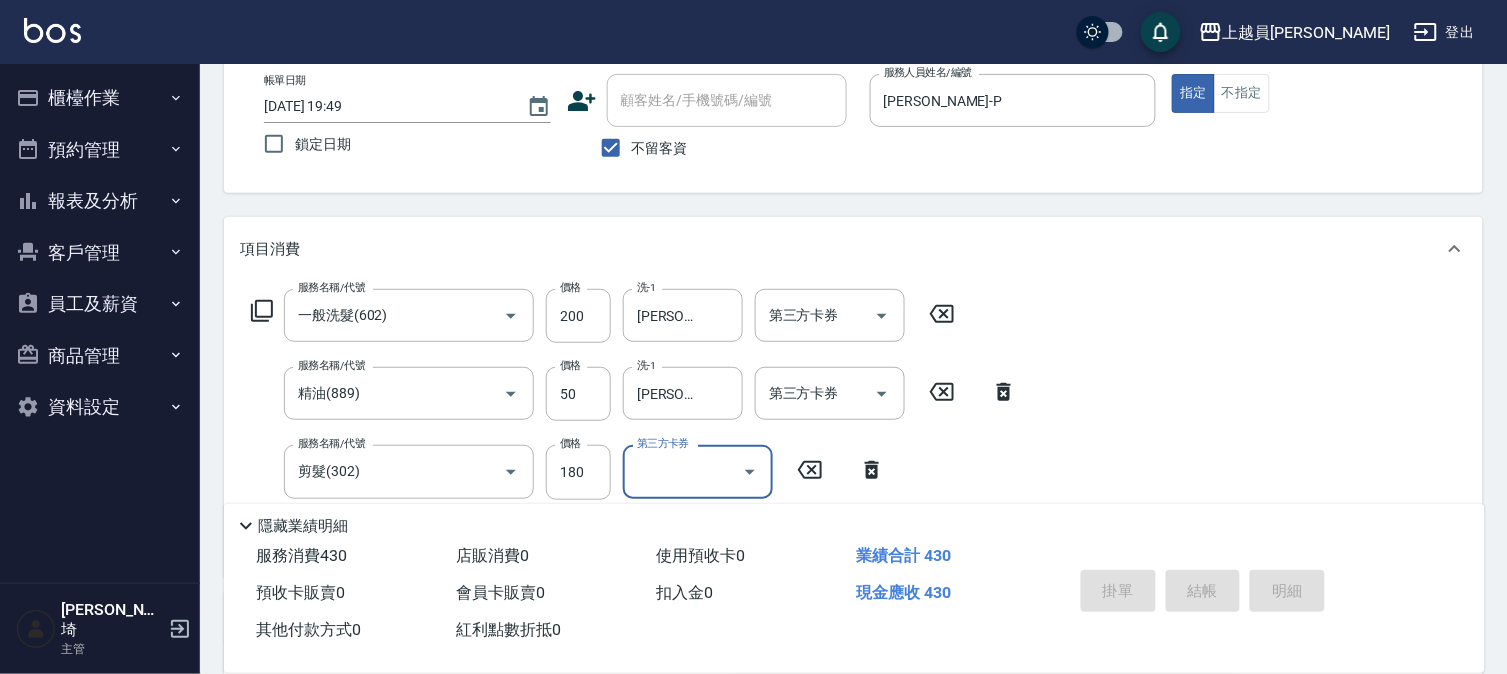 type 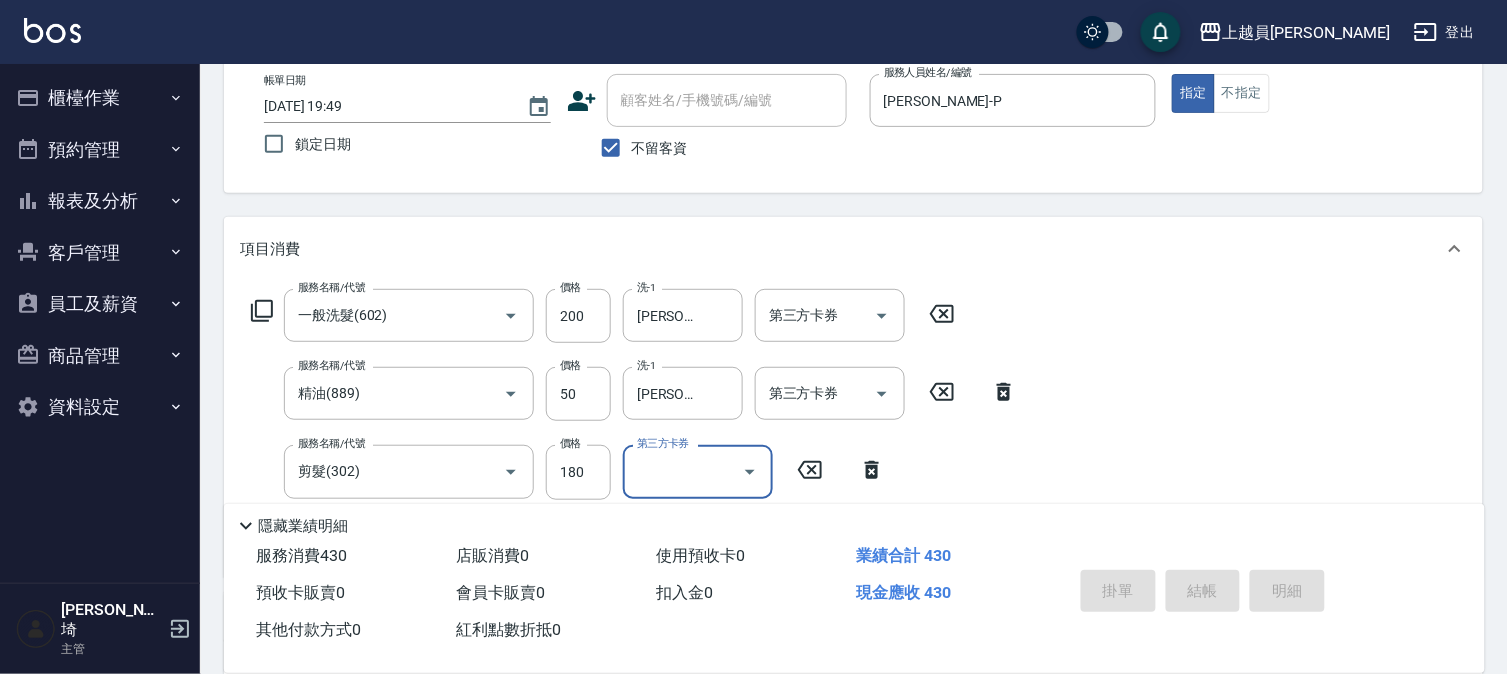 type 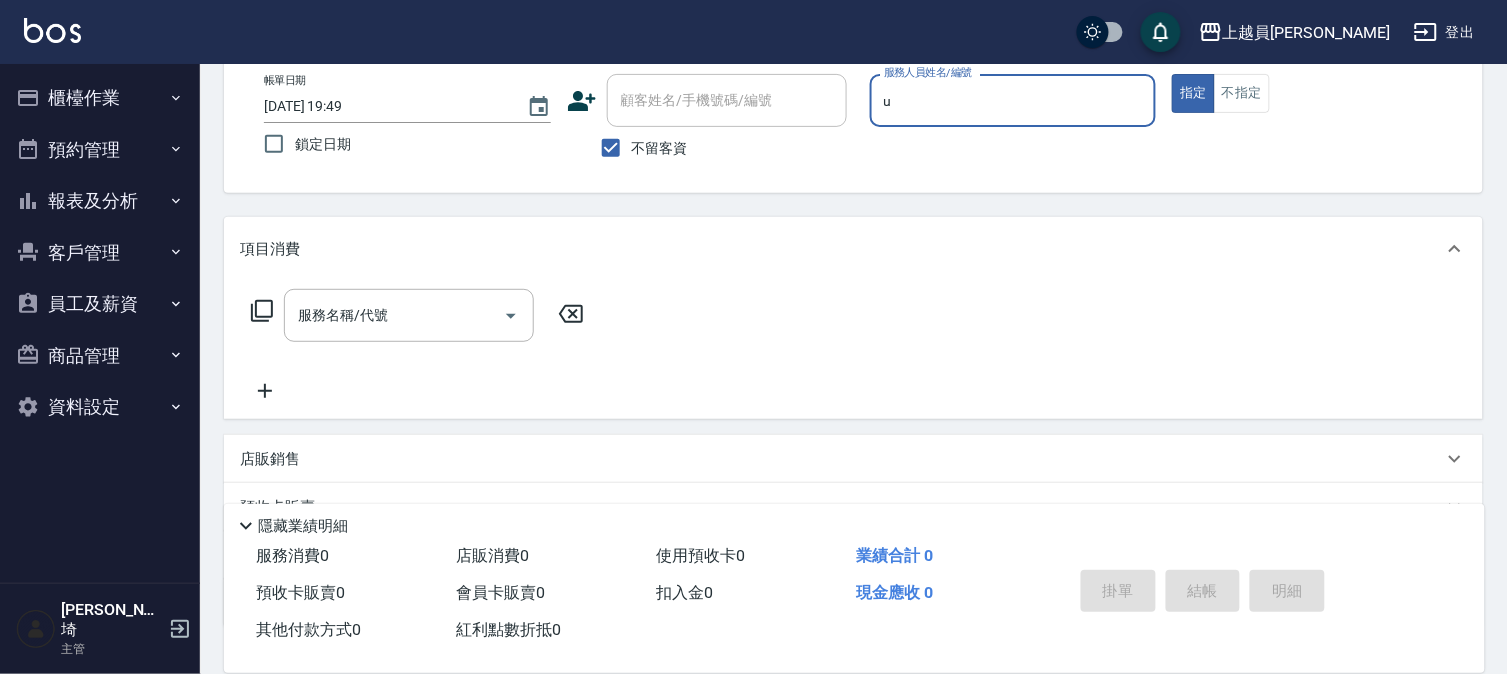 type on "Uni-U" 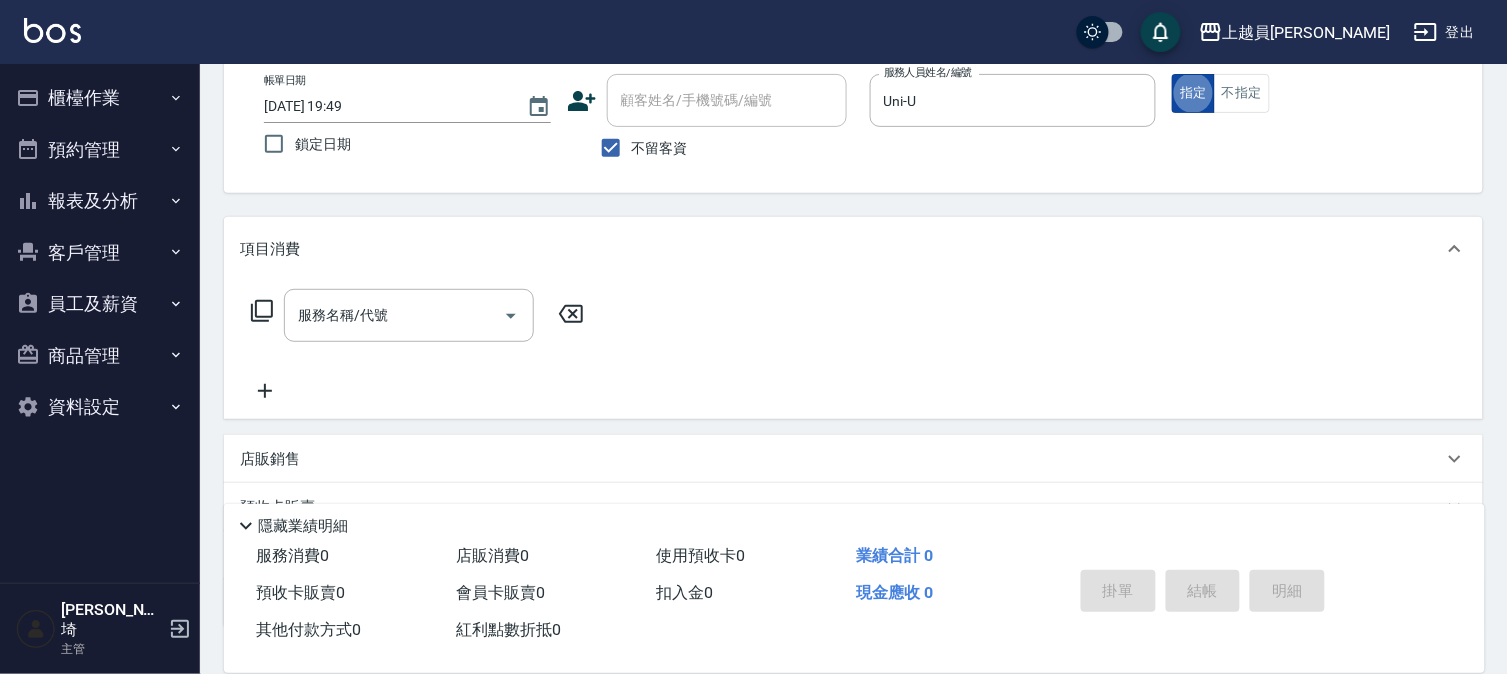 drag, startPoint x: 1237, startPoint y: 85, endPoint x: 1213, endPoint y: 91, distance: 24.738634 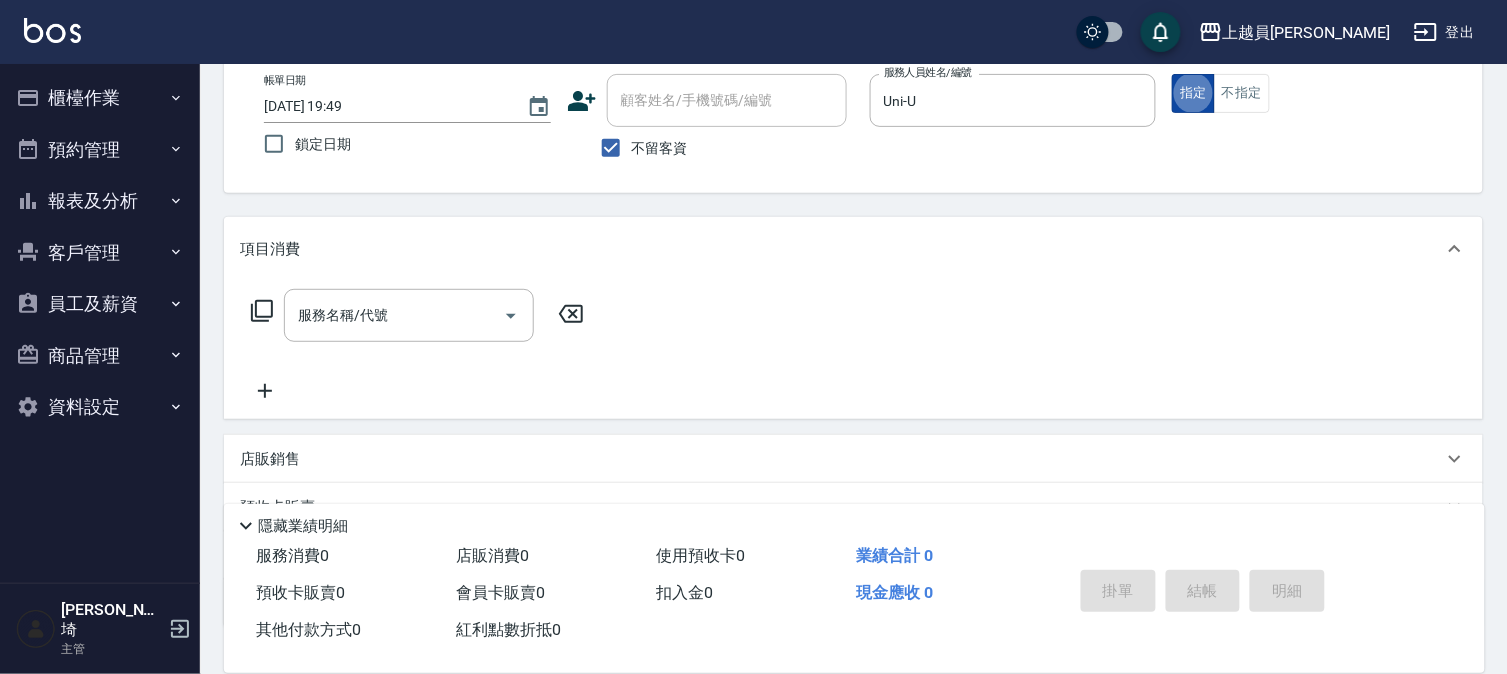 click on "不指定" at bounding box center [1242, 93] 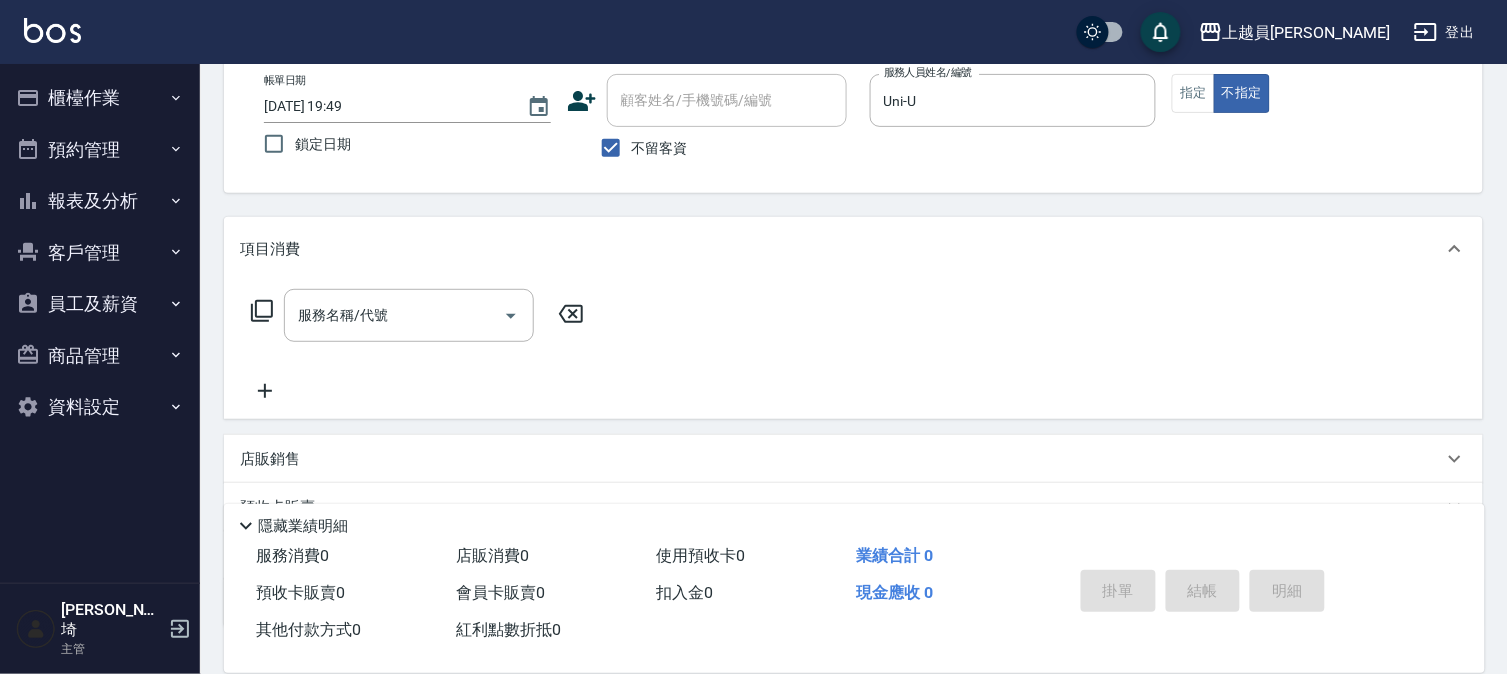 drag, startPoint x: 337, startPoint y: 340, endPoint x: 373, endPoint y: 324, distance: 39.39543 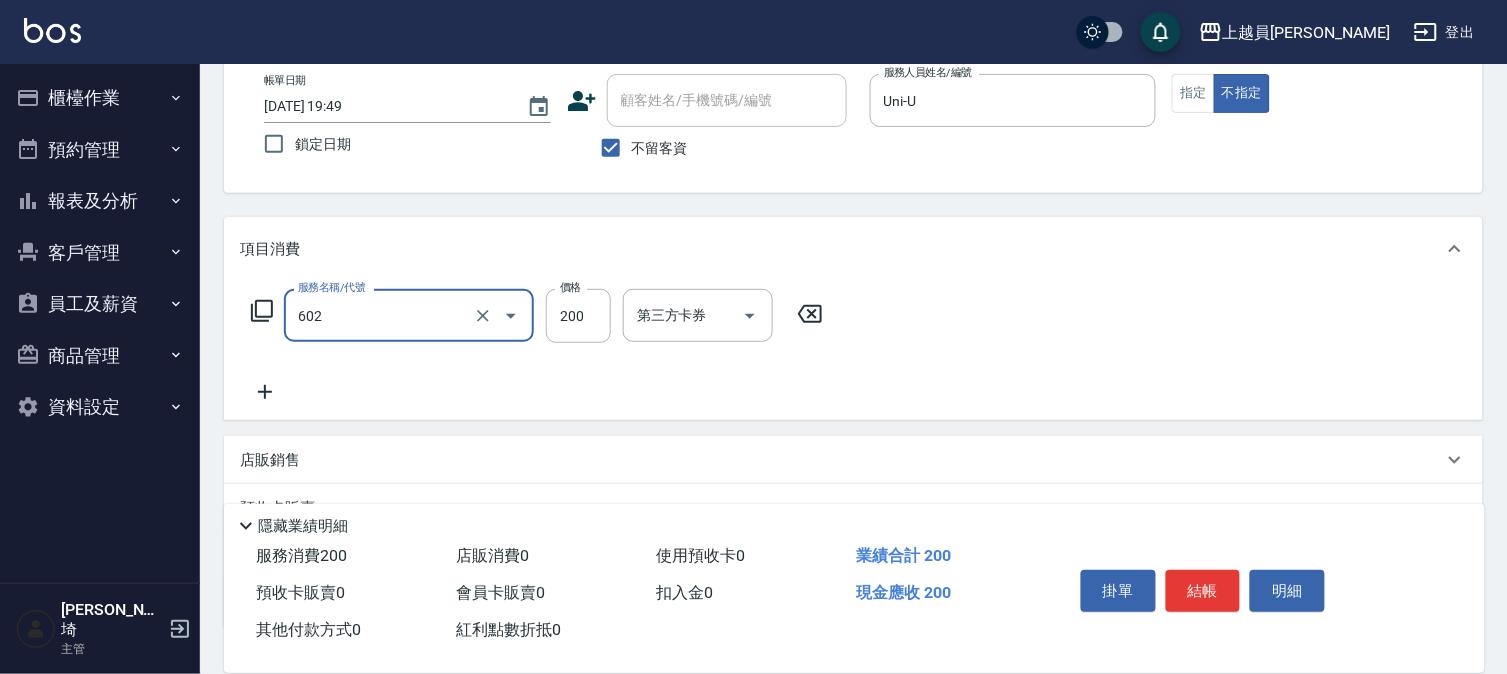 type on "一般洗髮(602)" 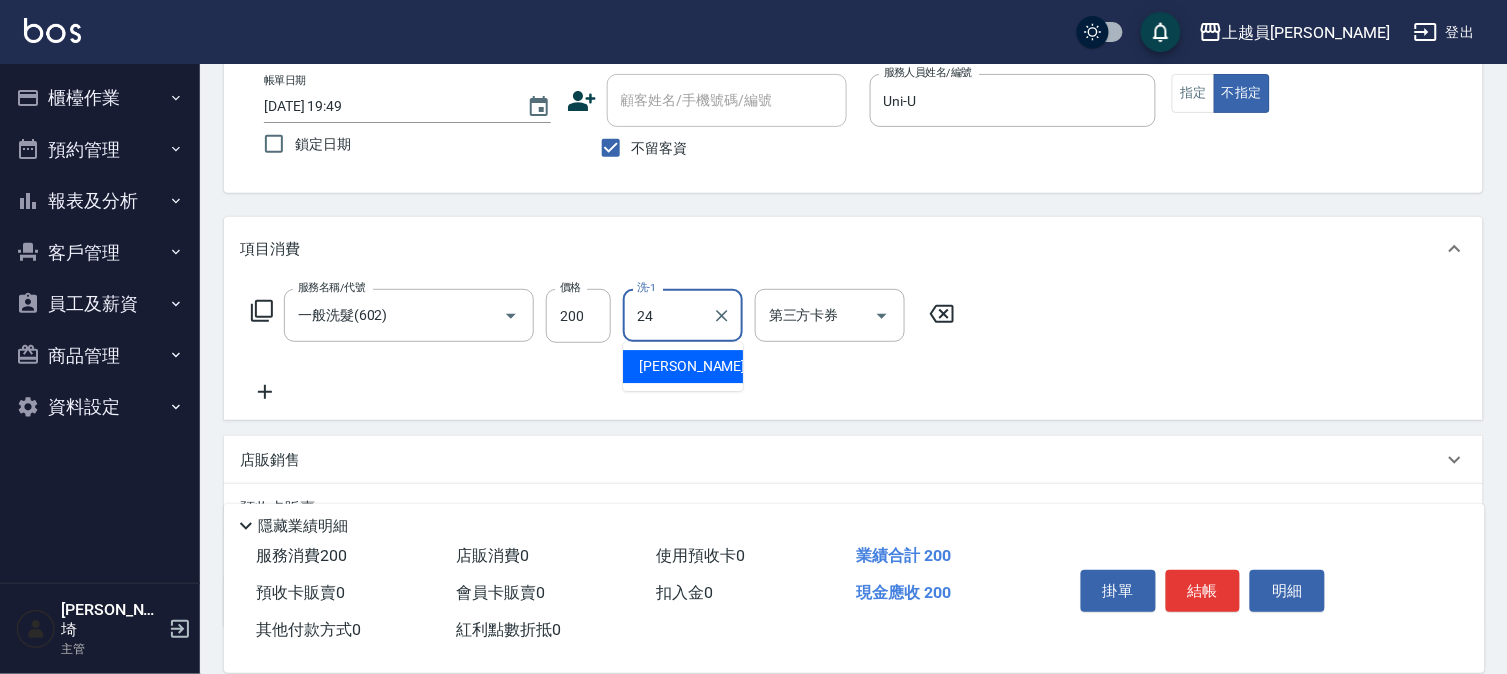type on "[PERSON_NAME]-24" 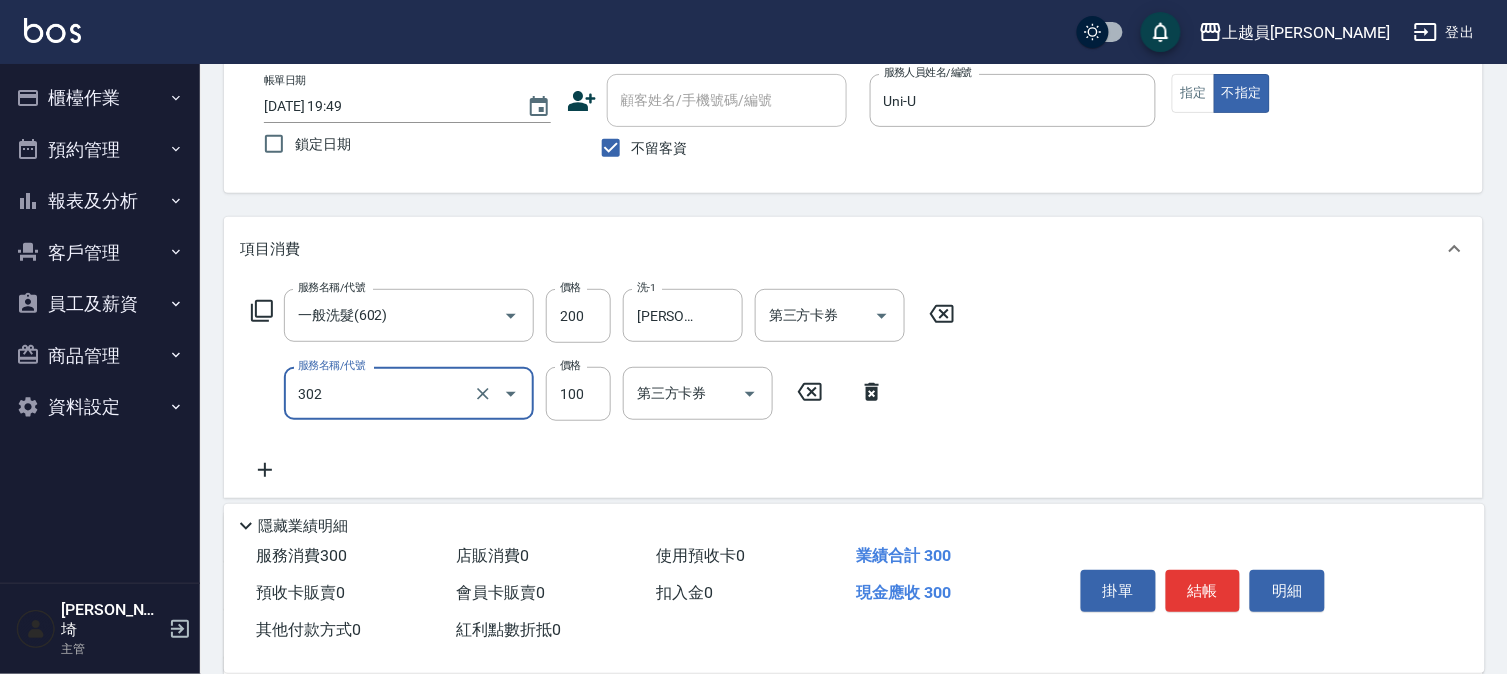 type on "剪髮(302)" 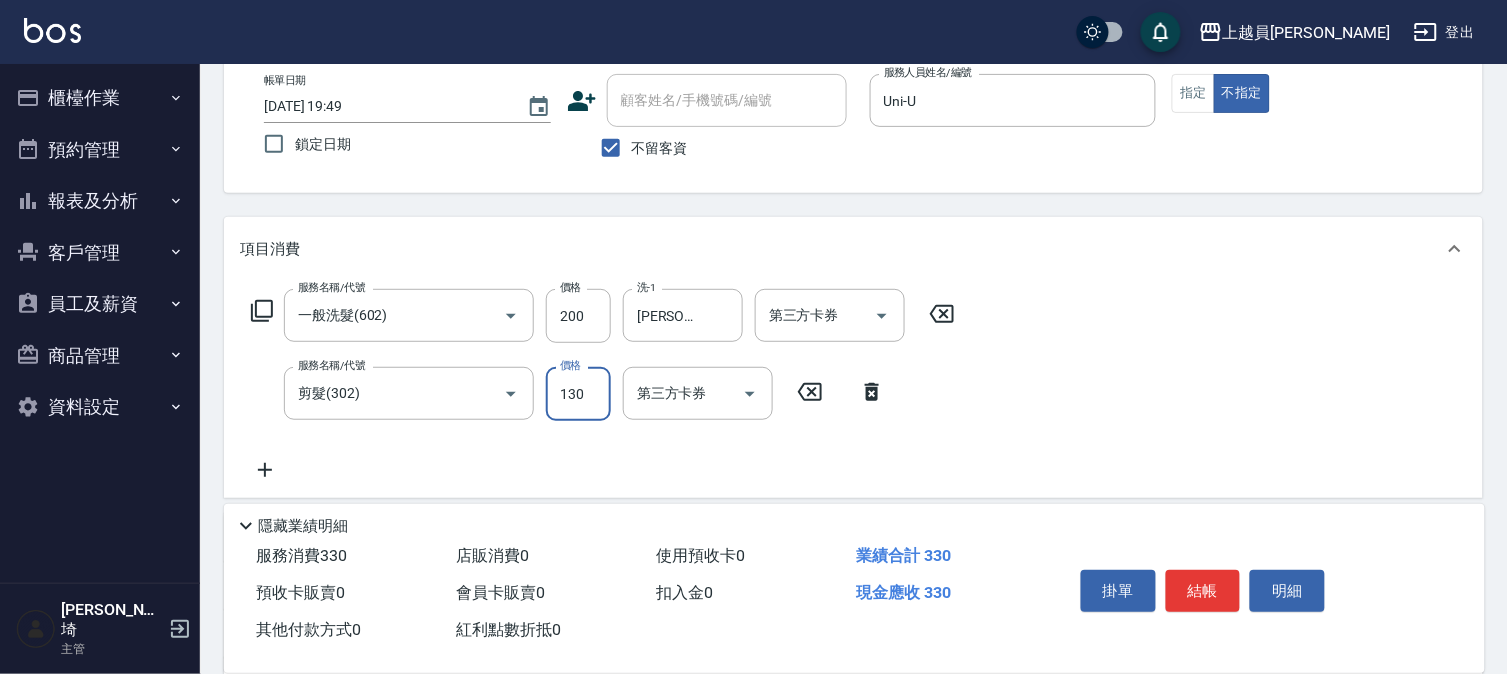 type on "130" 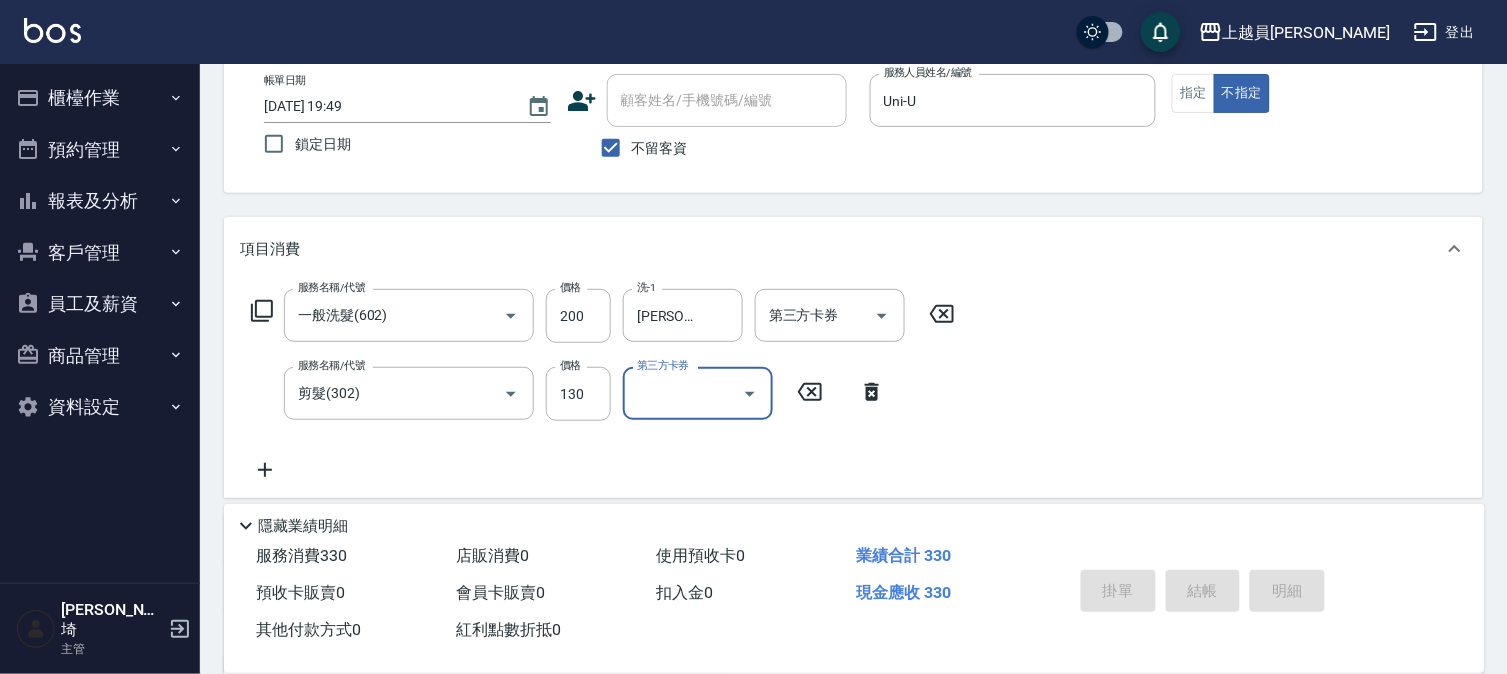 type 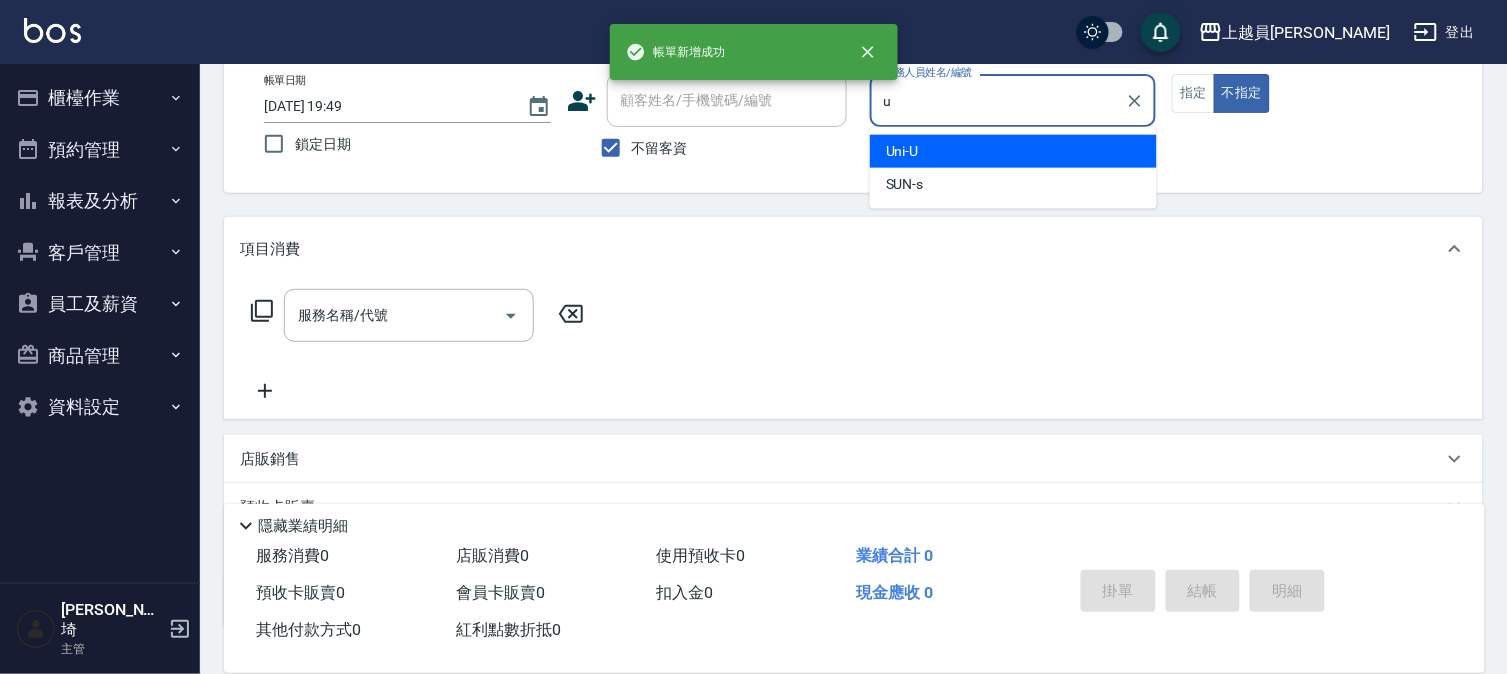 type on "Uni-U" 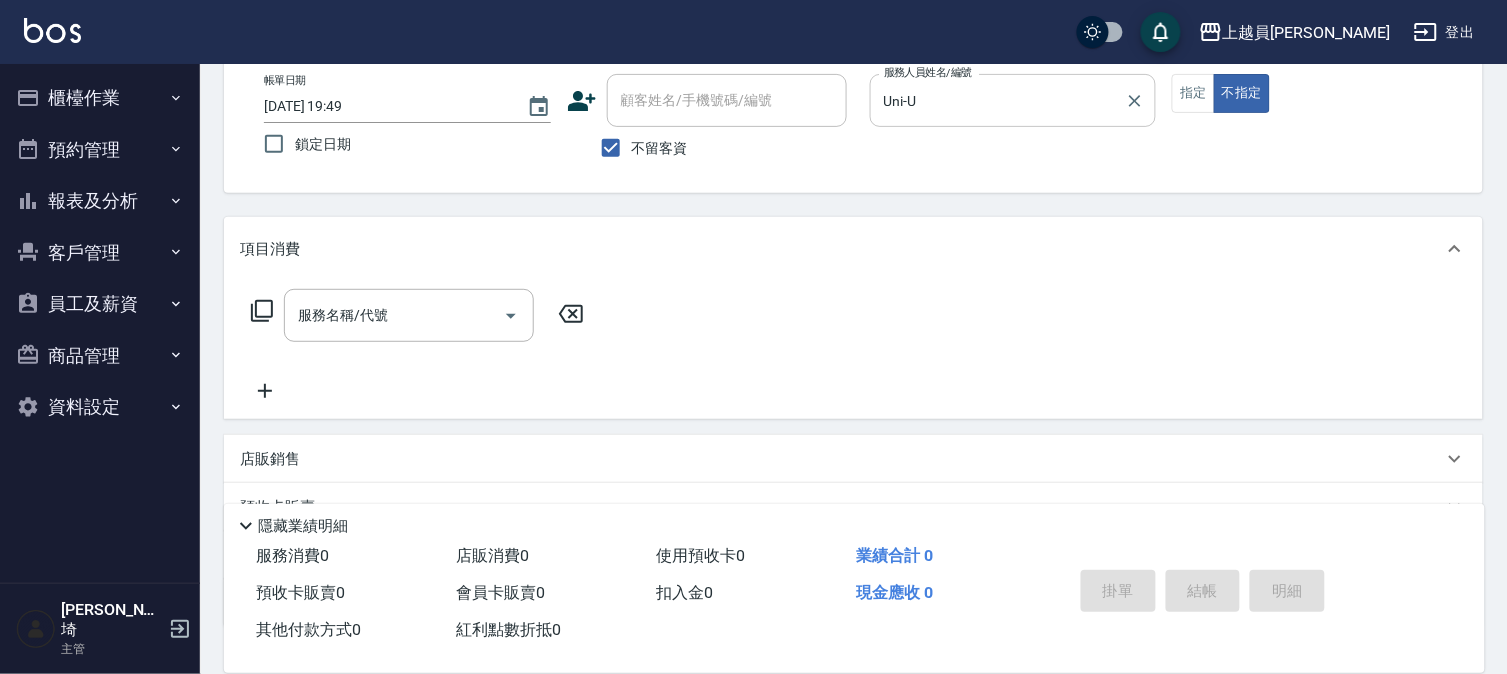 drag, startPoint x: 1173, startPoint y: 93, endPoint x: 1117, endPoint y: 106, distance: 57.48913 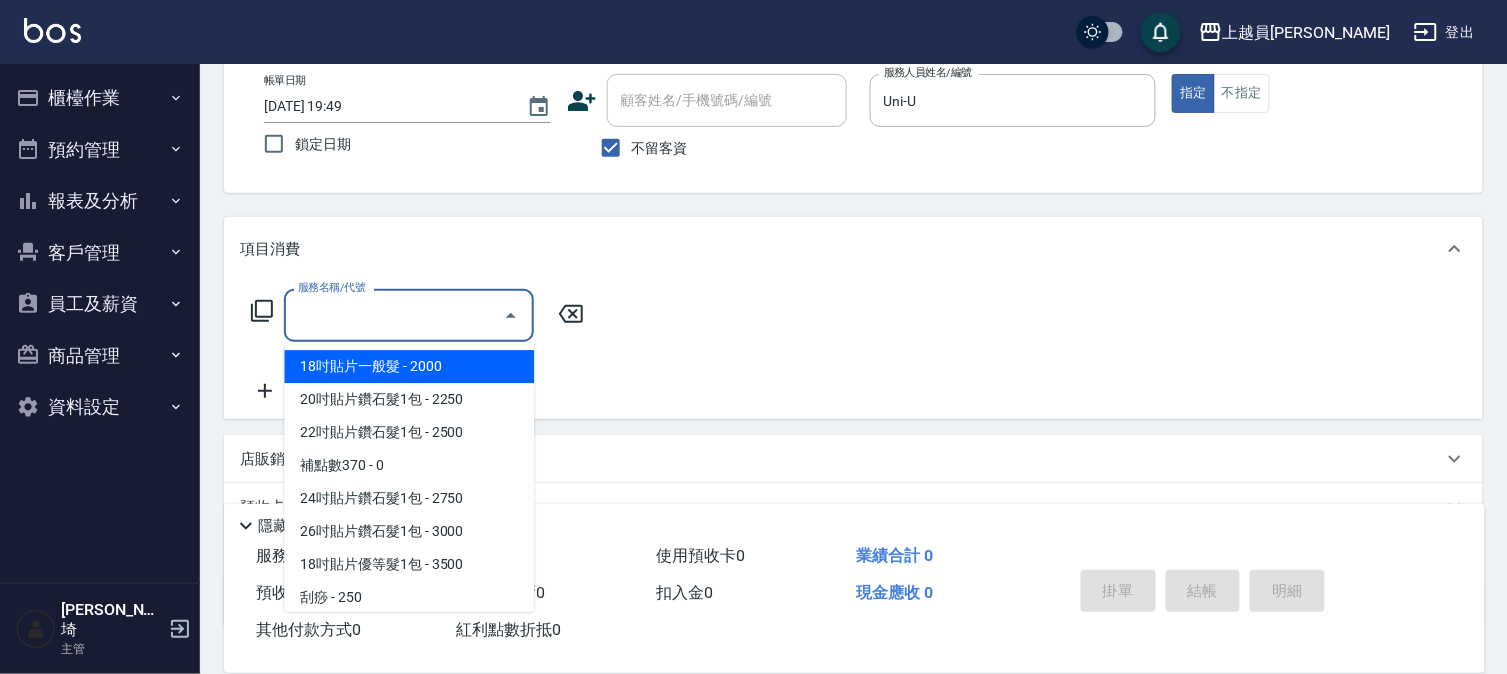 drag, startPoint x: 387, startPoint y: 325, endPoint x: 694, endPoint y: 256, distance: 314.65854 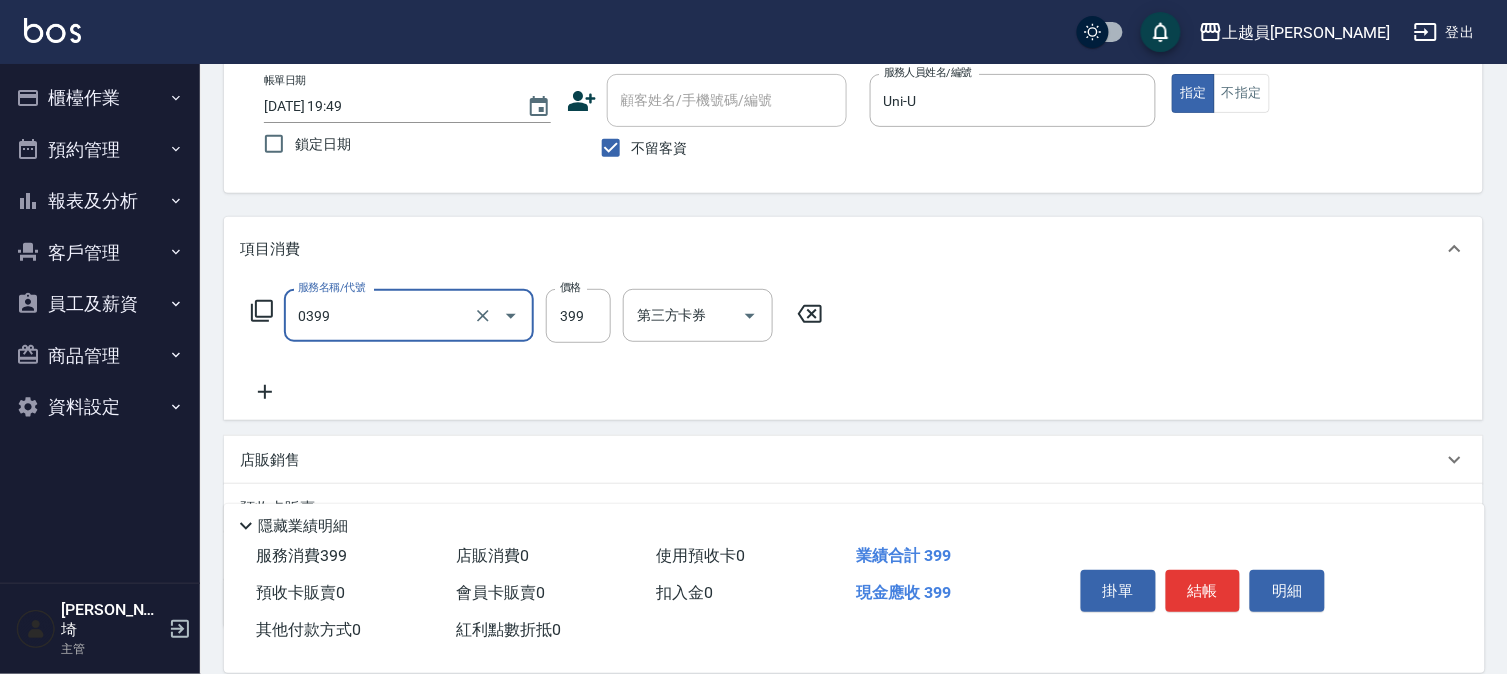 type on "海鹽SPA(0399)" 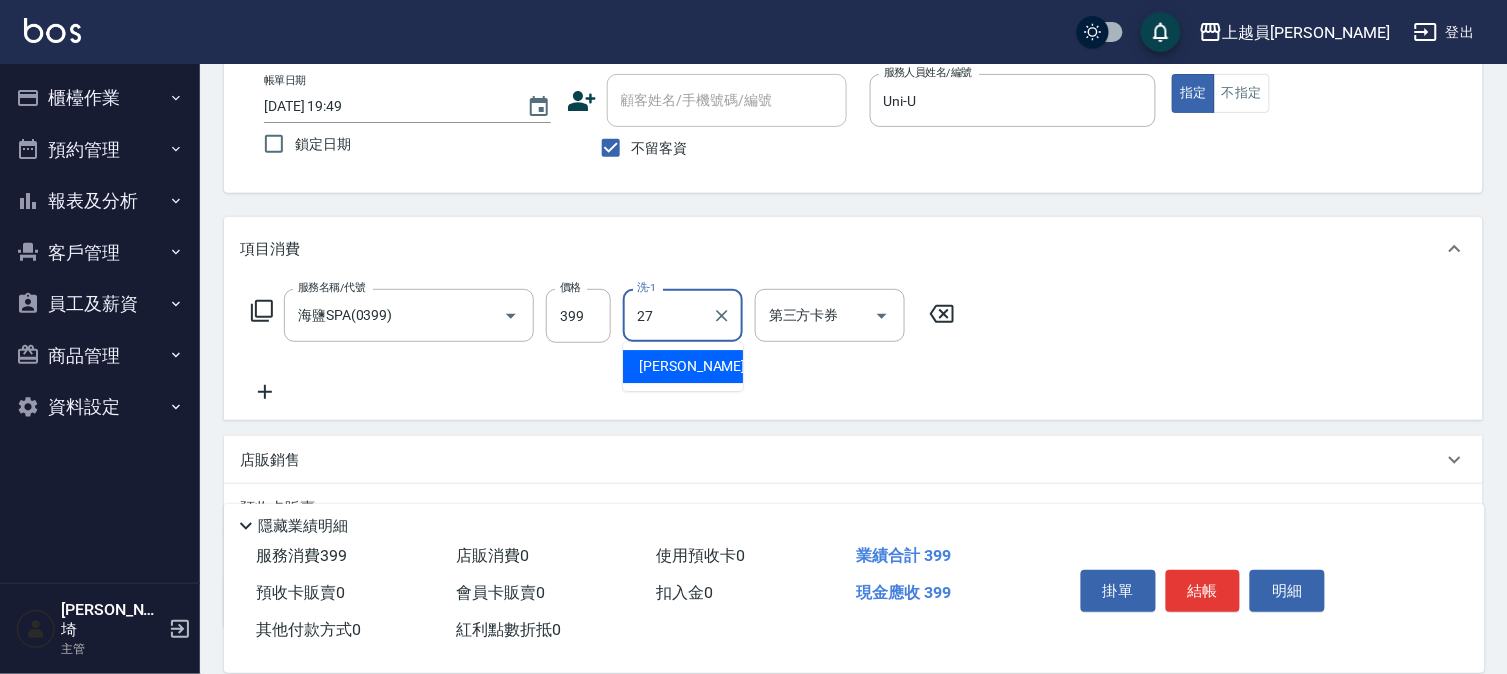 type on "[PERSON_NAME]-27" 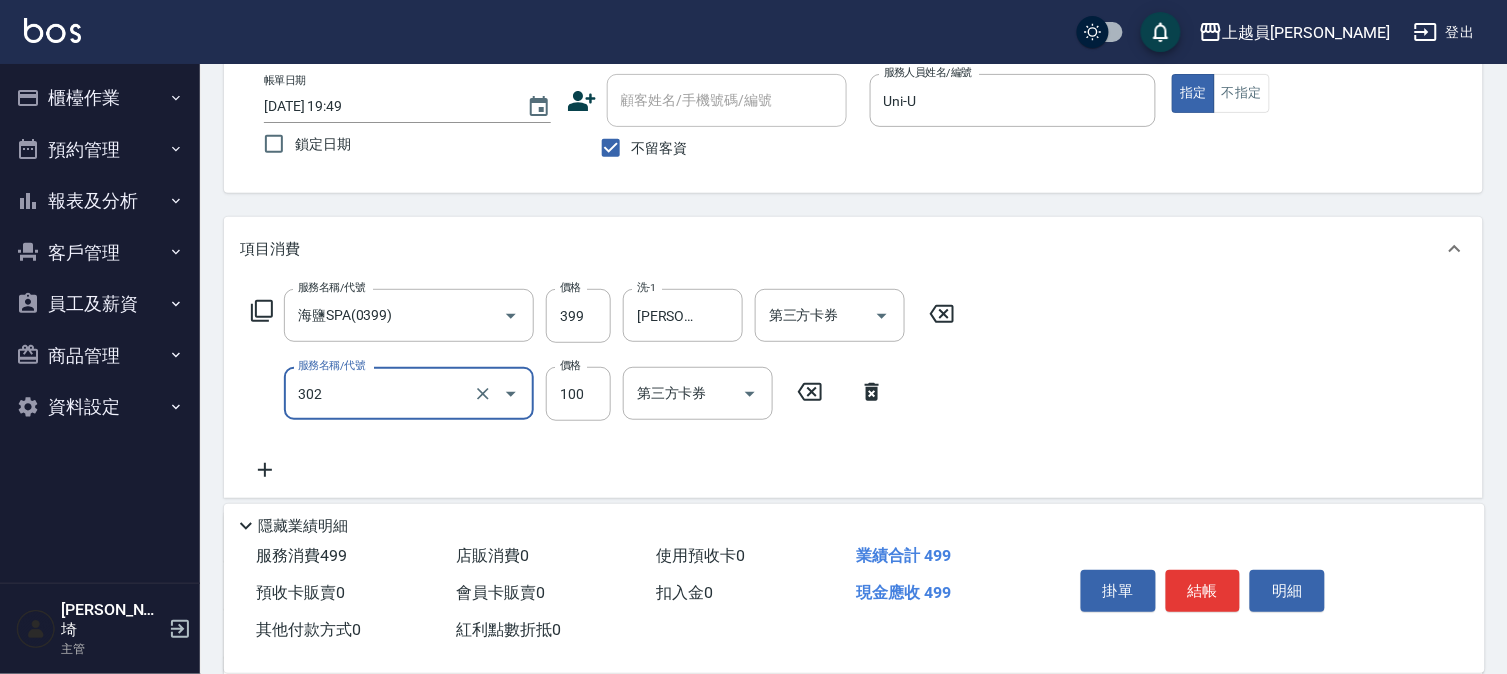 type on "剪髮(302)" 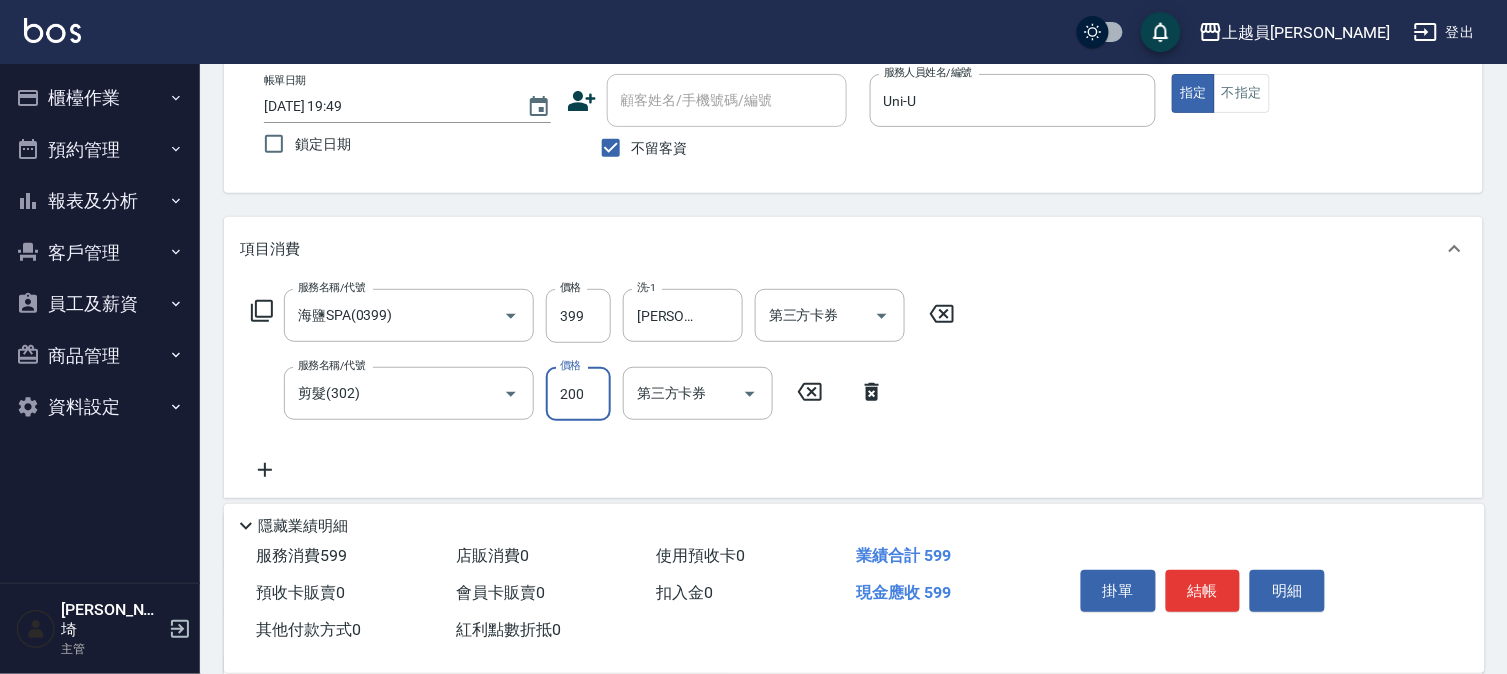 type on "200" 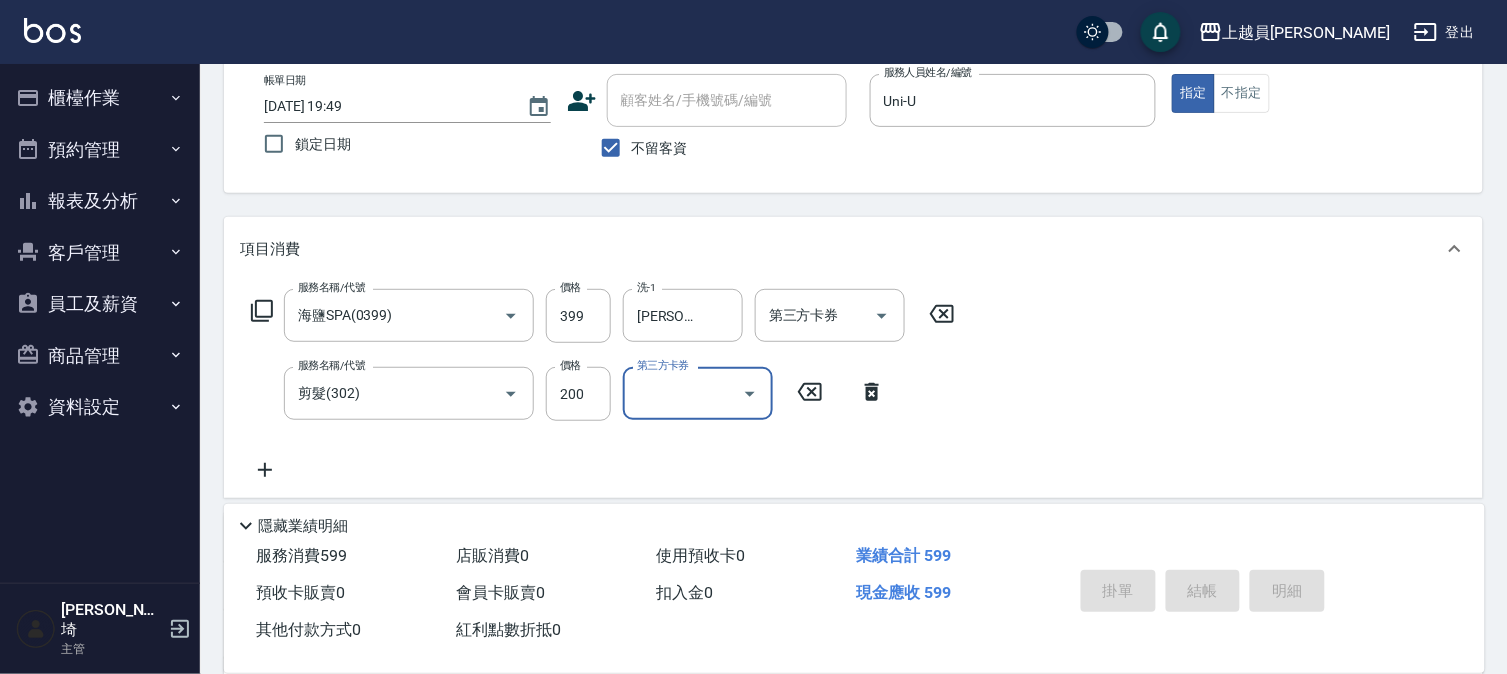 type 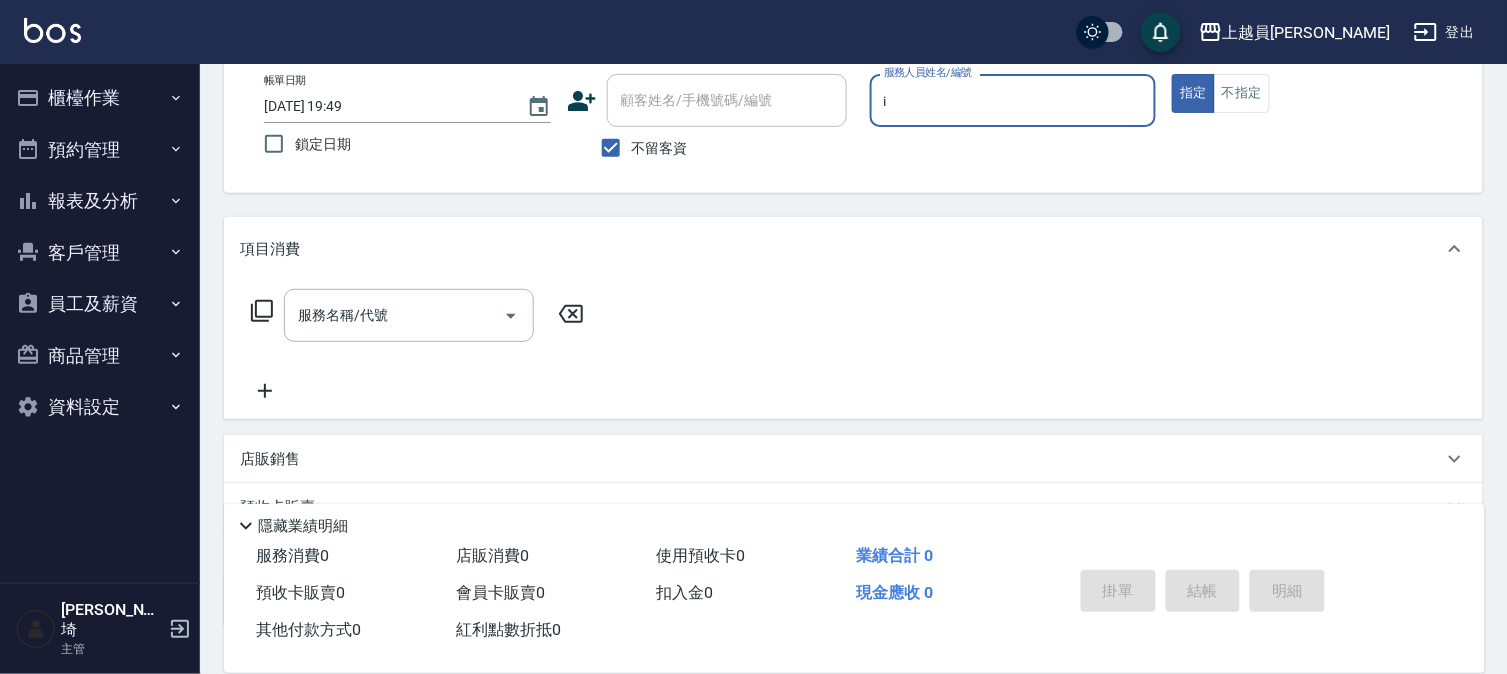 type on "Bella-I" 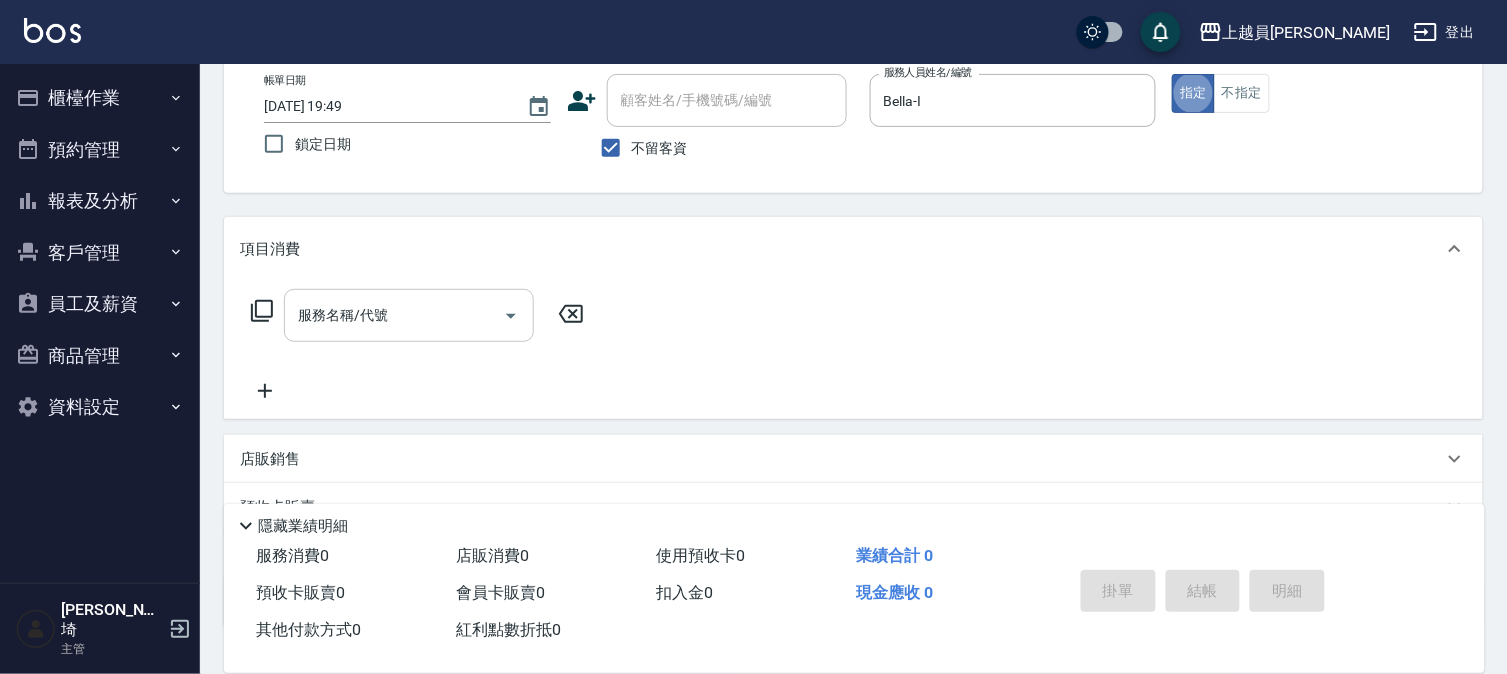 click on "服務名稱/代號" at bounding box center (394, 315) 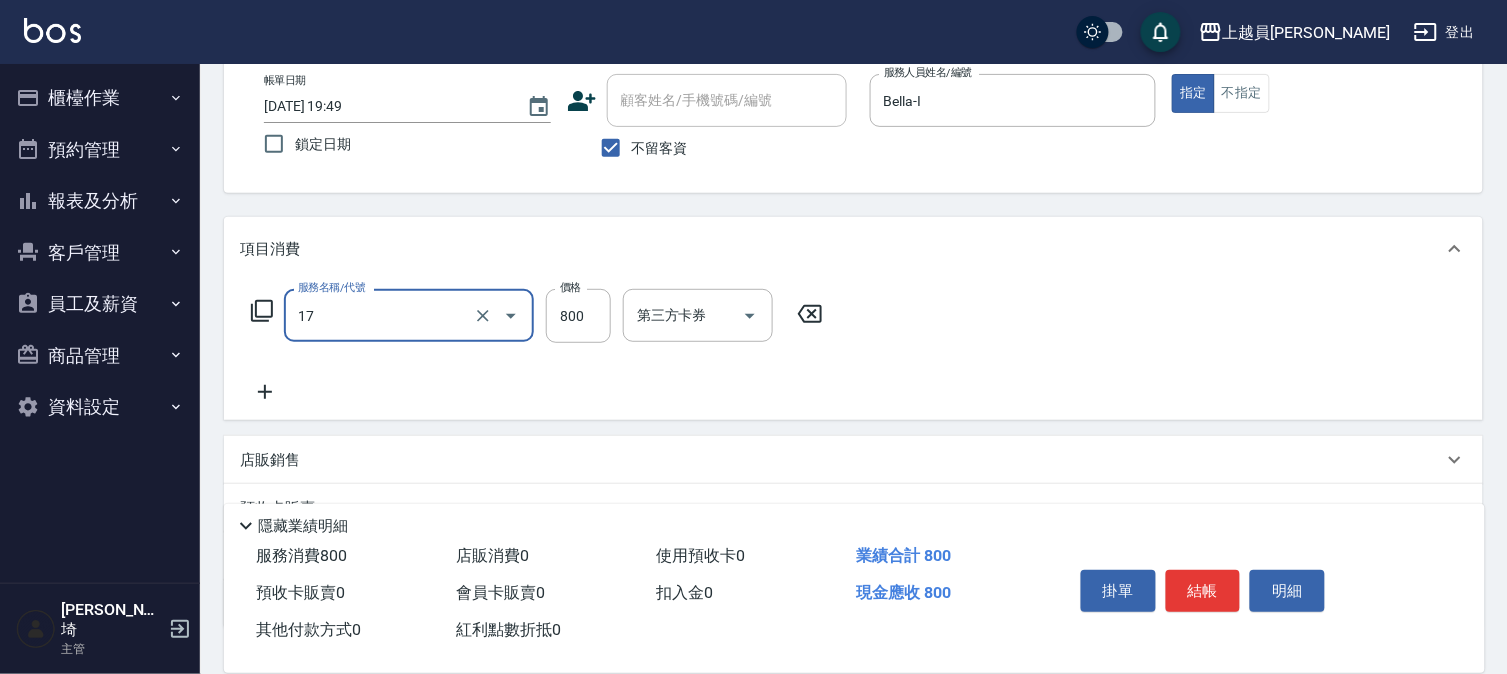 type on "染髮(17)" 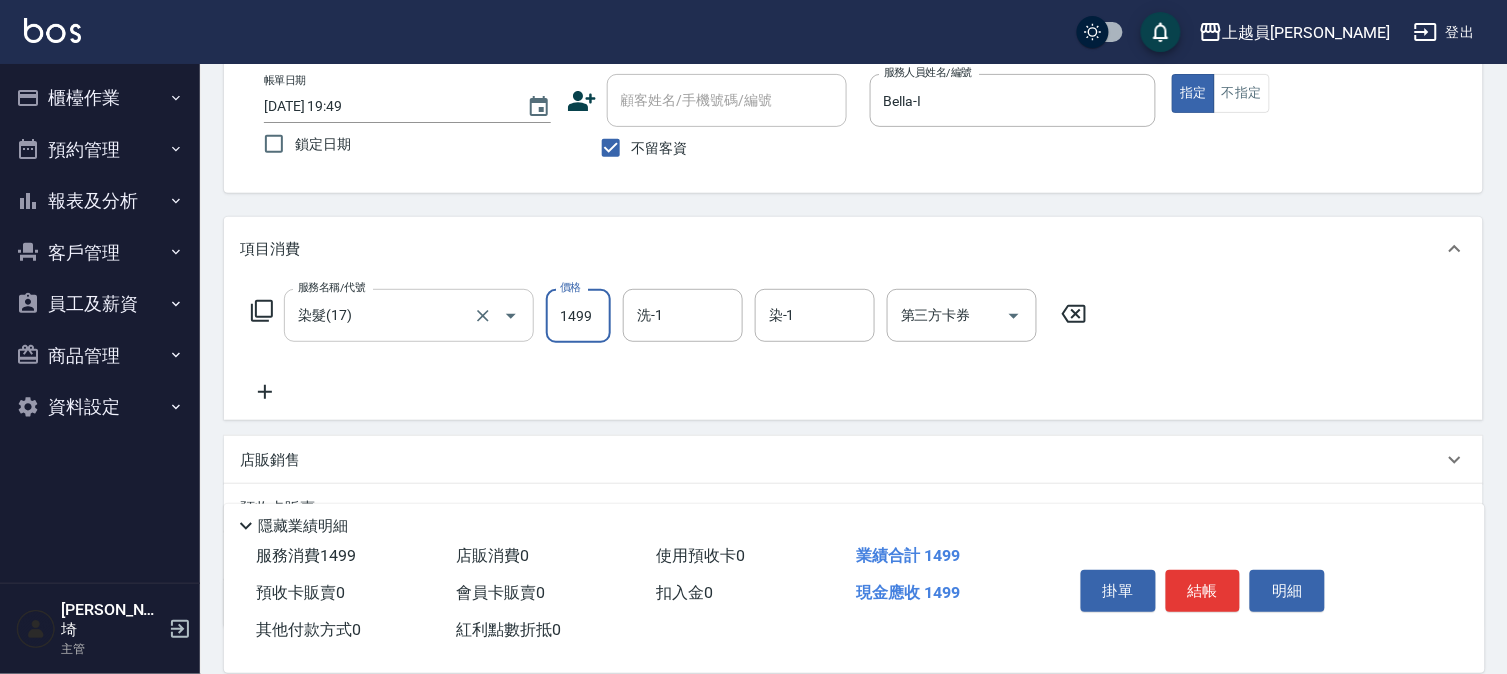 type on "1499" 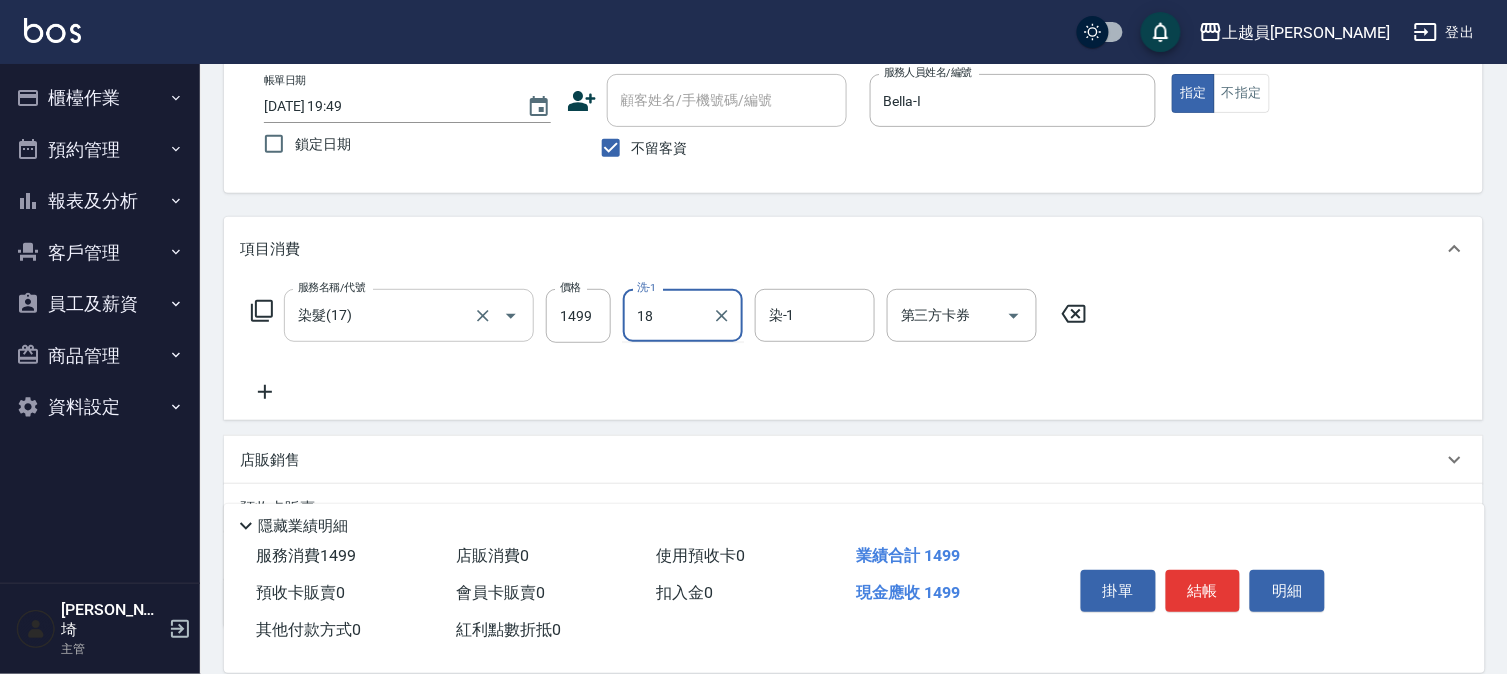 type on "[PERSON_NAME]-18" 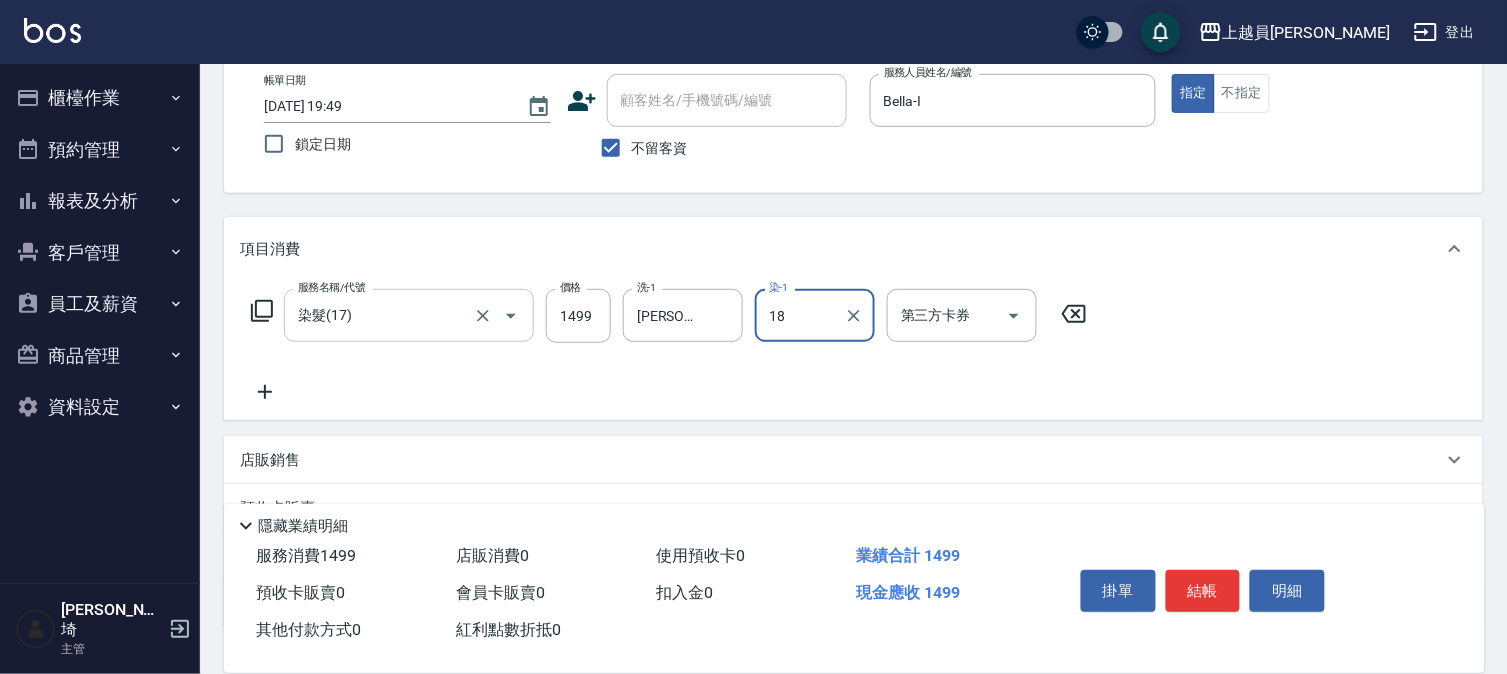 type on "[PERSON_NAME]-18" 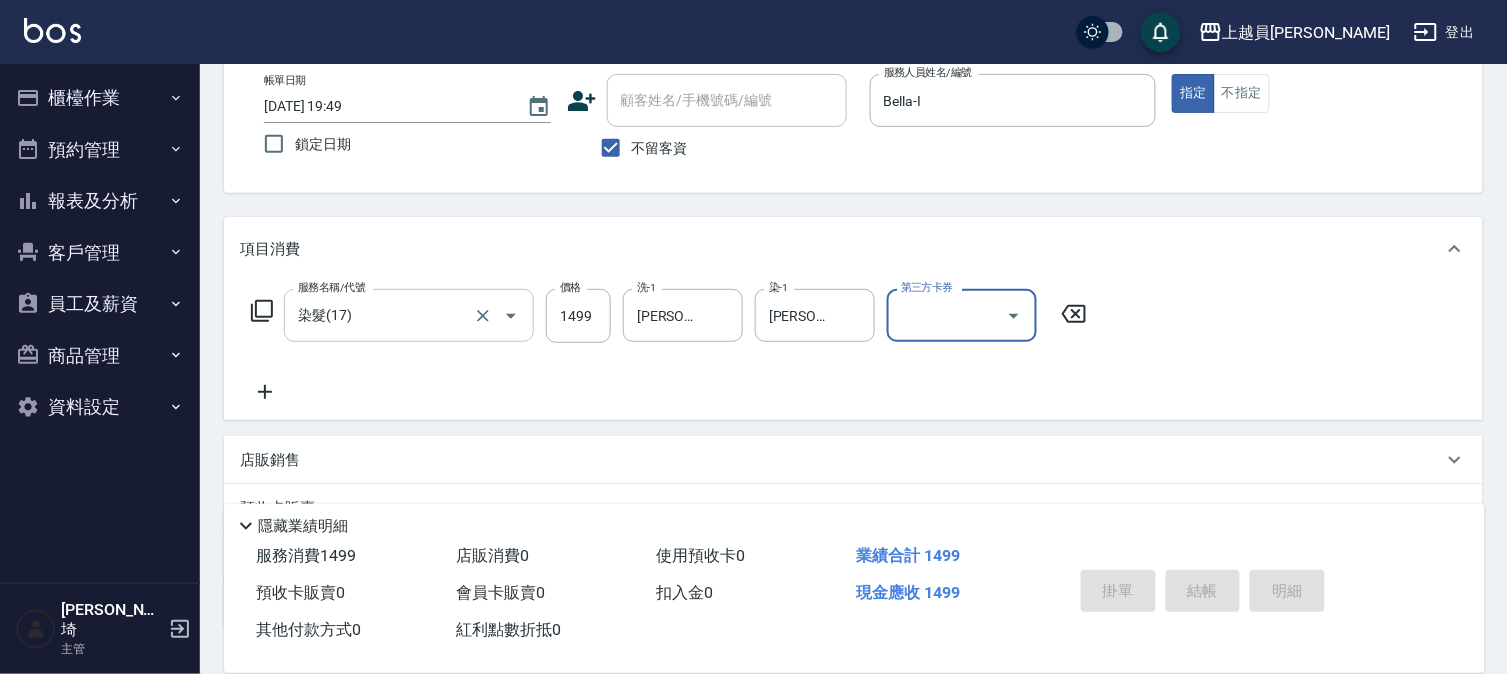 type 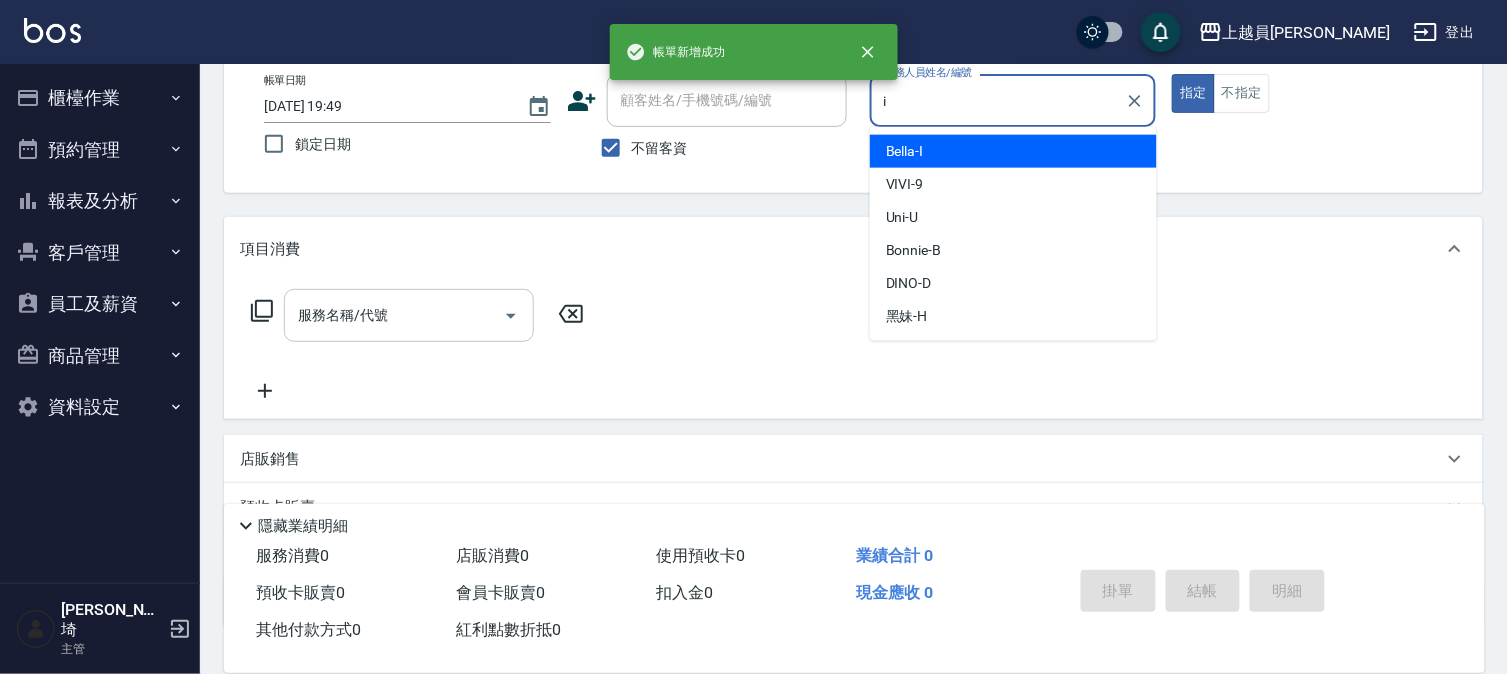 type on "Bella-I" 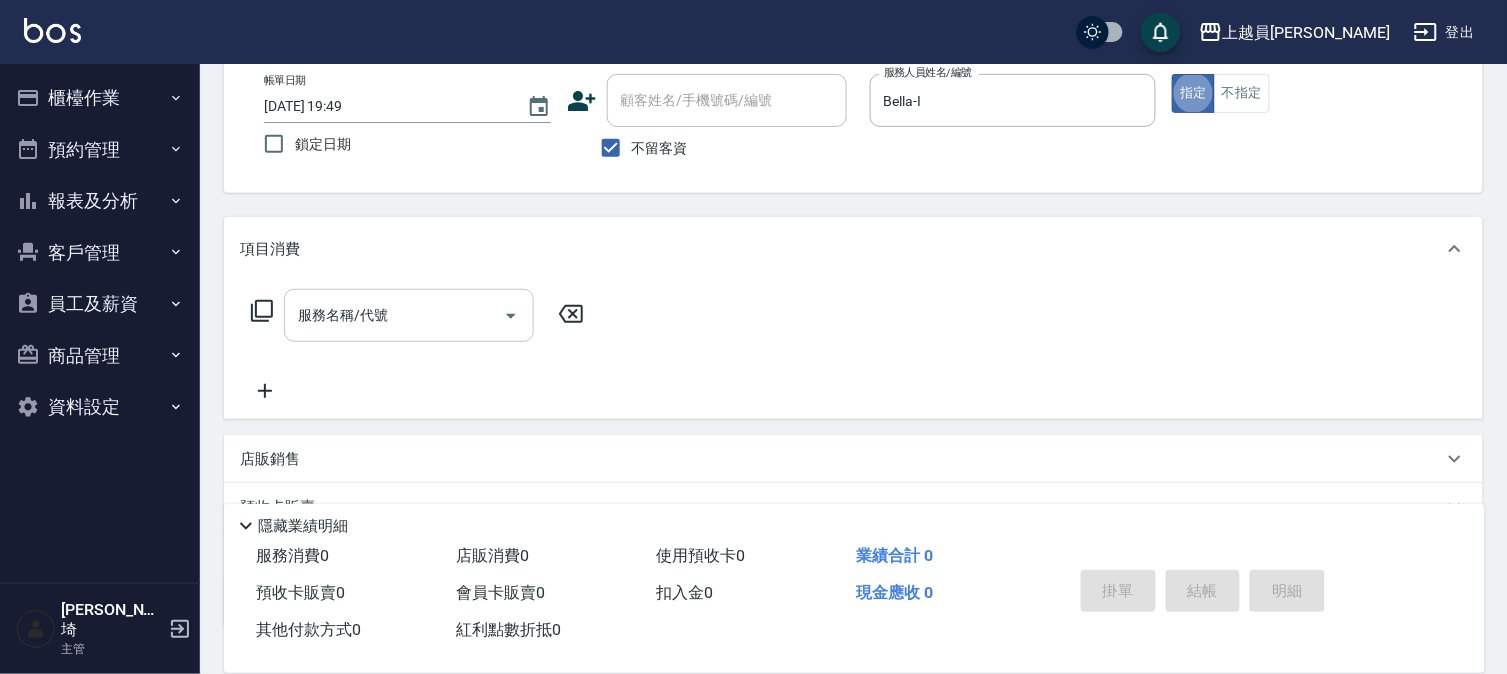 click on "服務名稱/代號" at bounding box center [394, 315] 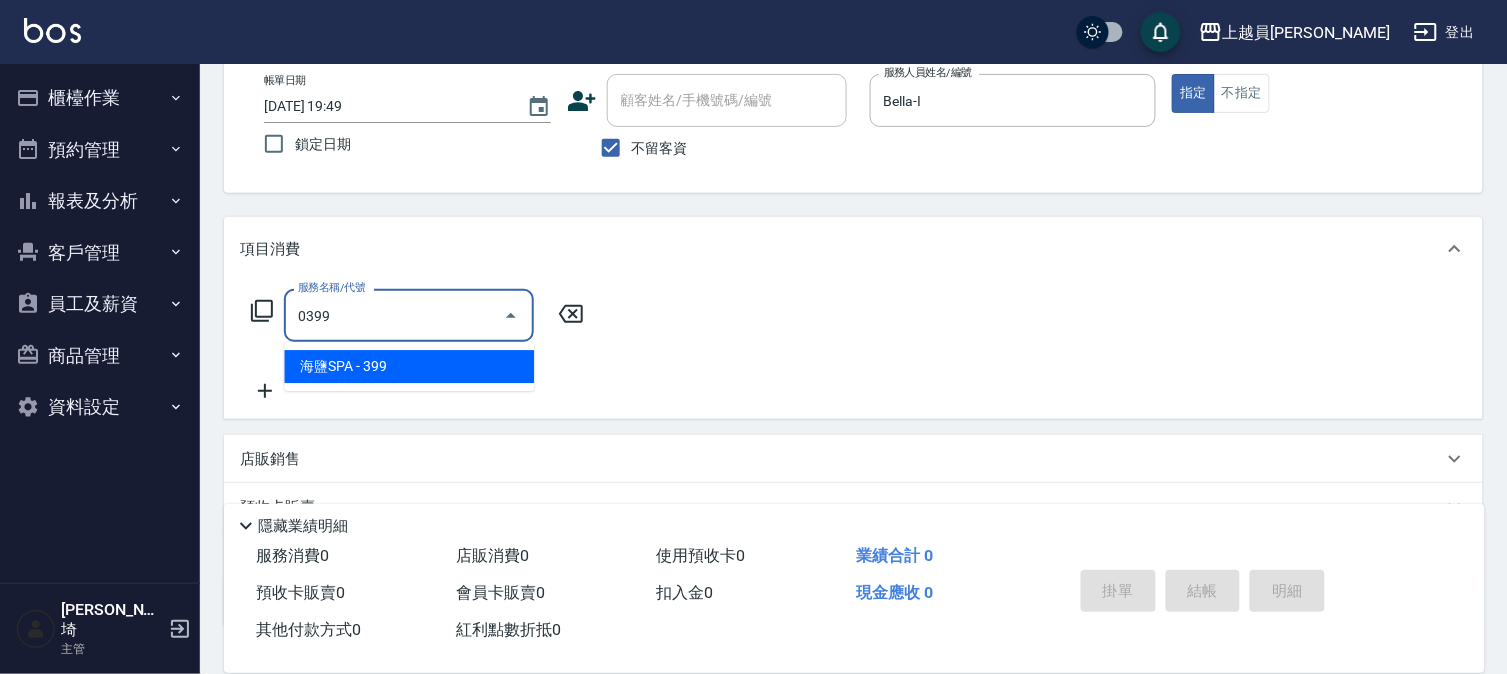 type on "海鹽SPA(0399)" 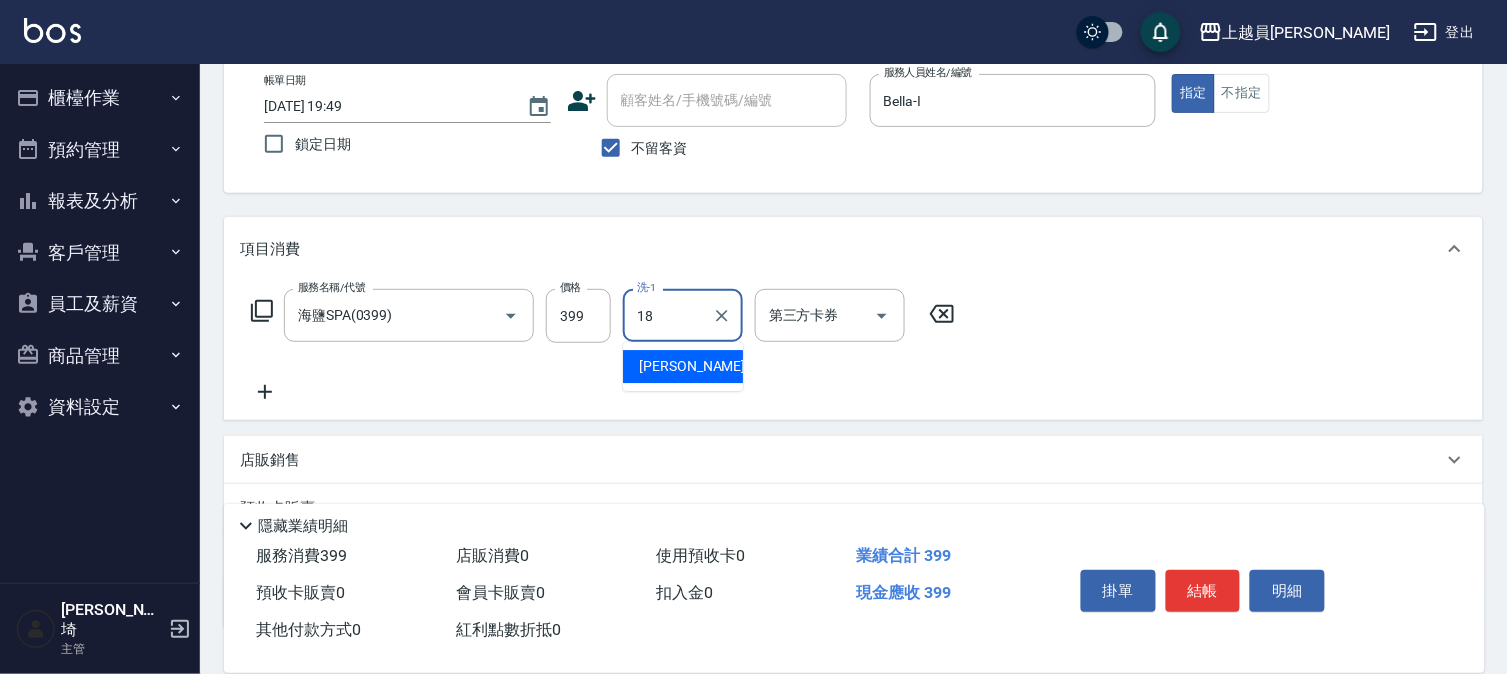 type on "[PERSON_NAME]-18" 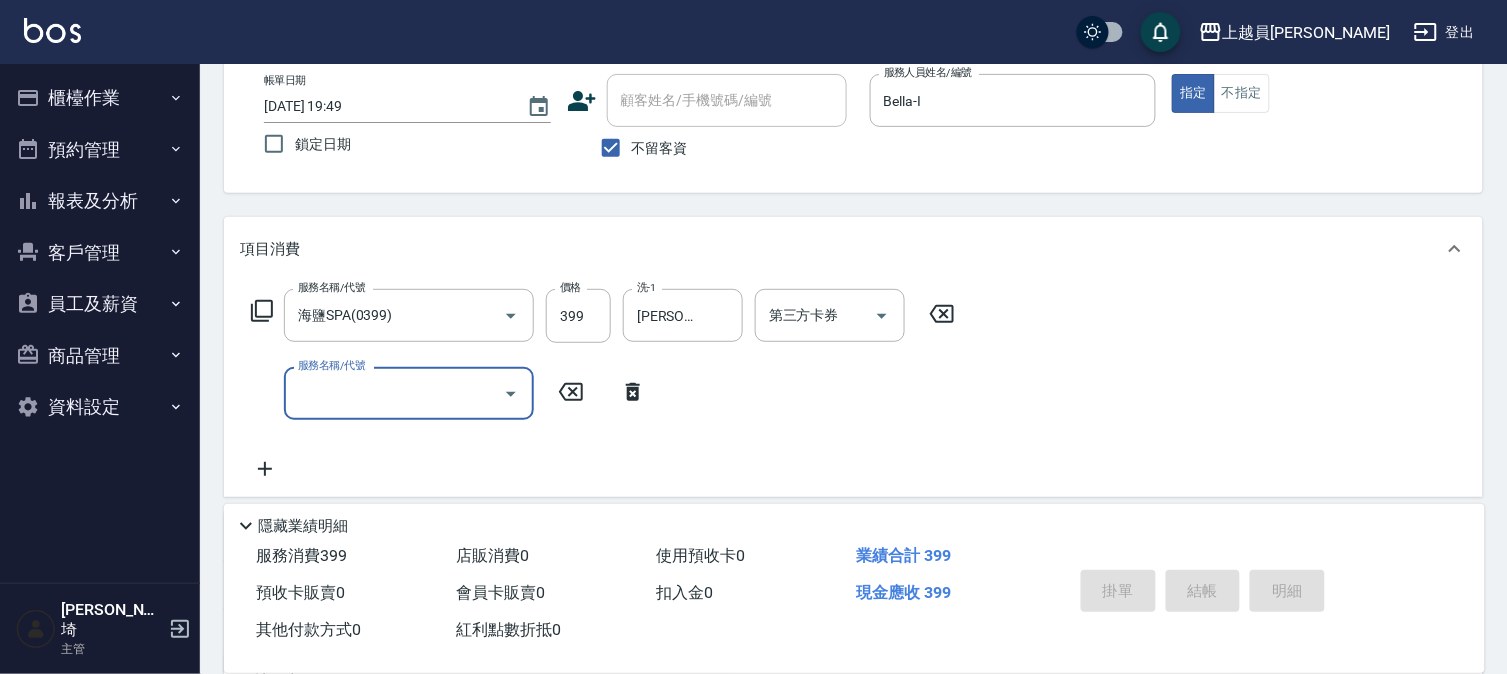 type on "[DATE] 19:50" 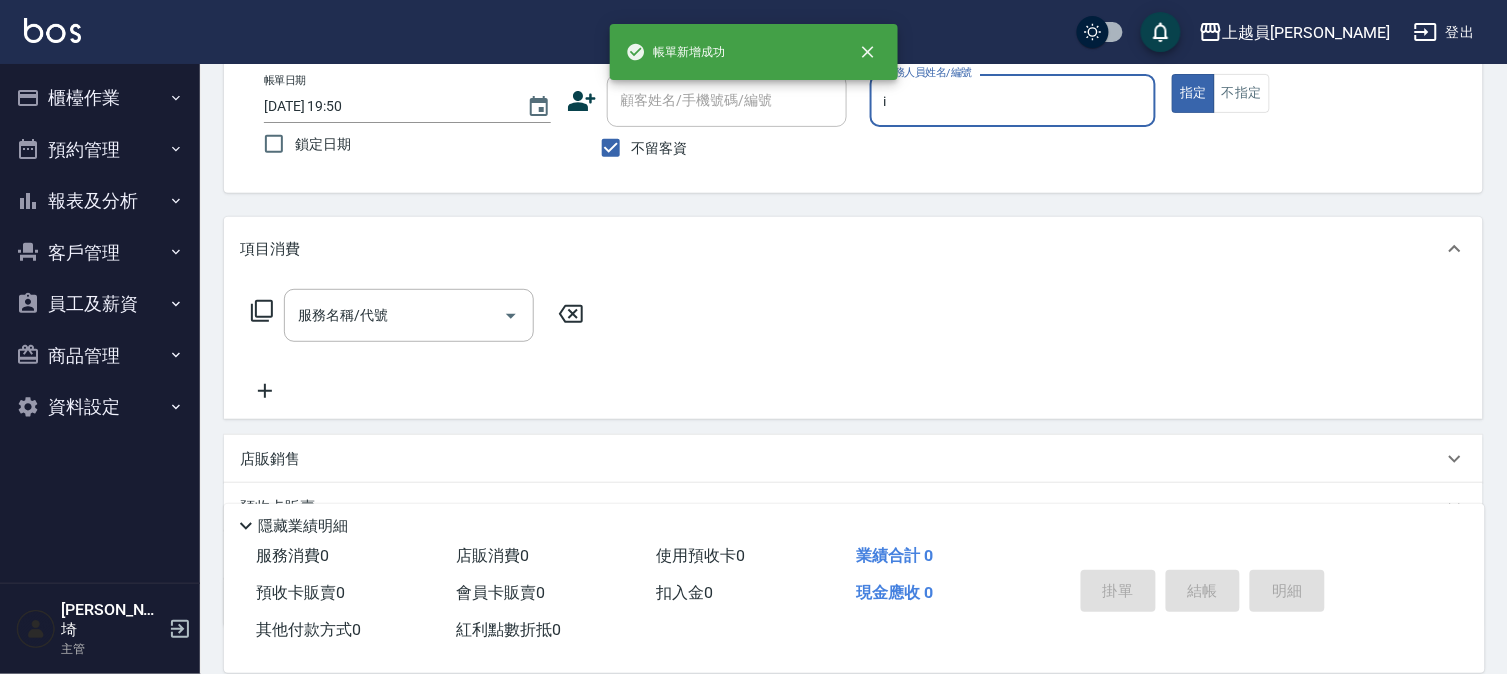 type on "Bella-I" 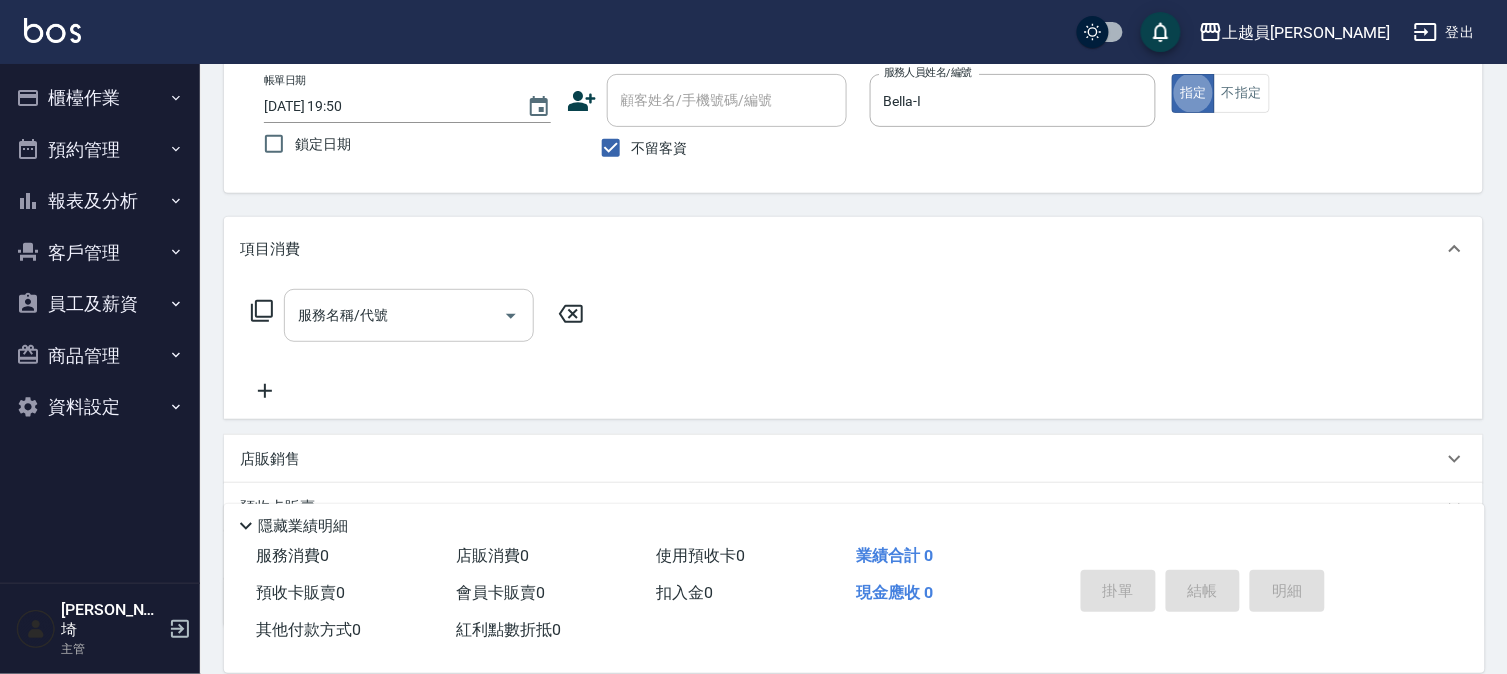 drag, startPoint x: 387, startPoint y: 291, endPoint x: 422, endPoint y: 295, distance: 35.22783 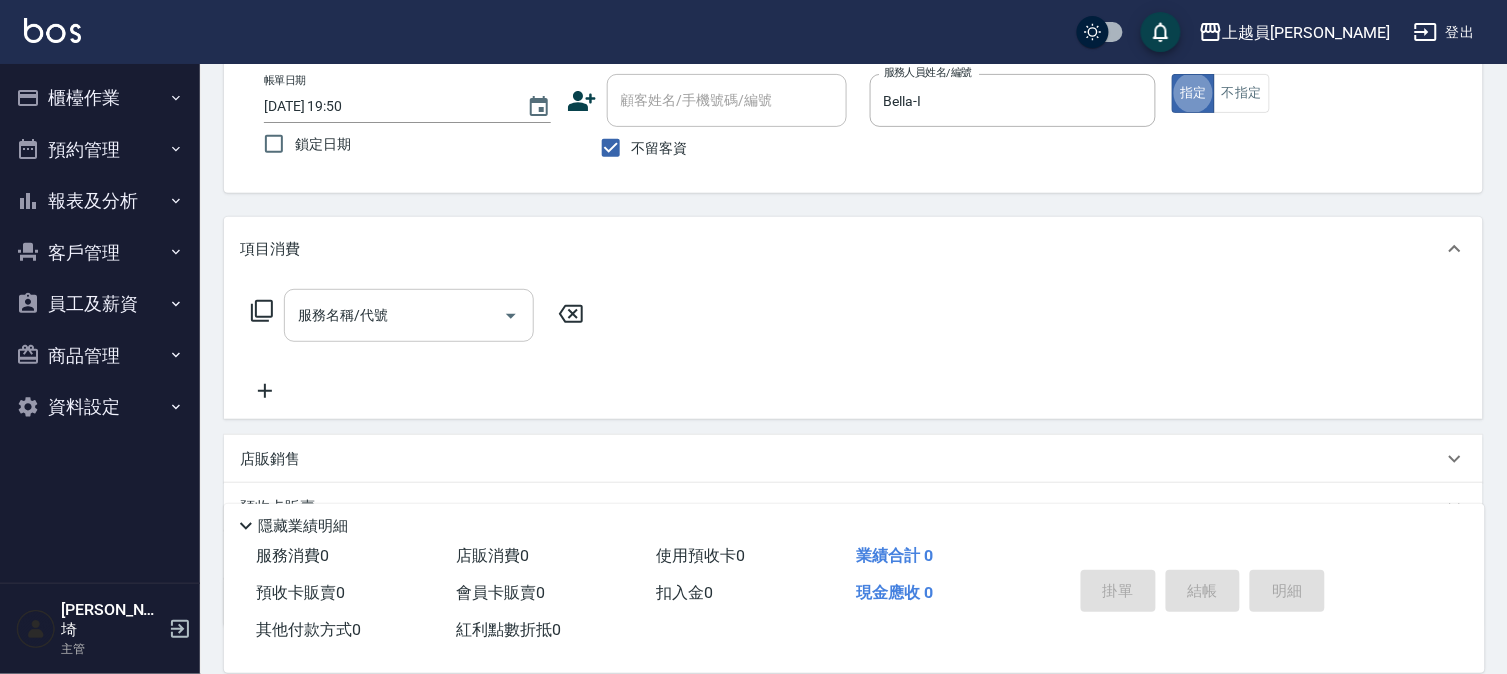 click on "服務名稱/代號" at bounding box center (409, 315) 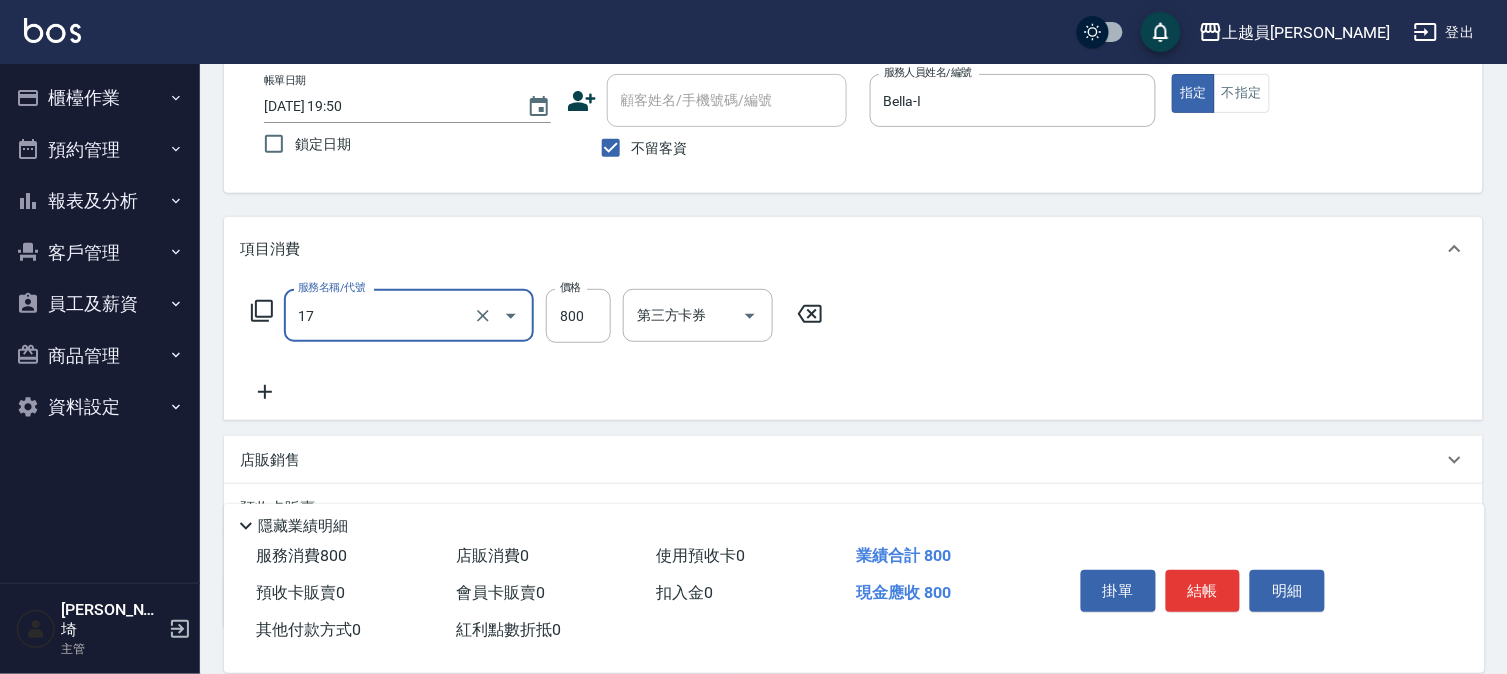 type on "染髮(17)" 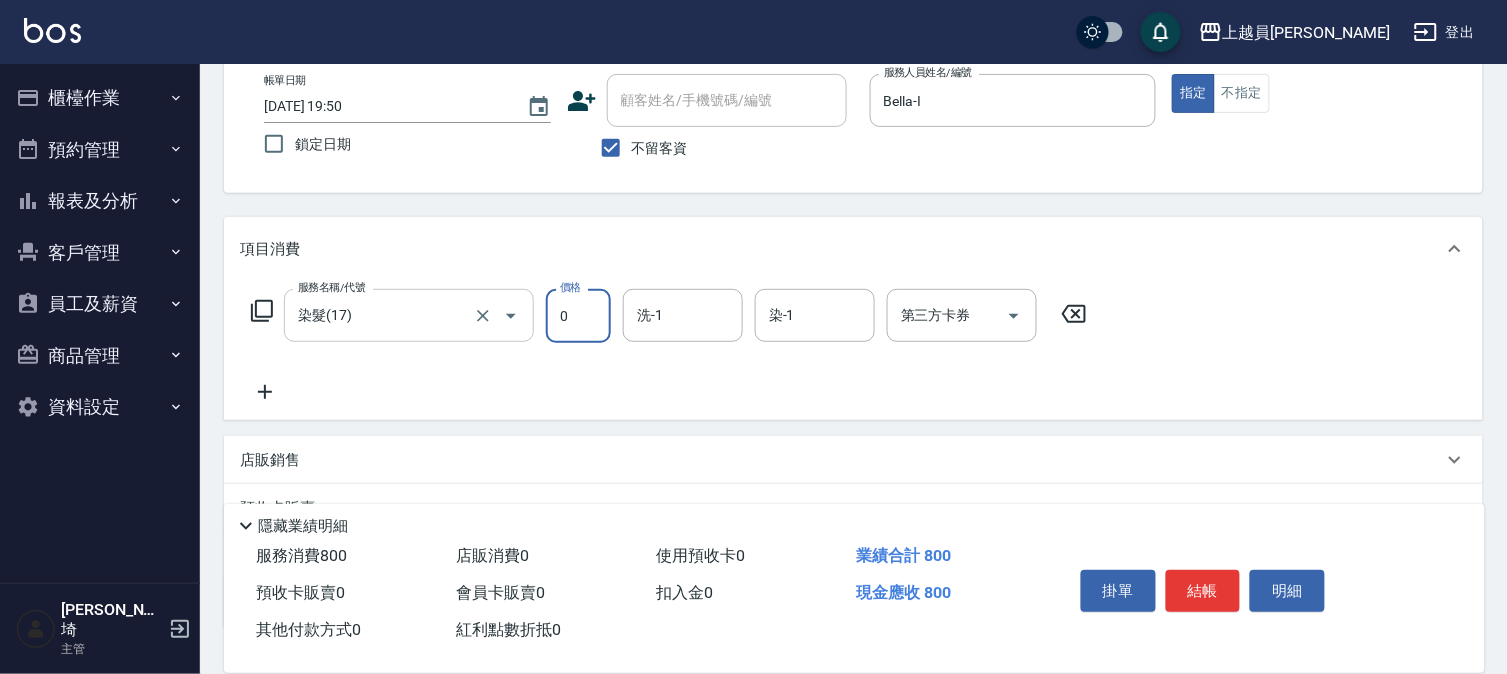 type on "0" 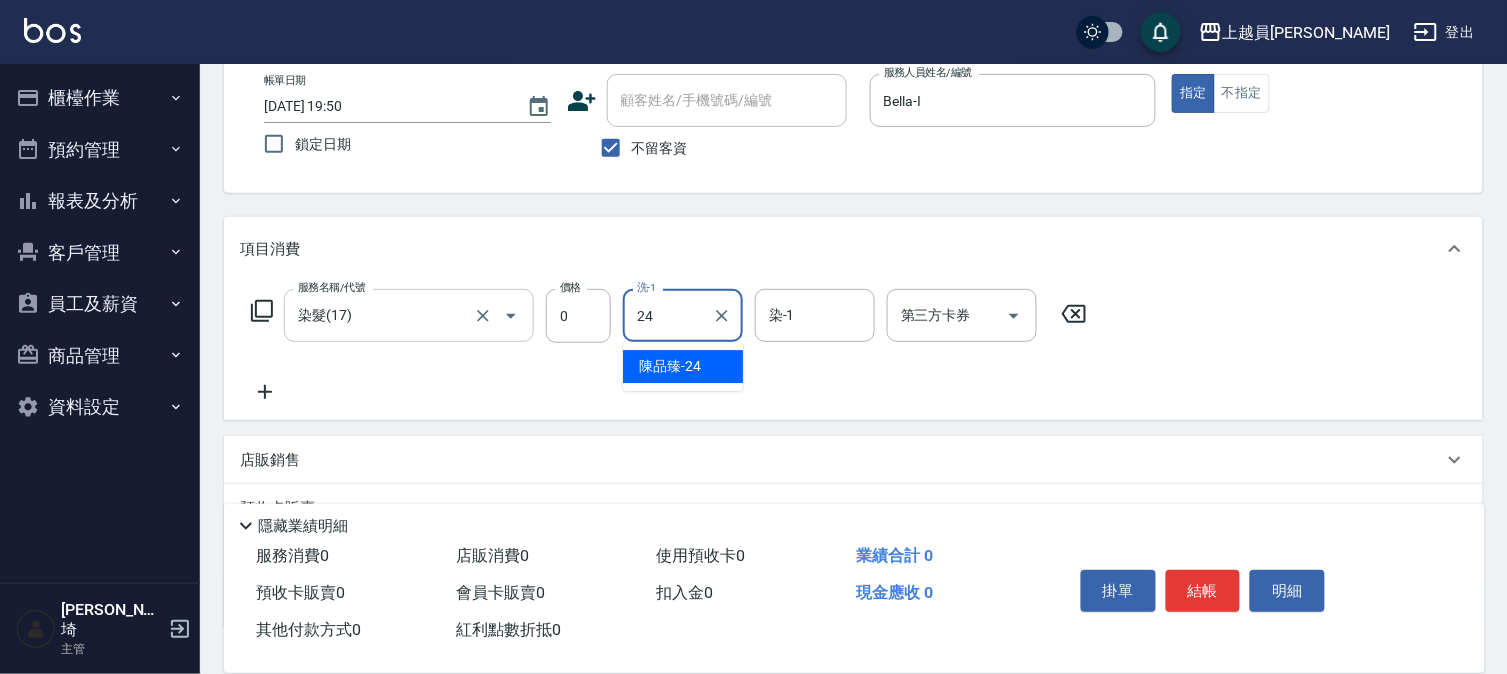 type on "[PERSON_NAME]-24" 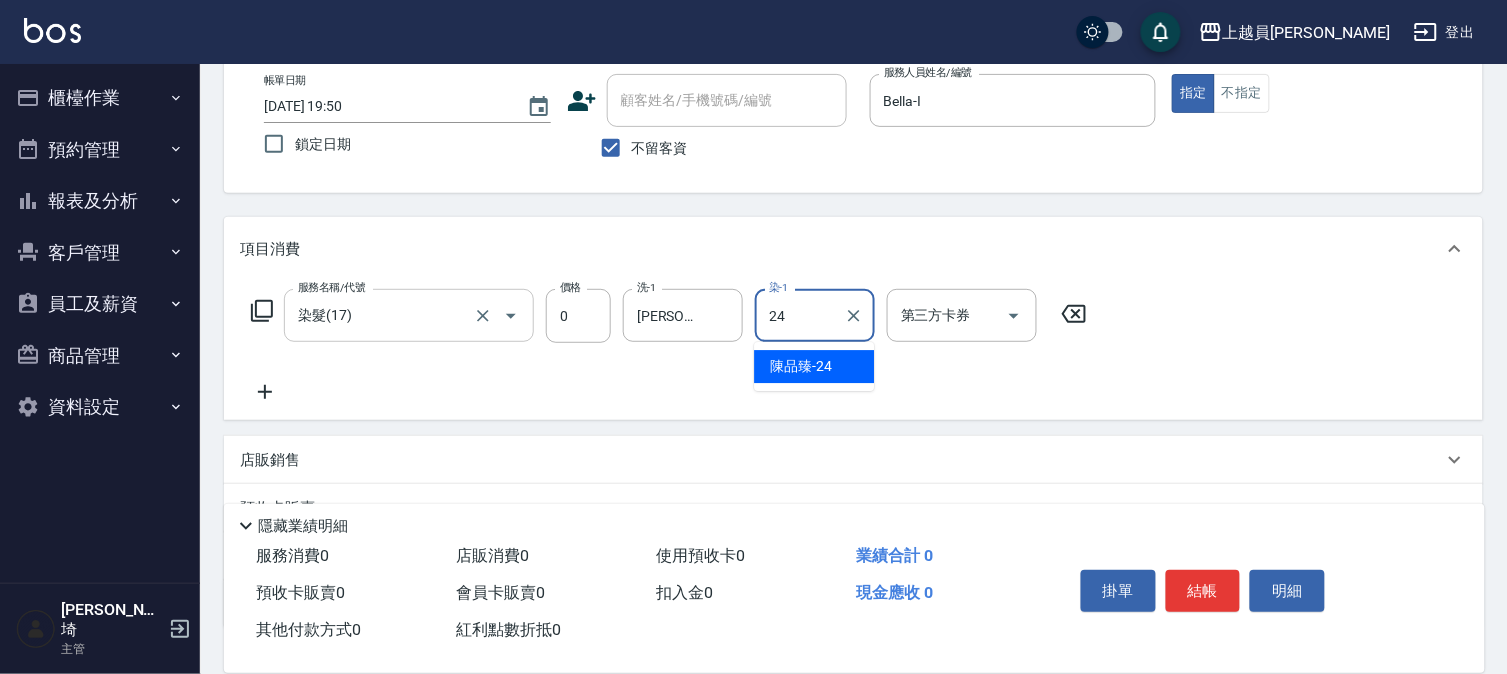 type on "[PERSON_NAME]-24" 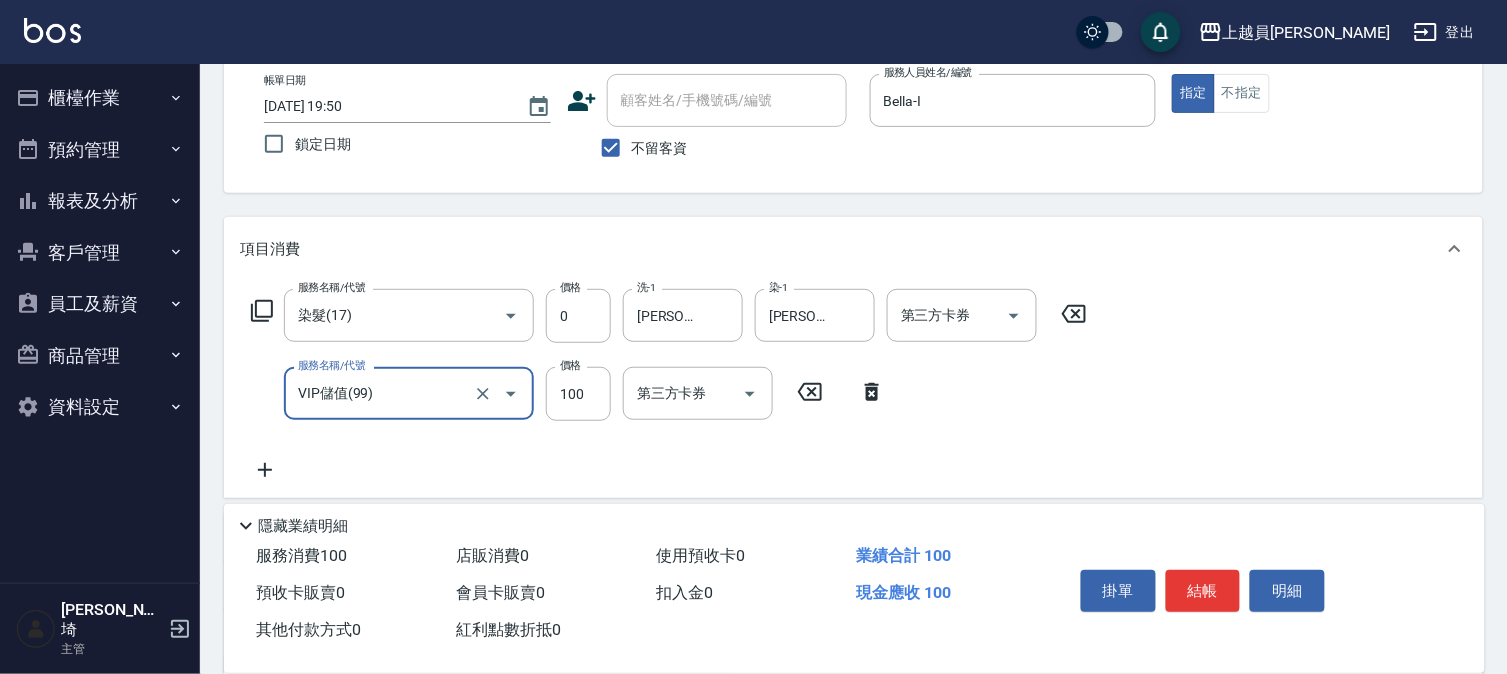 type on "VIP儲值(99)" 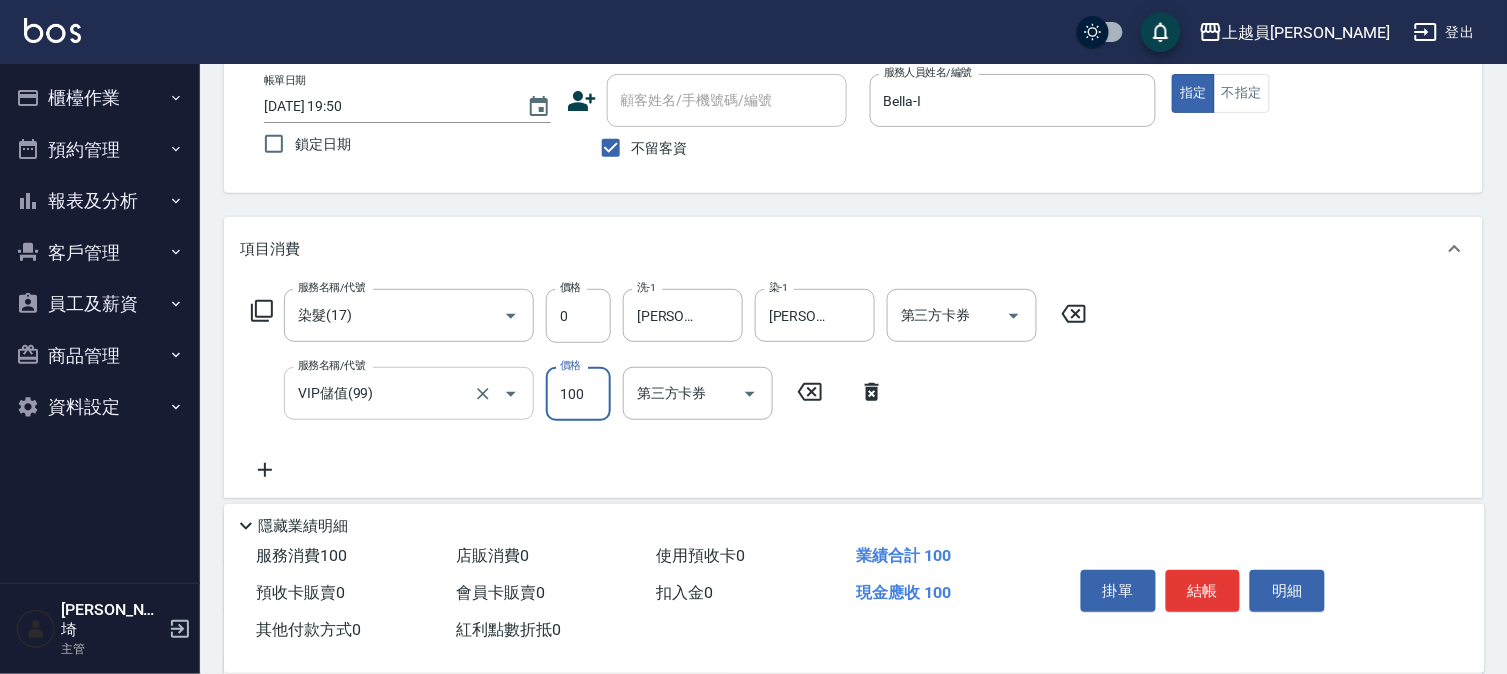 click 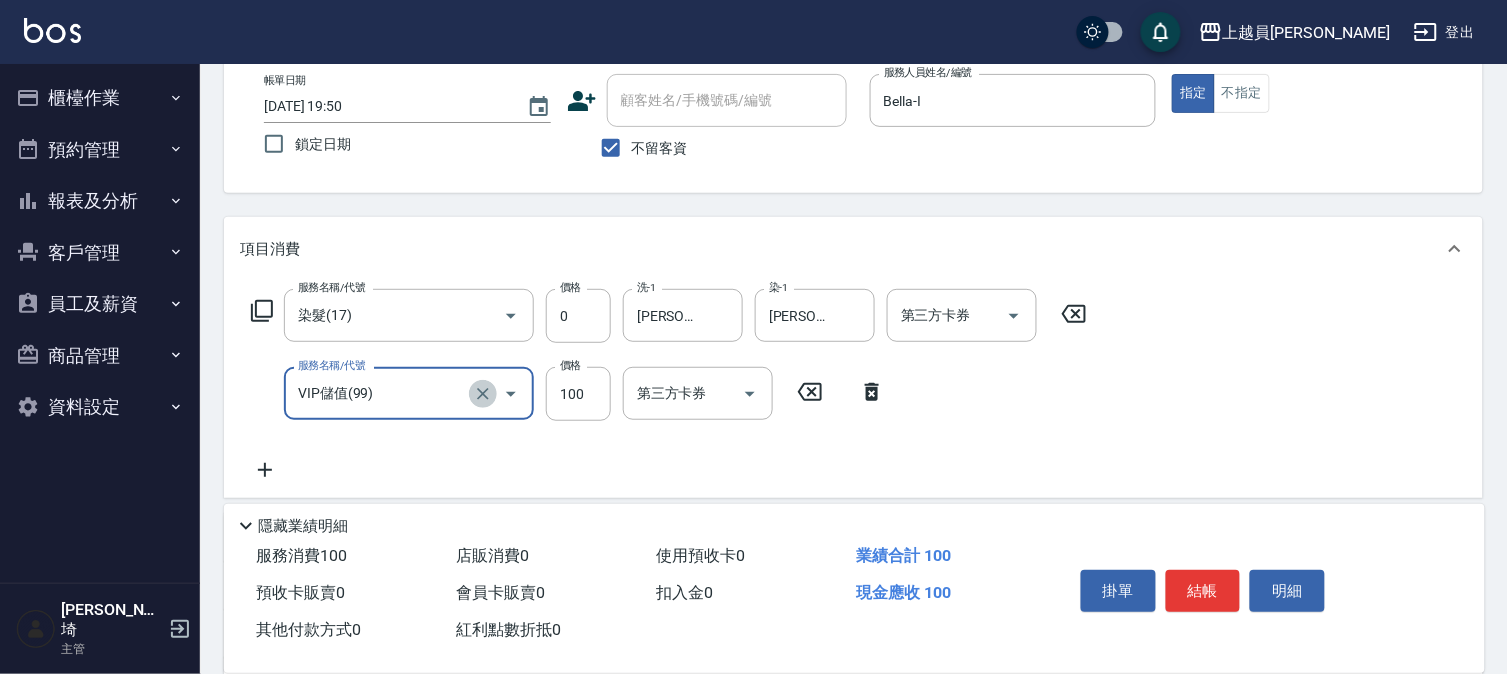 click at bounding box center [483, 394] 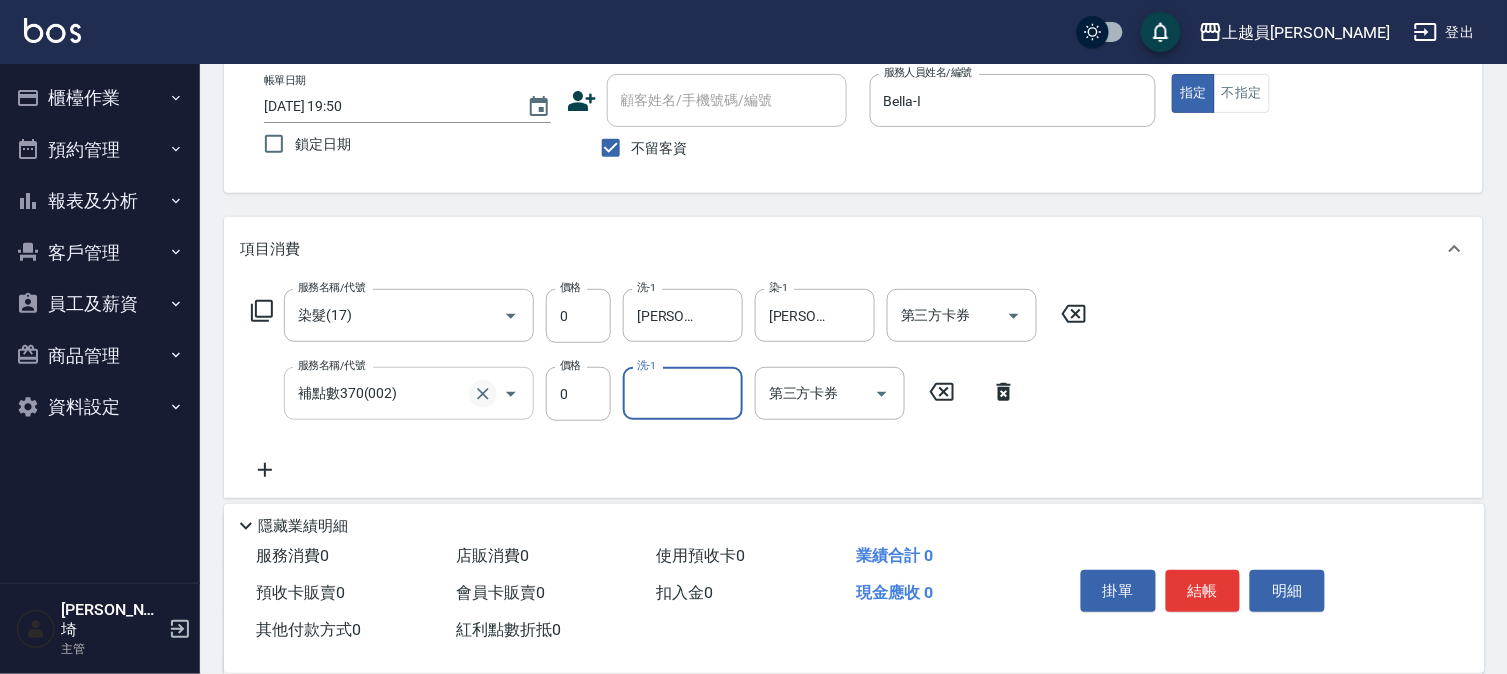 click 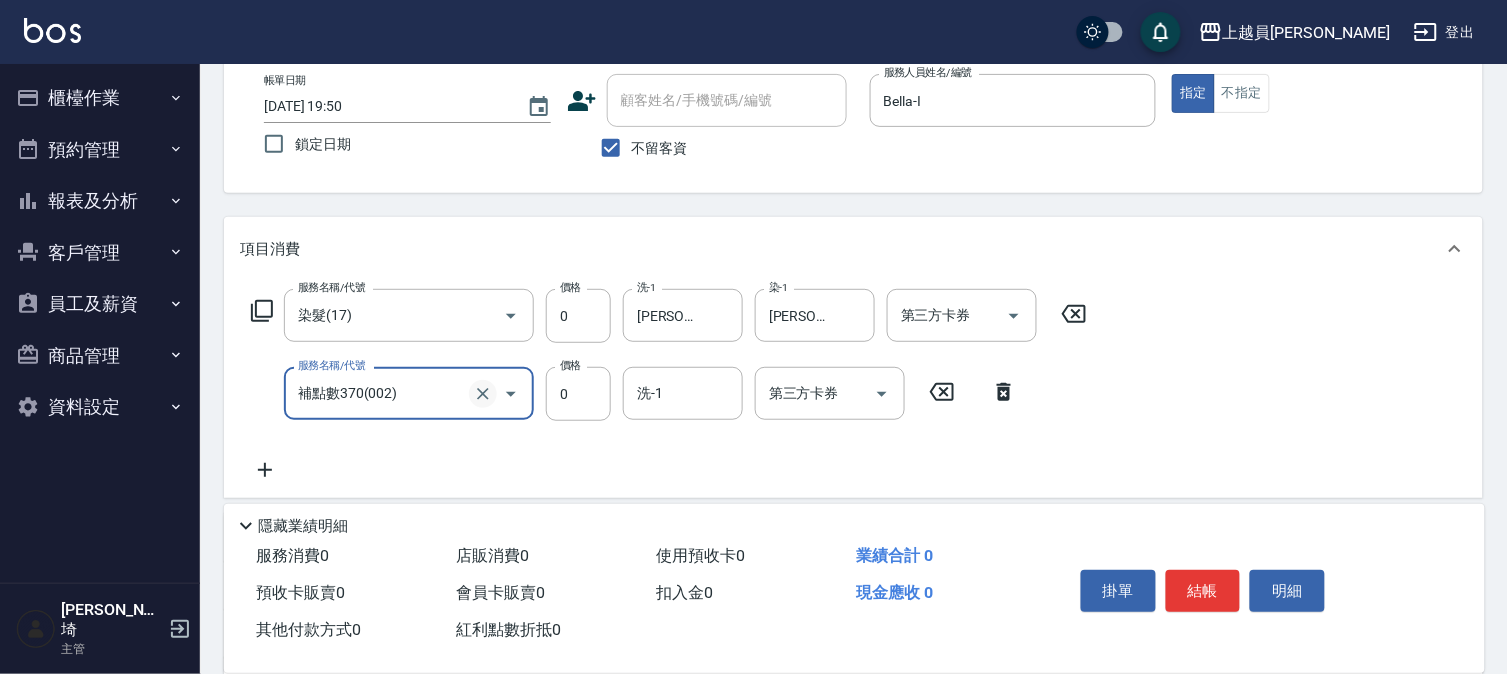 click 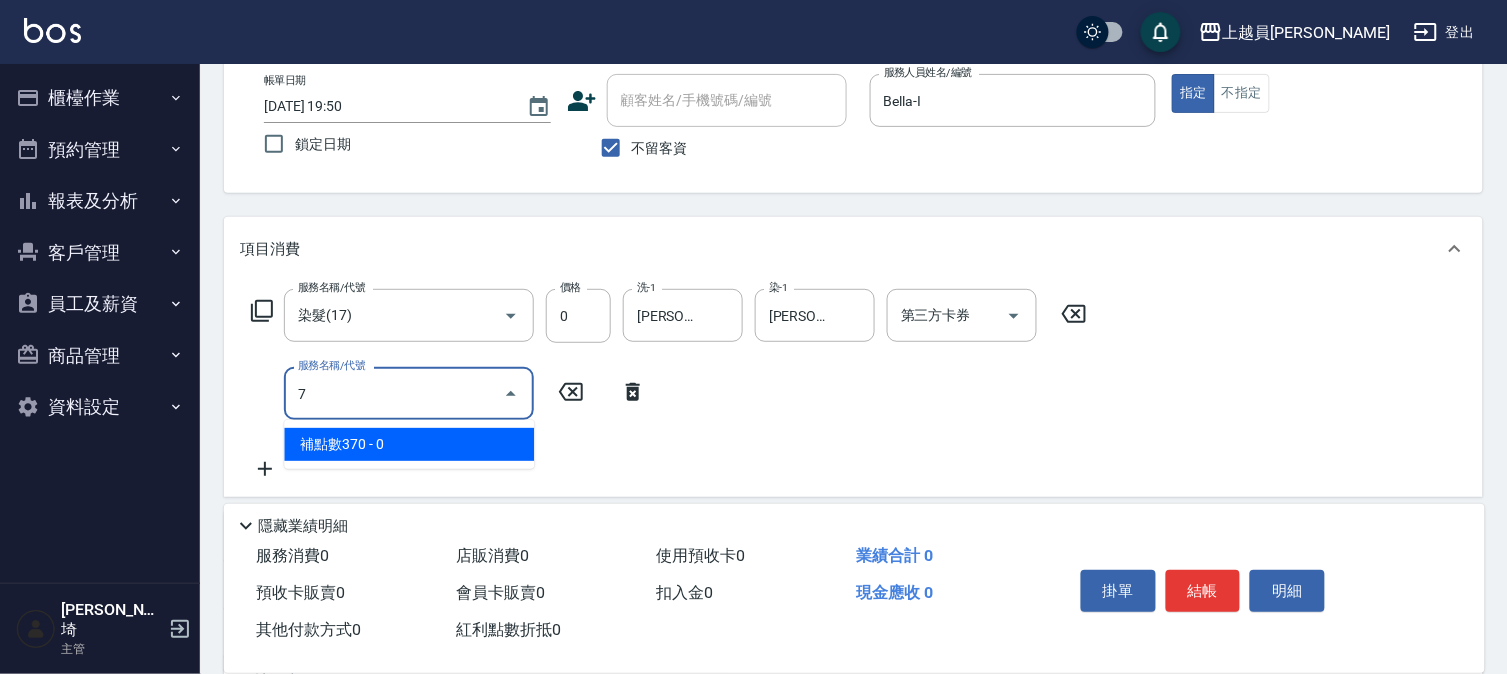 type on "補點數370(002)" 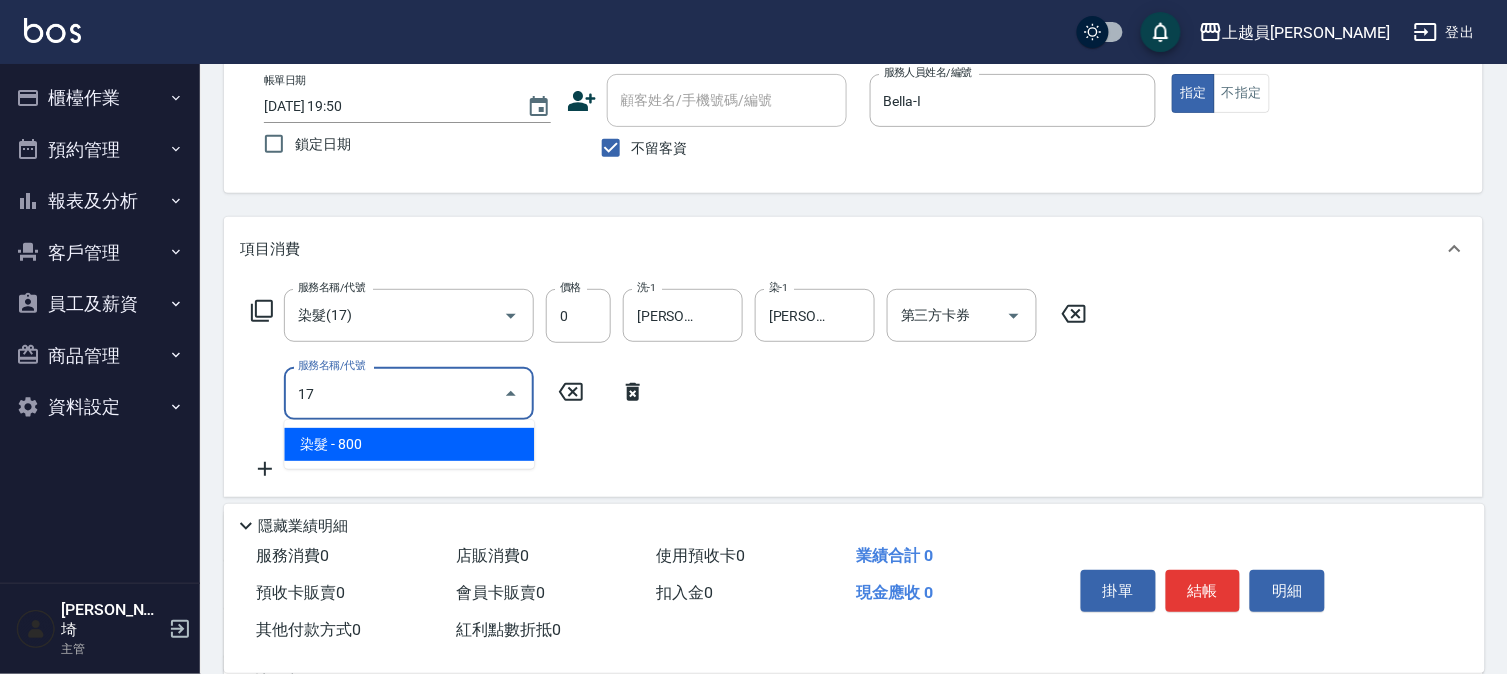 type on "染髮(17)" 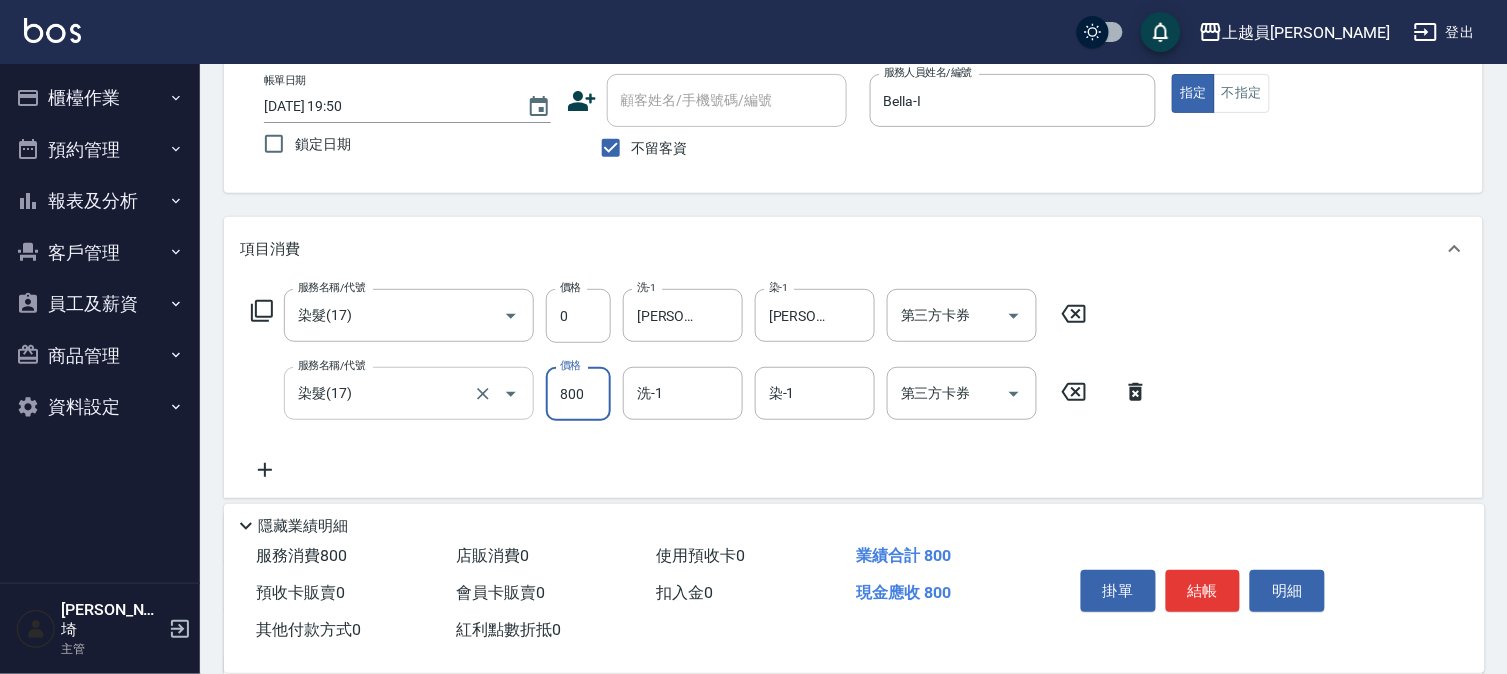 type on "0" 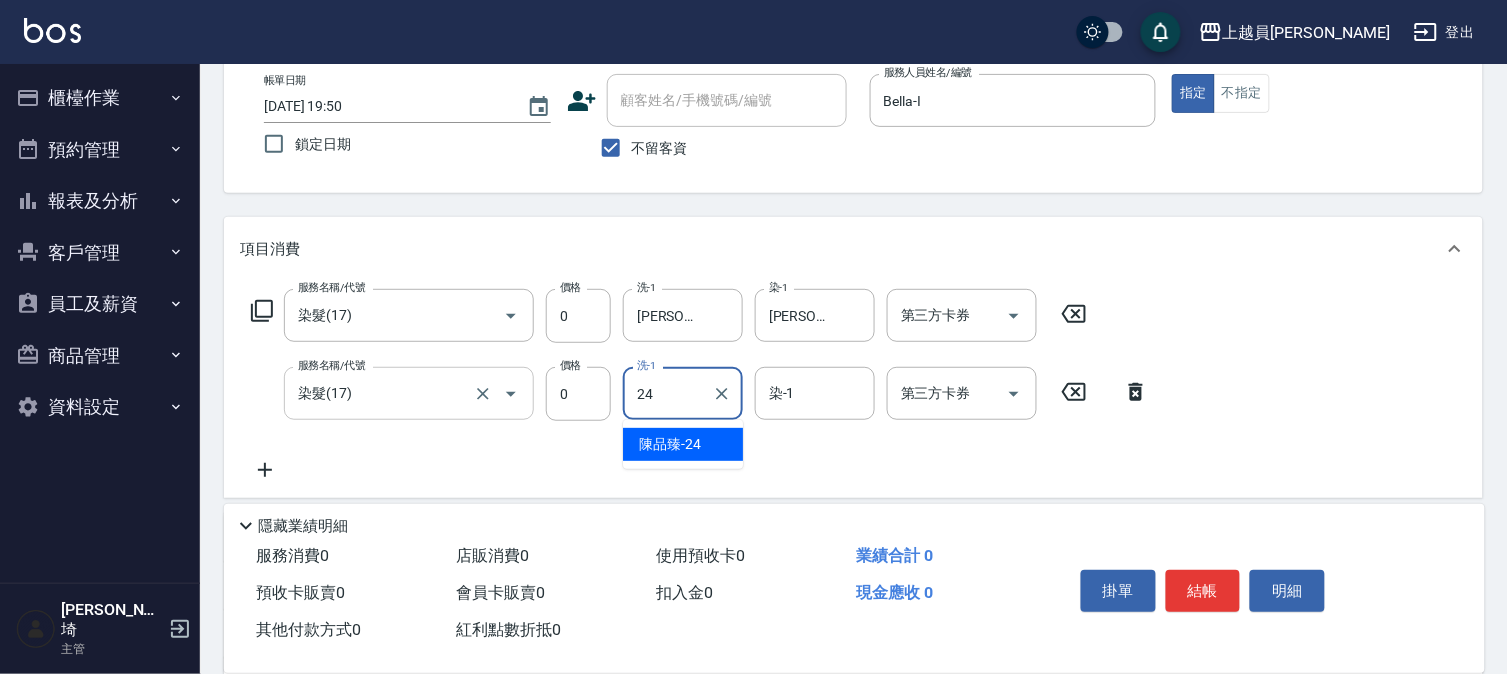 type on "[PERSON_NAME]-24" 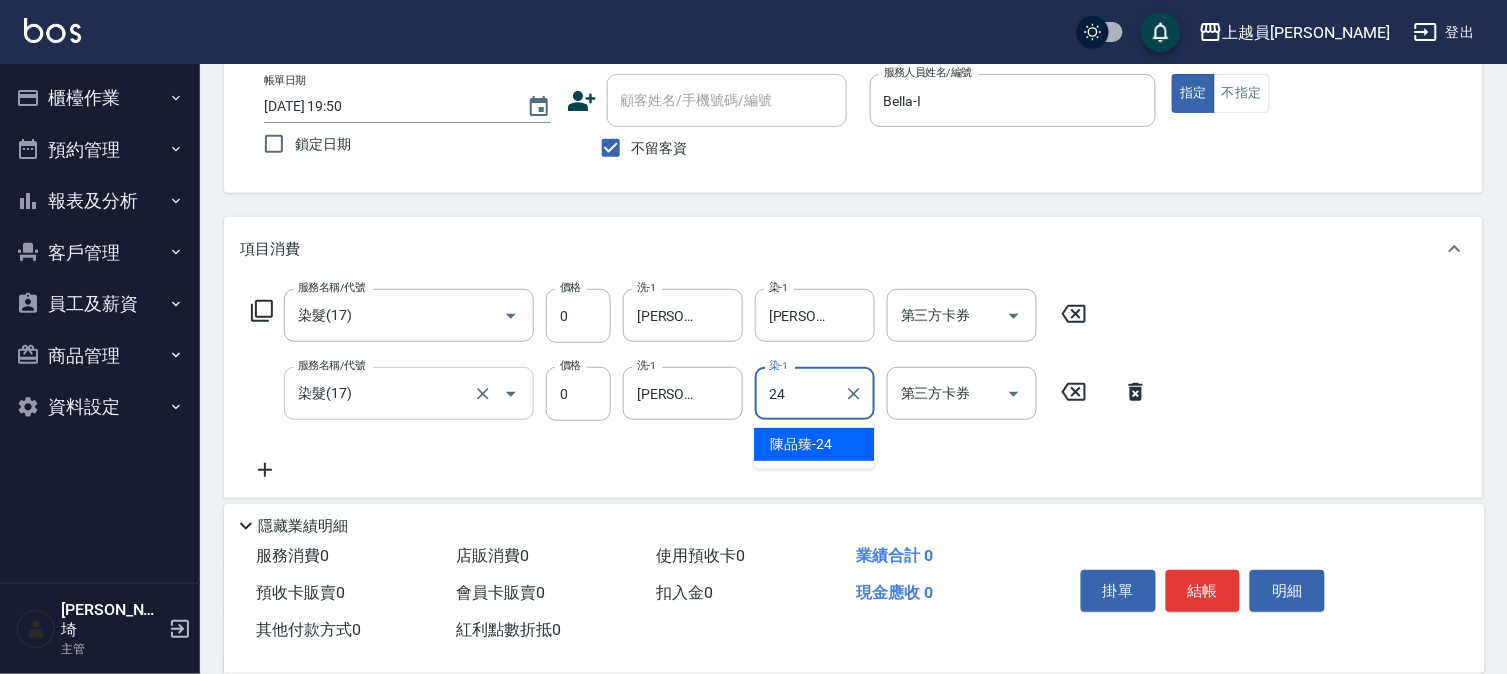 type on "[PERSON_NAME]-24" 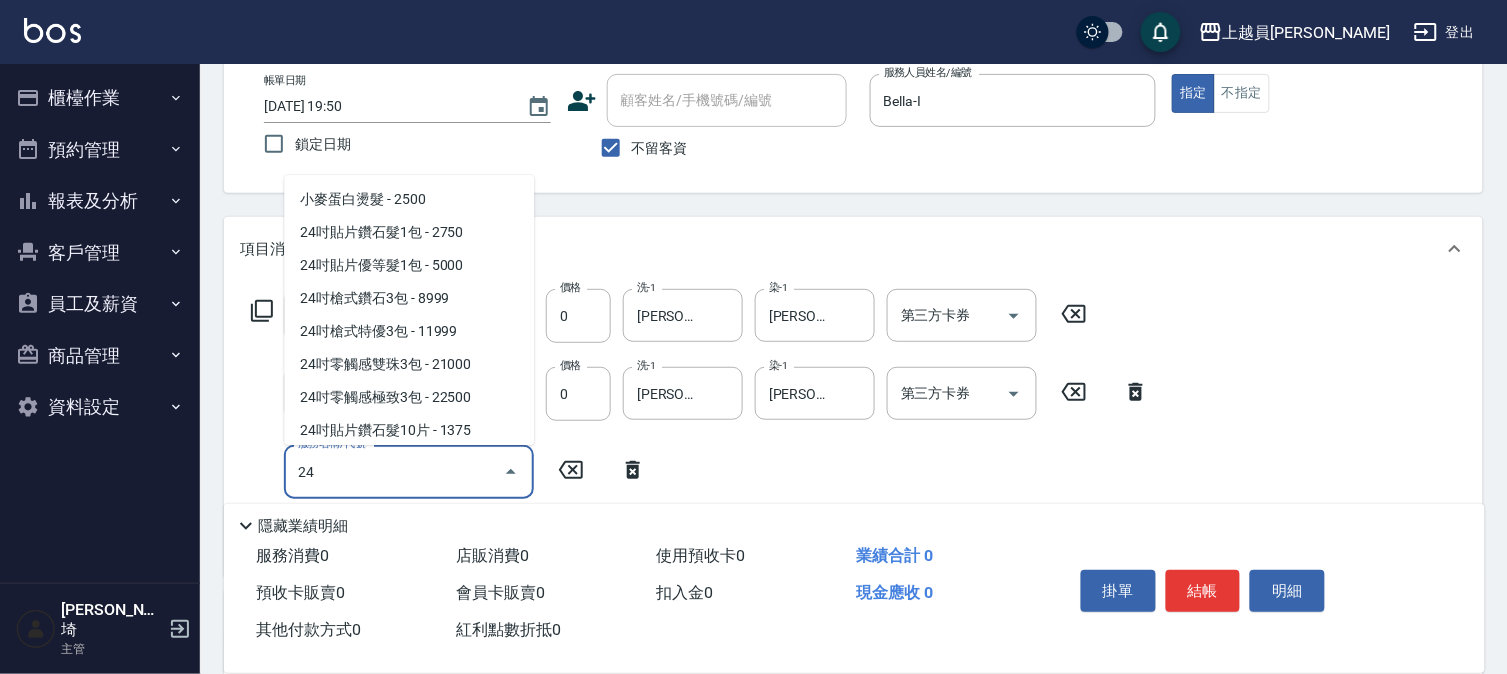 scroll, scrollTop: 101, scrollLeft: 0, axis: vertical 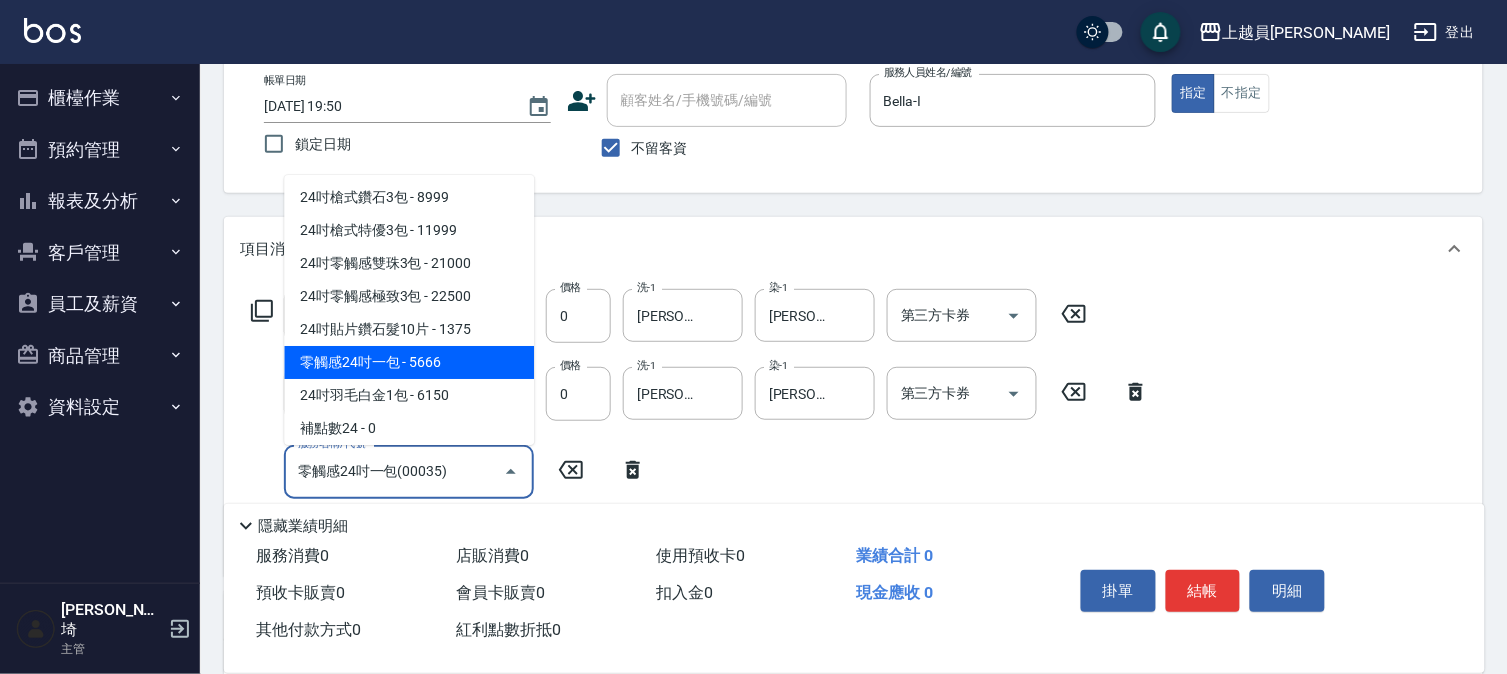 type on "零觸感24吋一包(00035)" 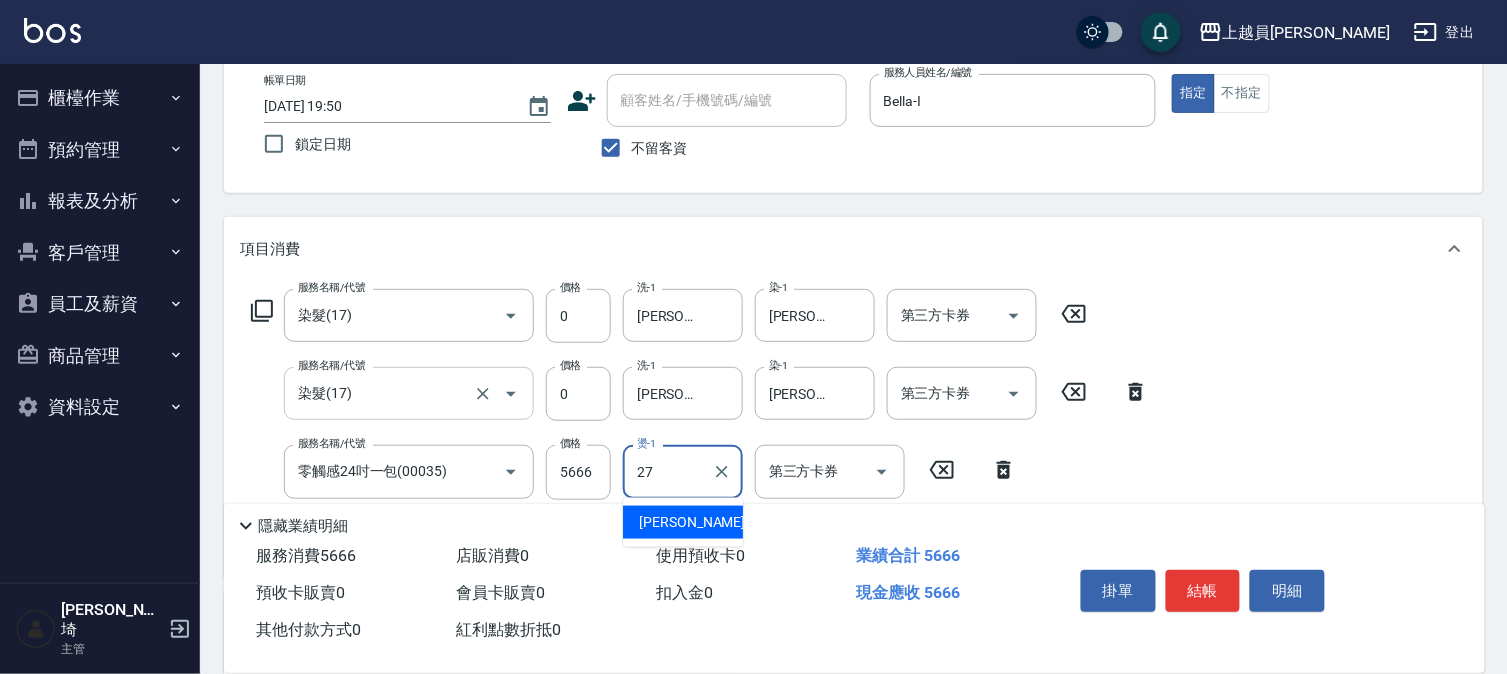 type on "[PERSON_NAME]-27" 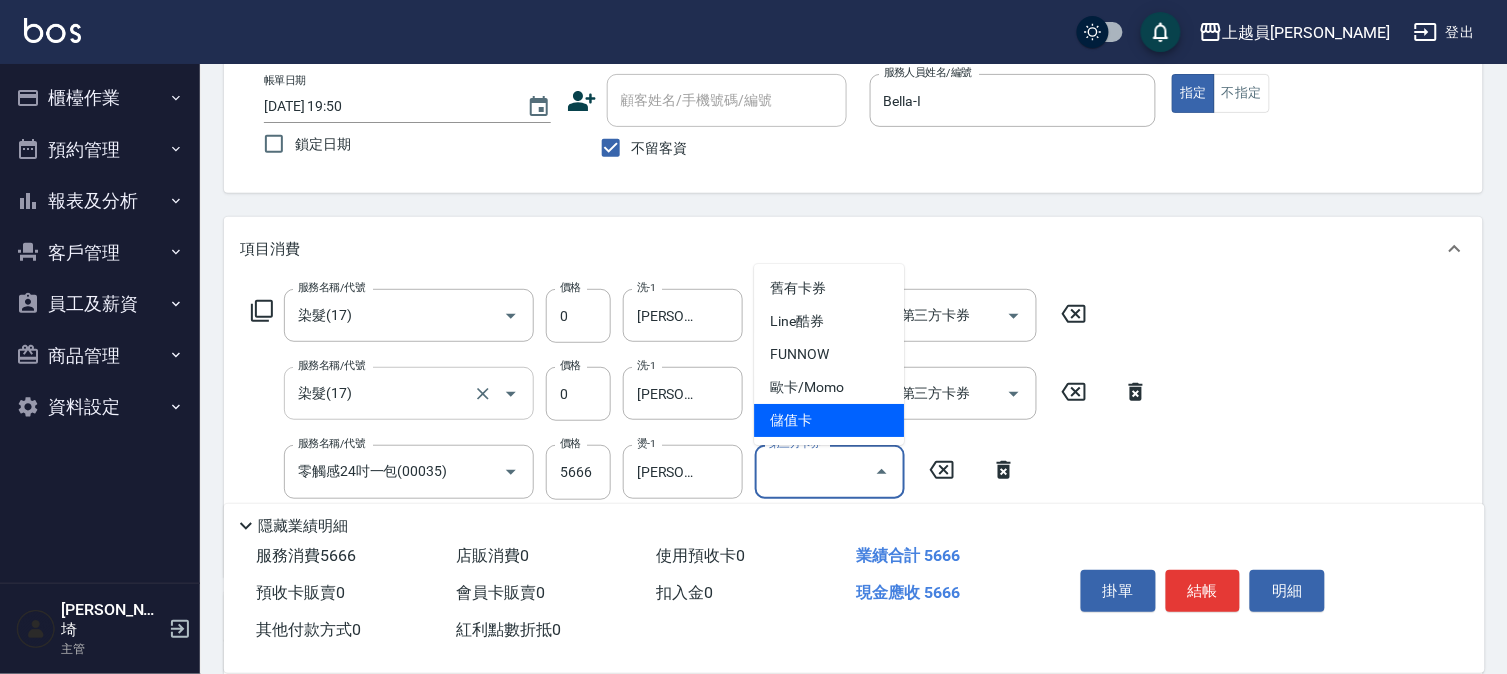 type on "儲值卡" 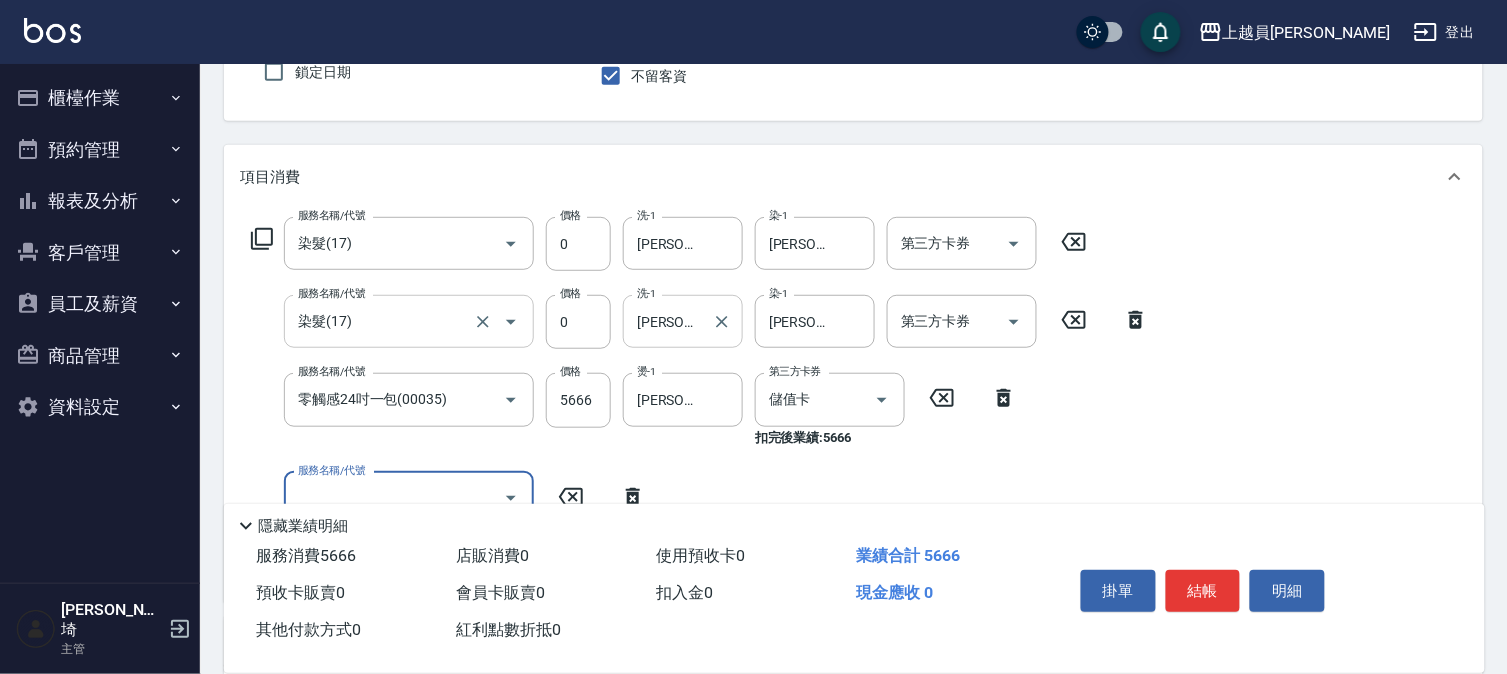 scroll, scrollTop: 222, scrollLeft: 0, axis: vertical 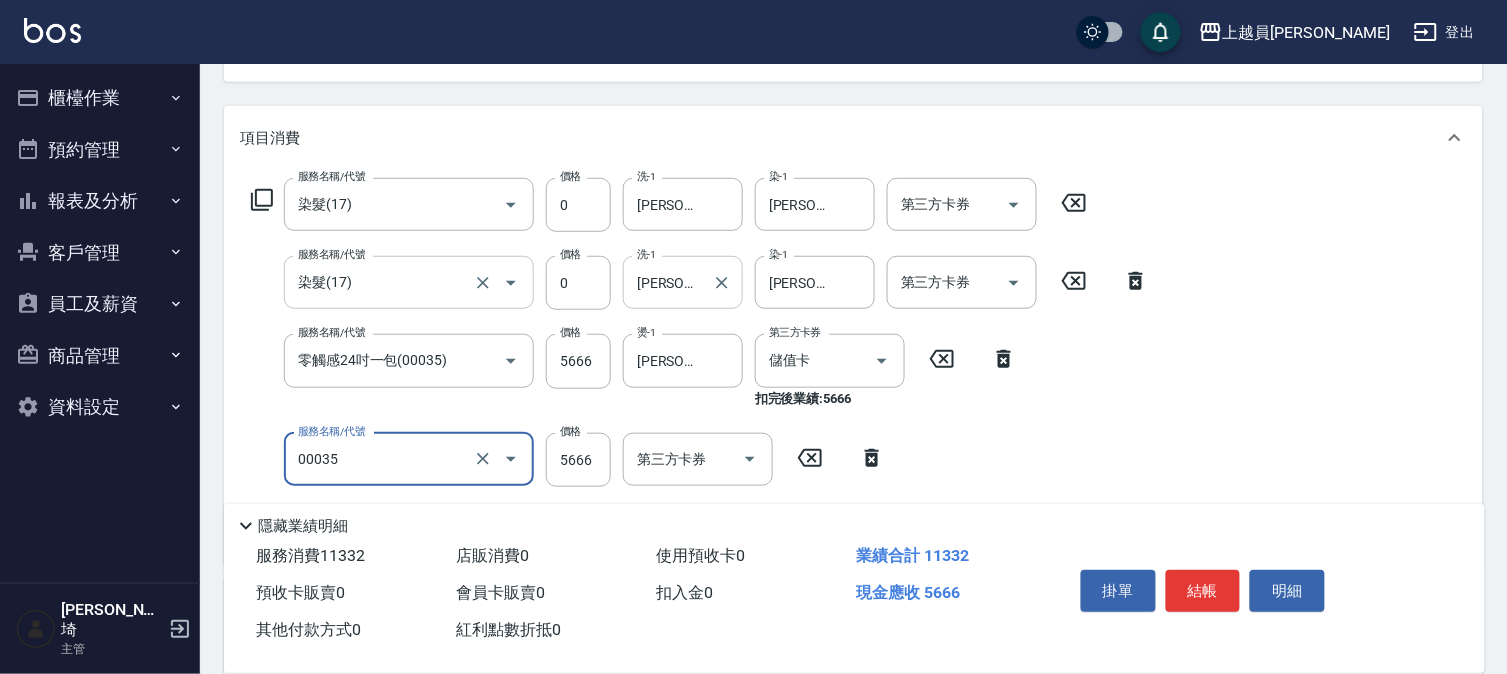 type on "零觸感24吋一包(00035)" 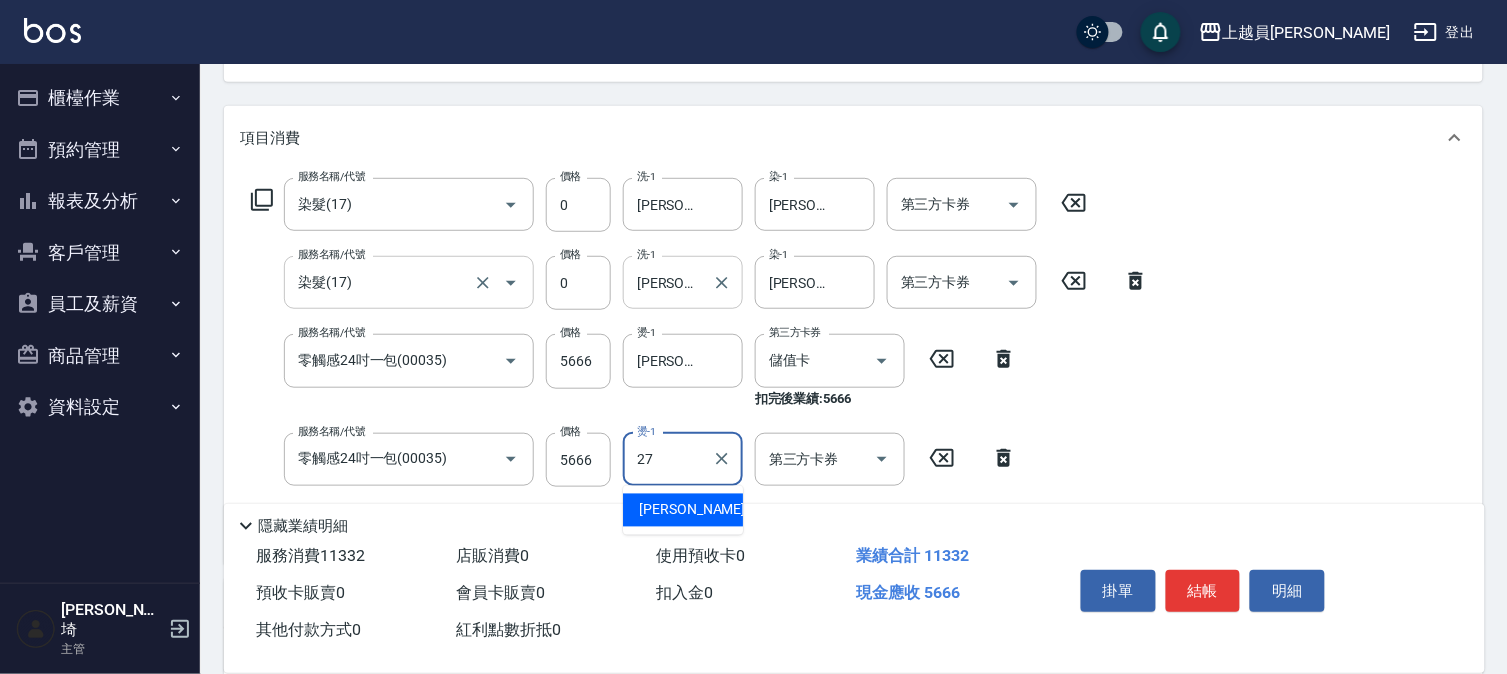 type on "[PERSON_NAME]-27" 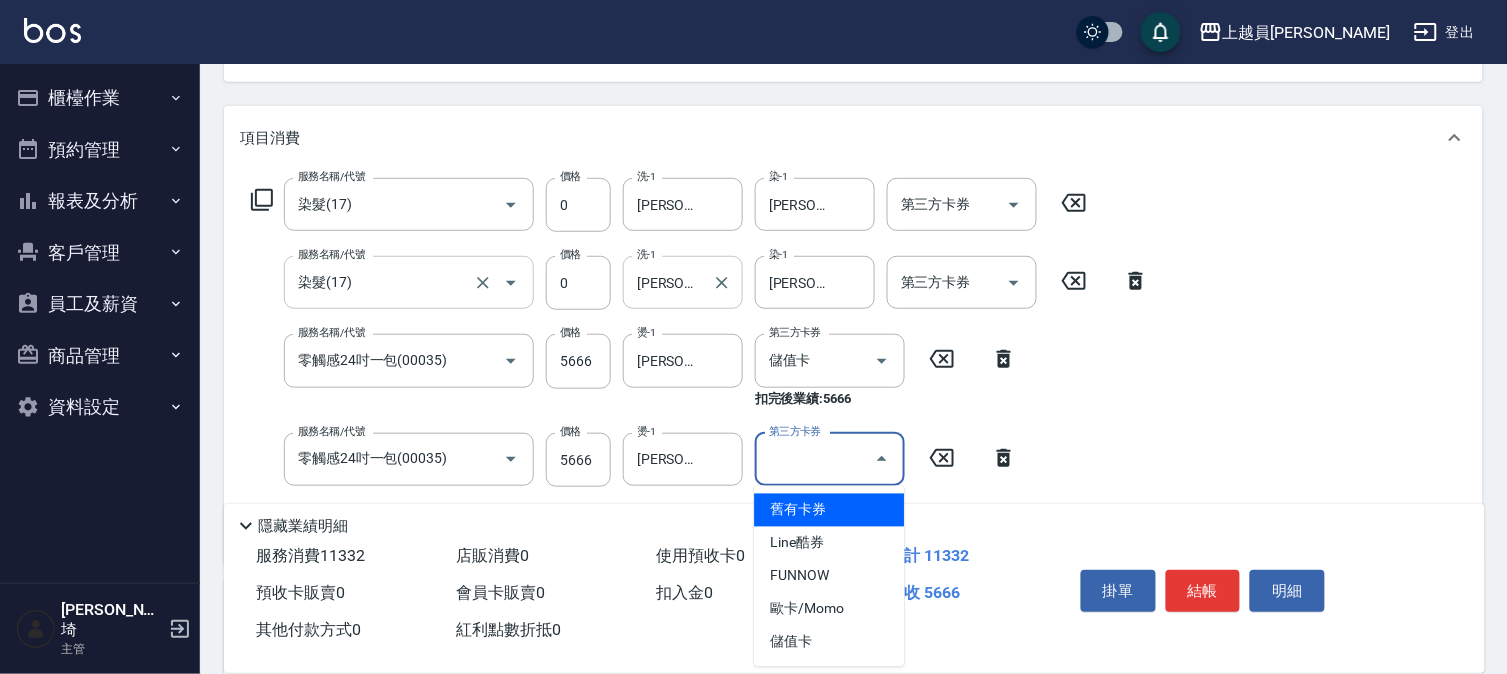 type on "儲值卡" 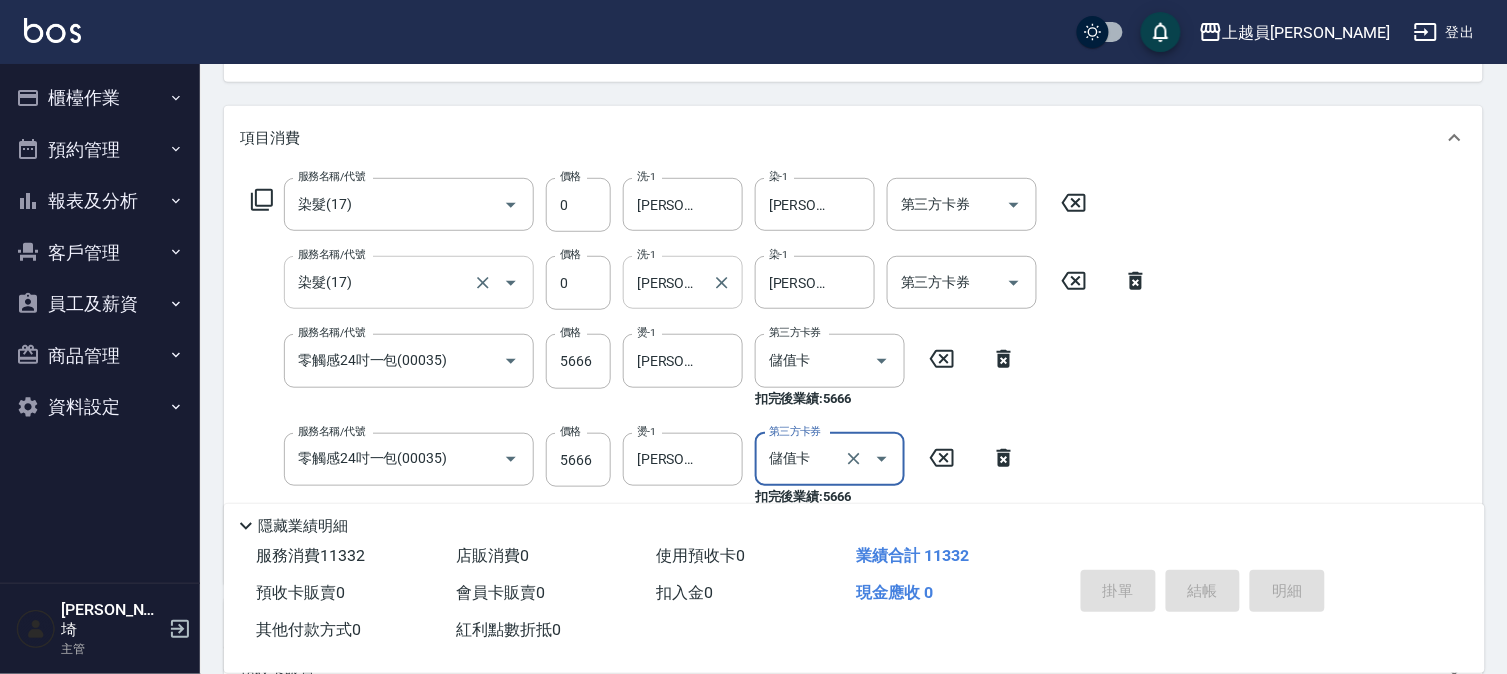 type 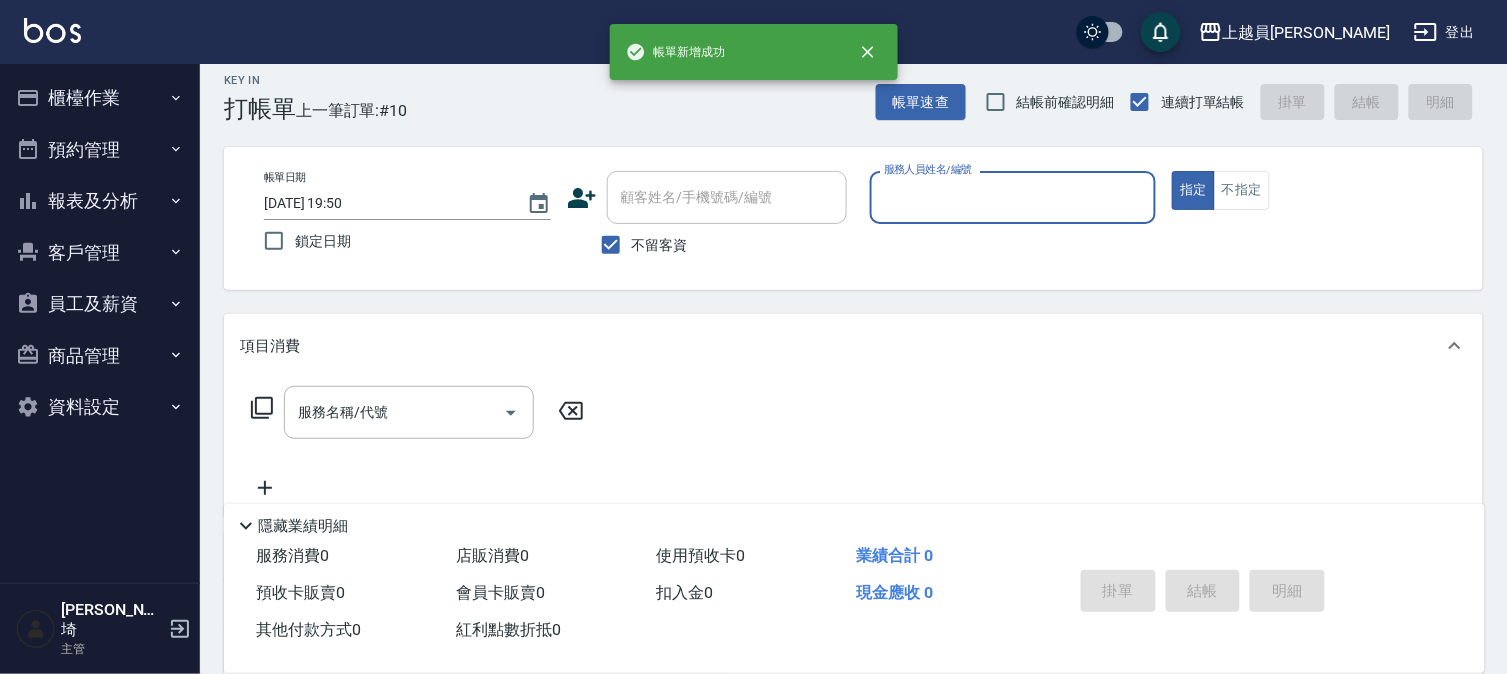 scroll, scrollTop: 0, scrollLeft: 0, axis: both 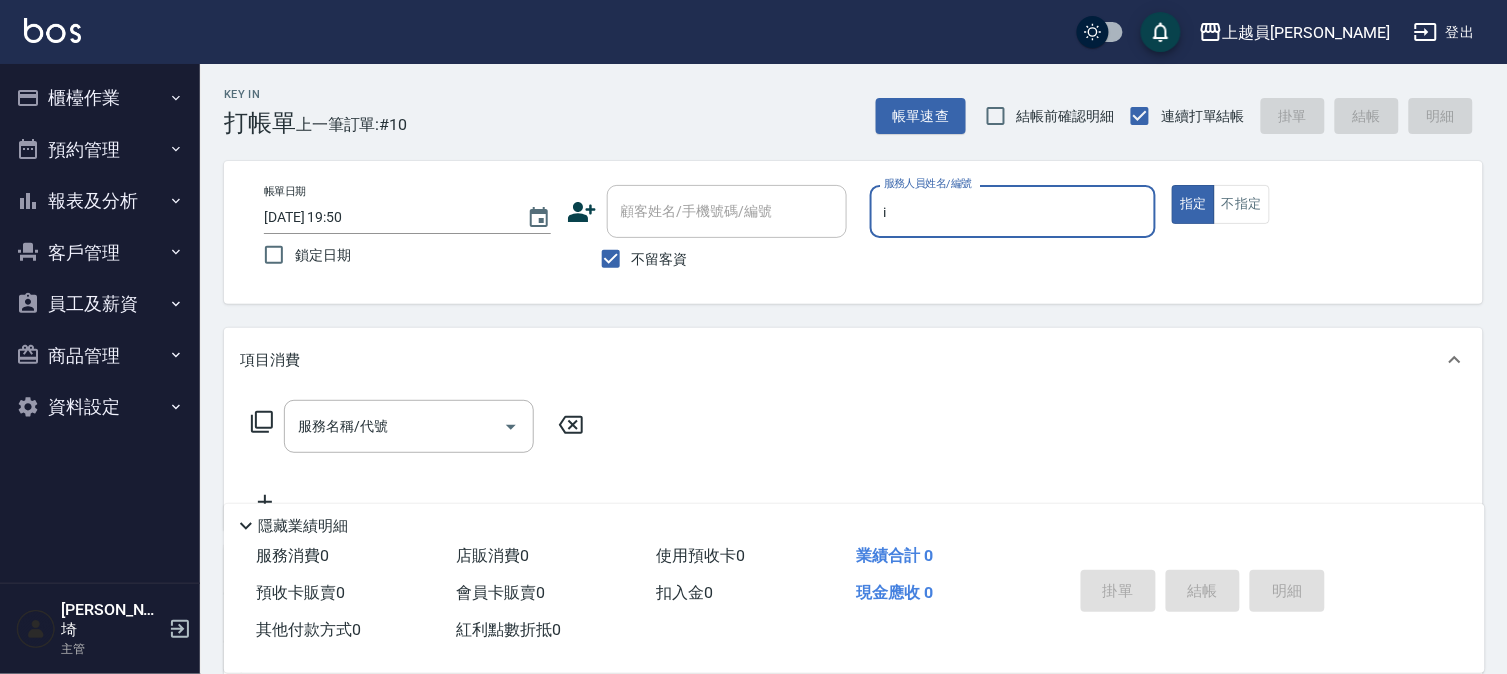 type on "Bella-I" 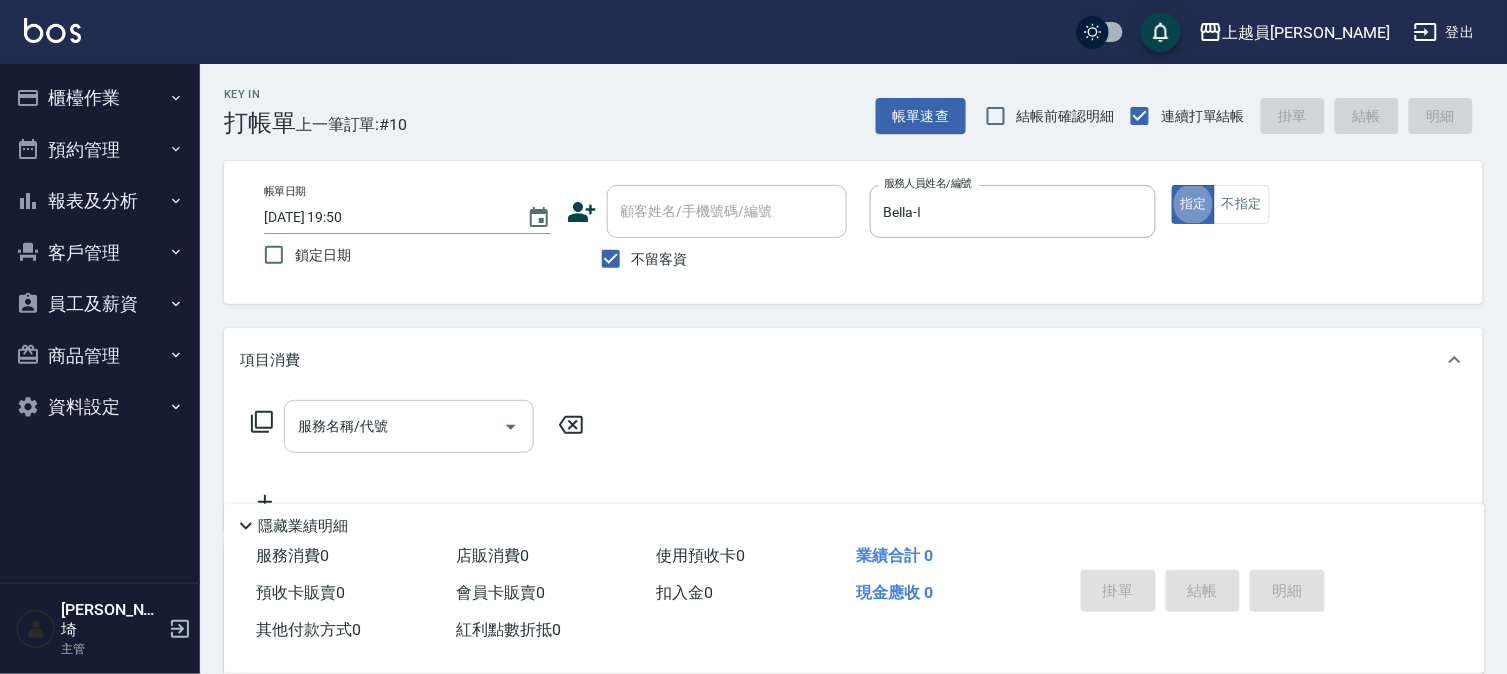 click on "服務名稱/代號" at bounding box center (409, 426) 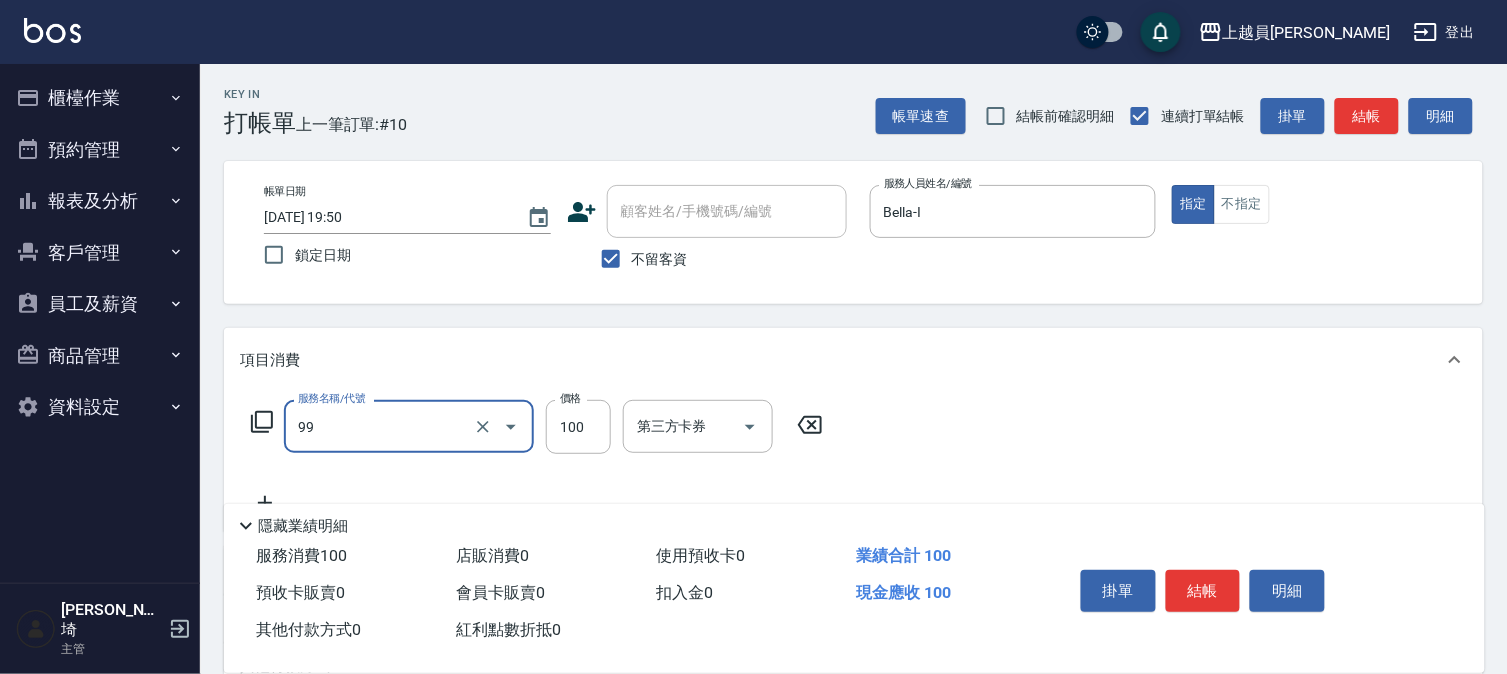 type on "VIP儲值(99)" 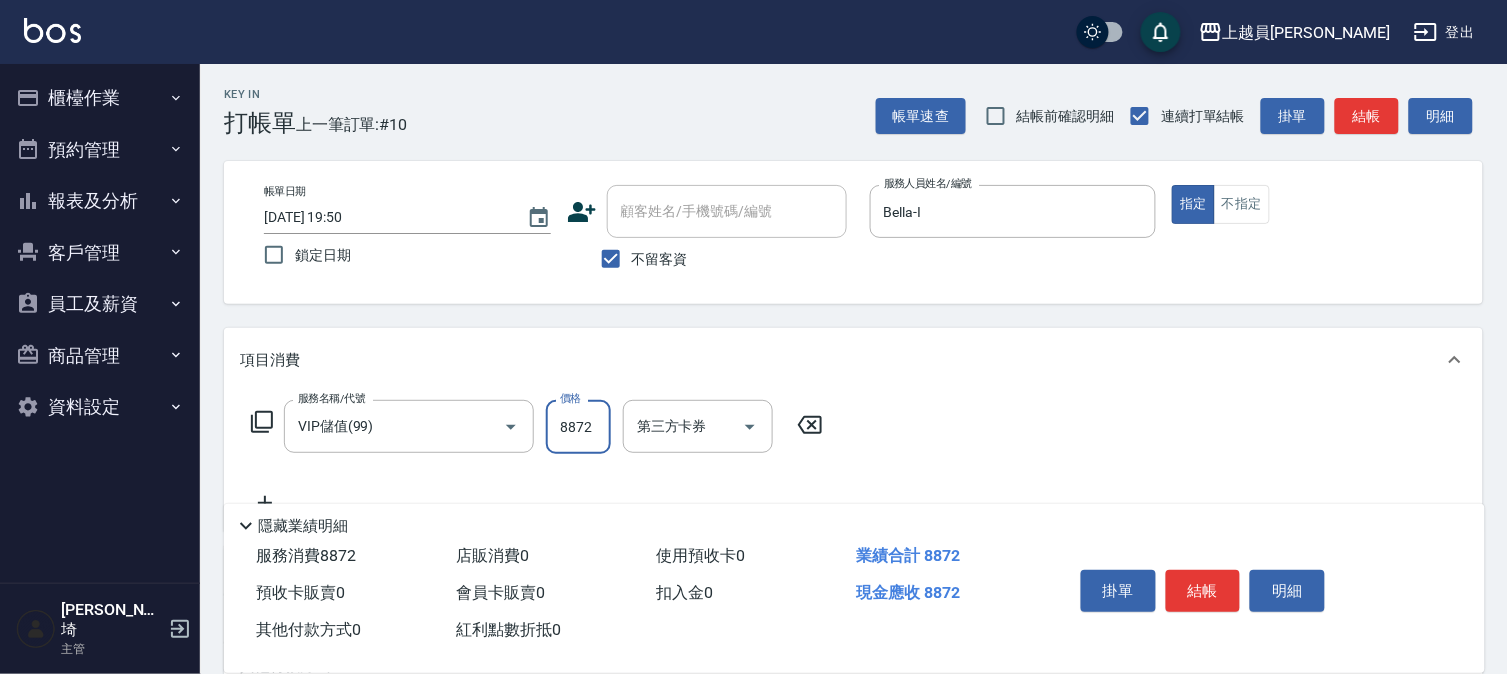 type on "8872" 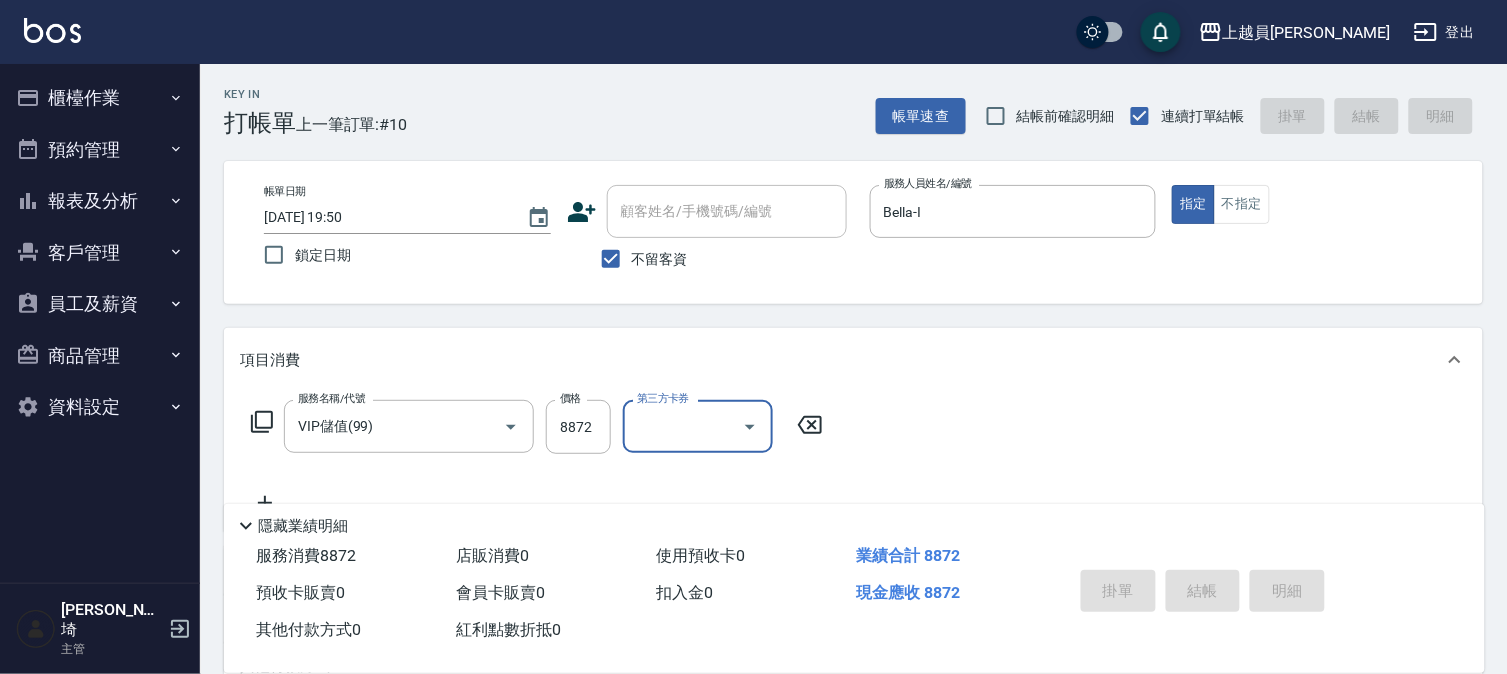 type 